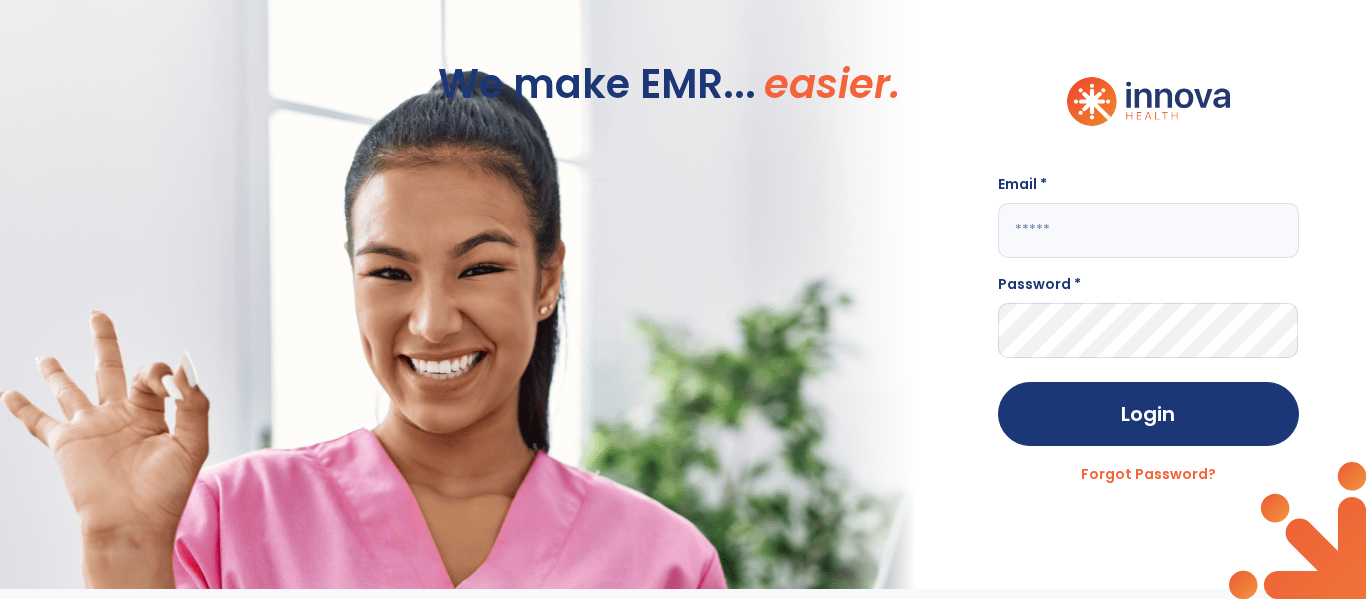 scroll, scrollTop: 0, scrollLeft: 0, axis: both 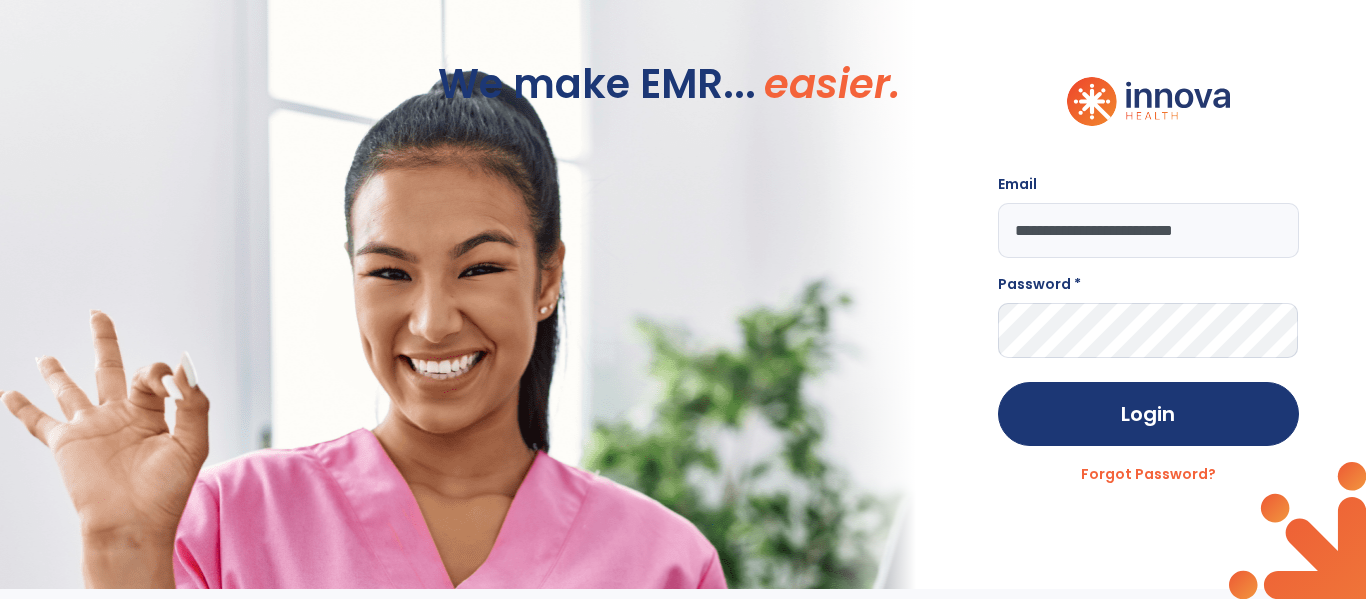 type on "**********" 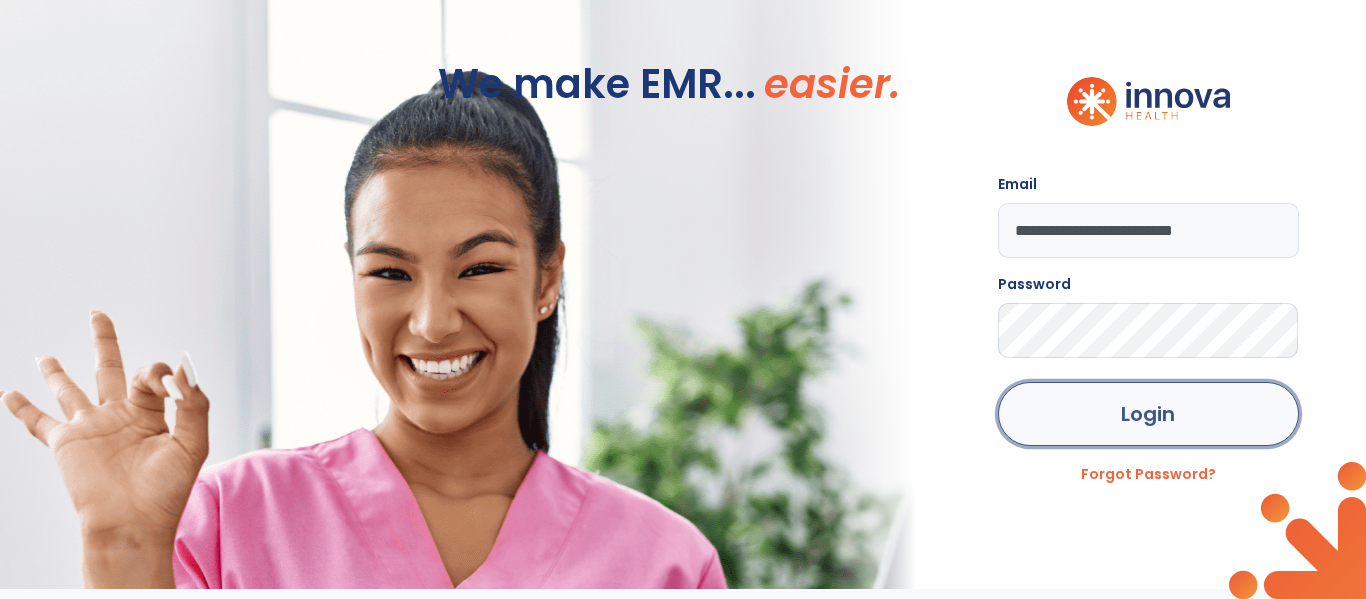 click on "Login" 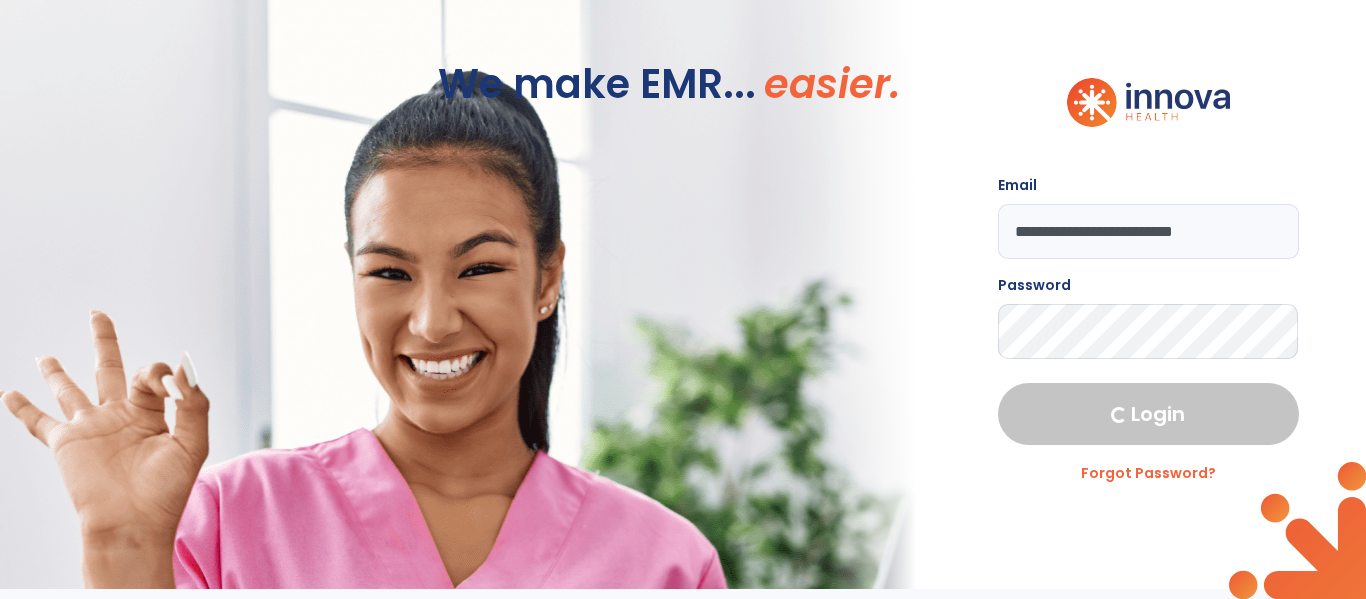 select on "****" 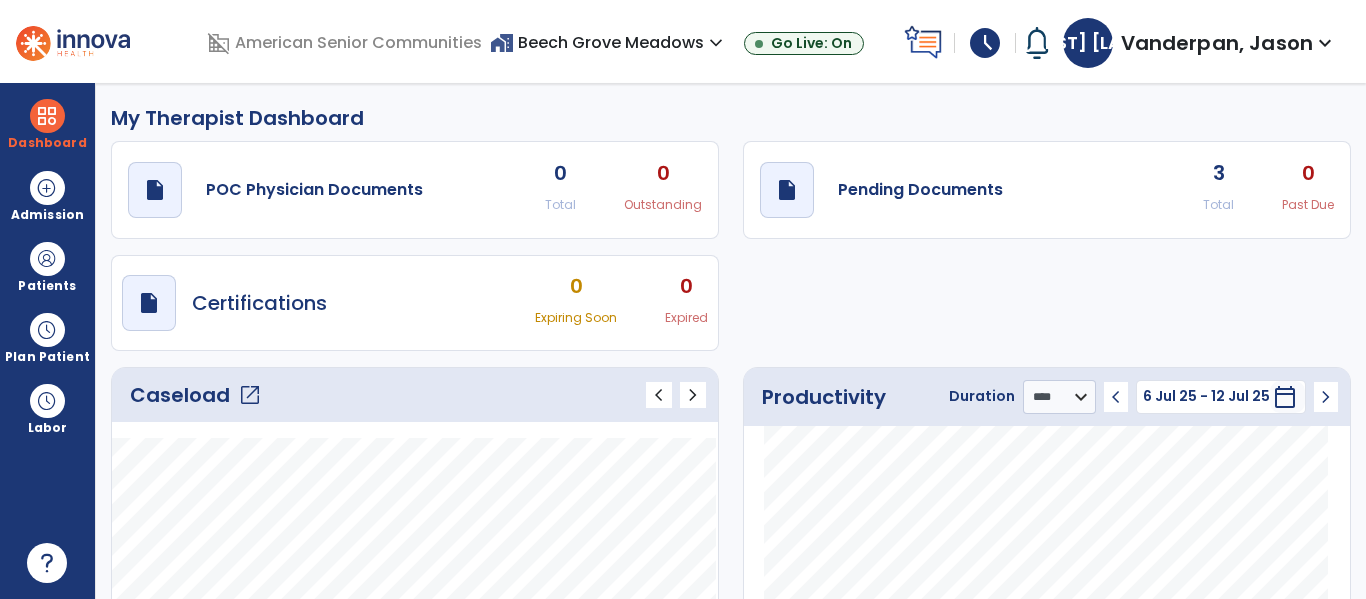 click on "3" 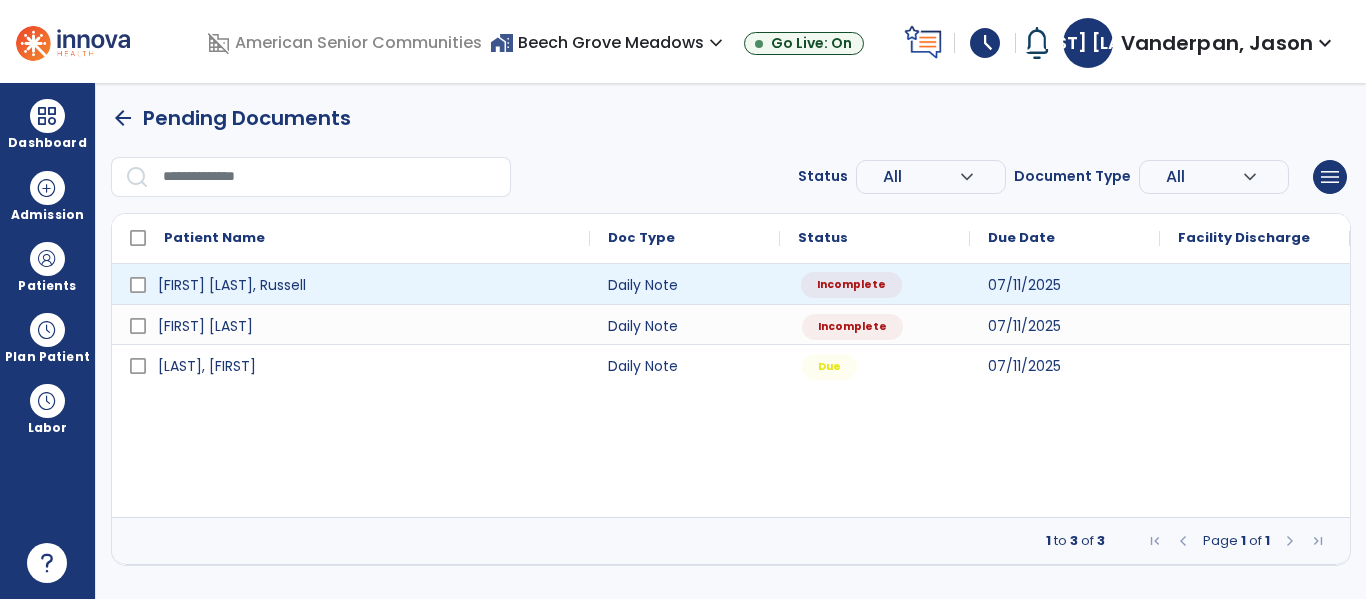 click on "Incomplete" at bounding box center [851, 285] 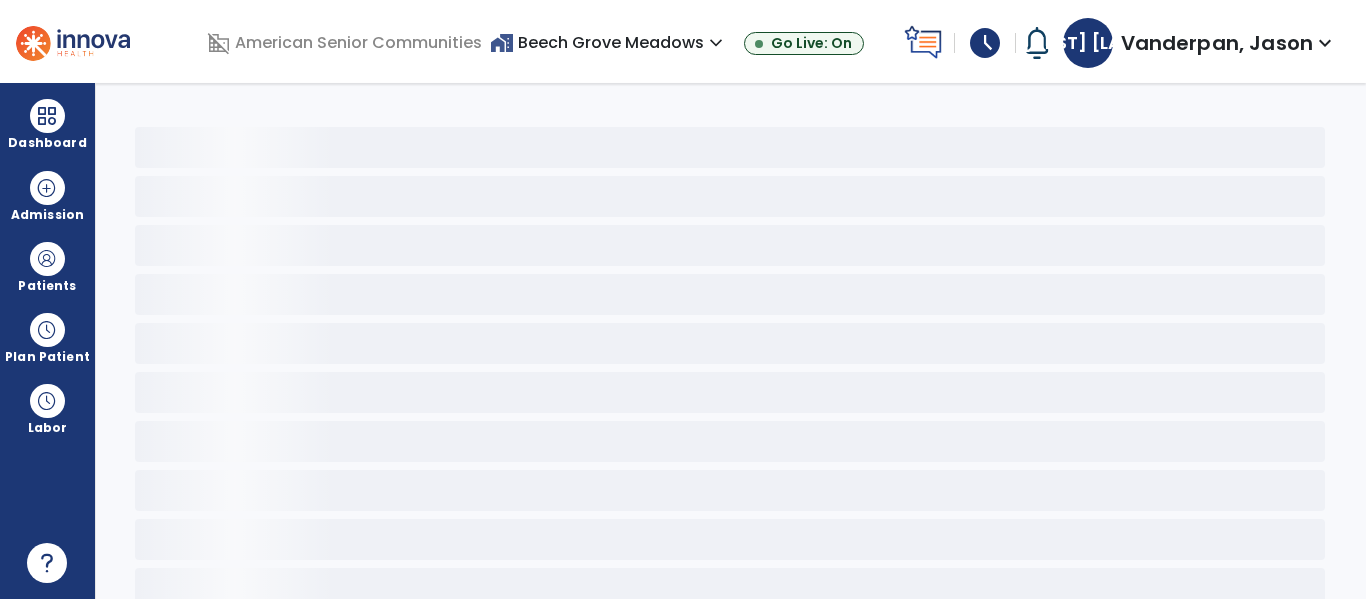 click 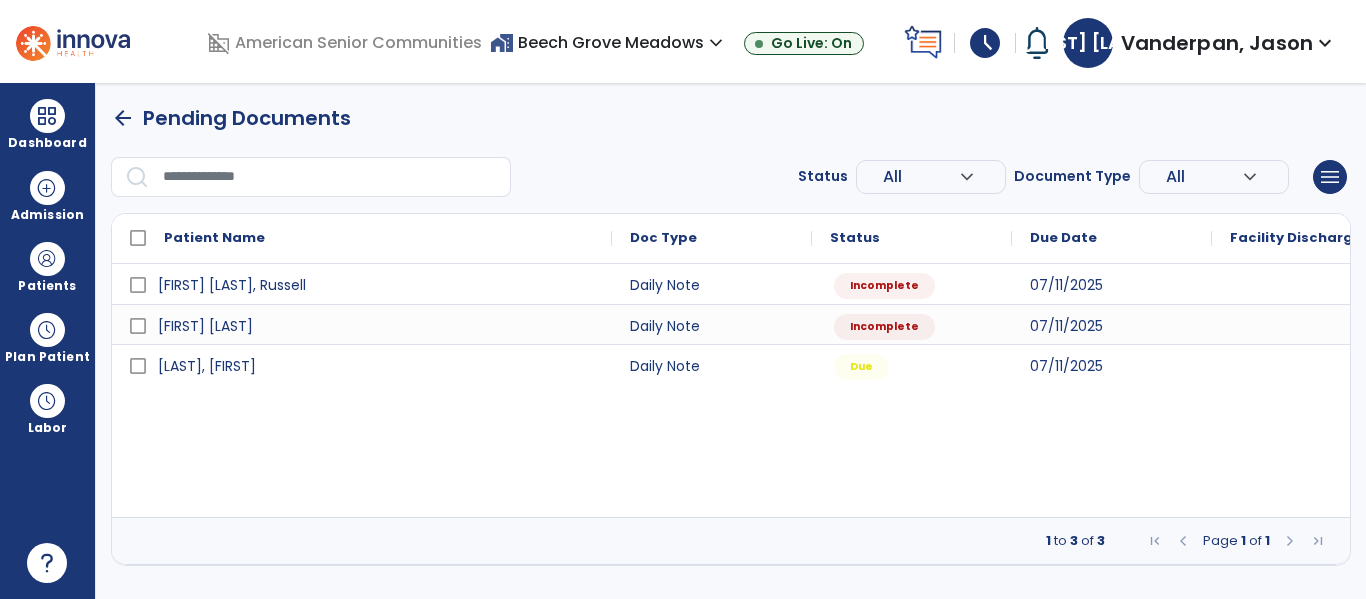 select on "*" 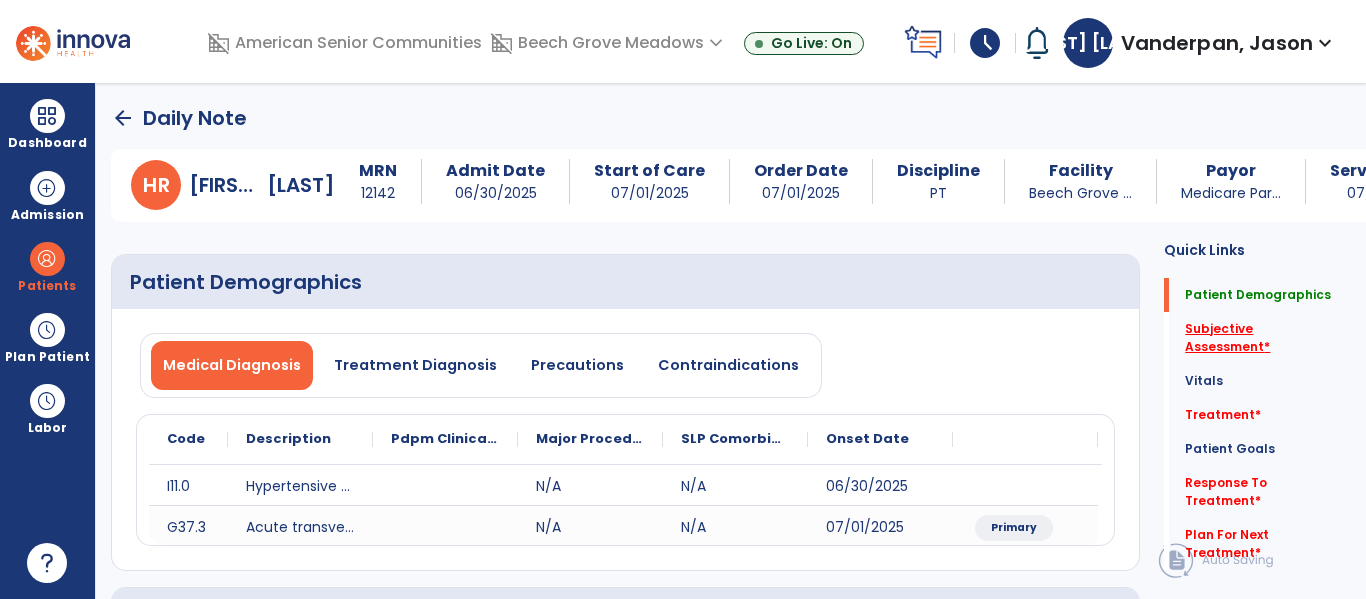 click on "Subjective Assessment   *" 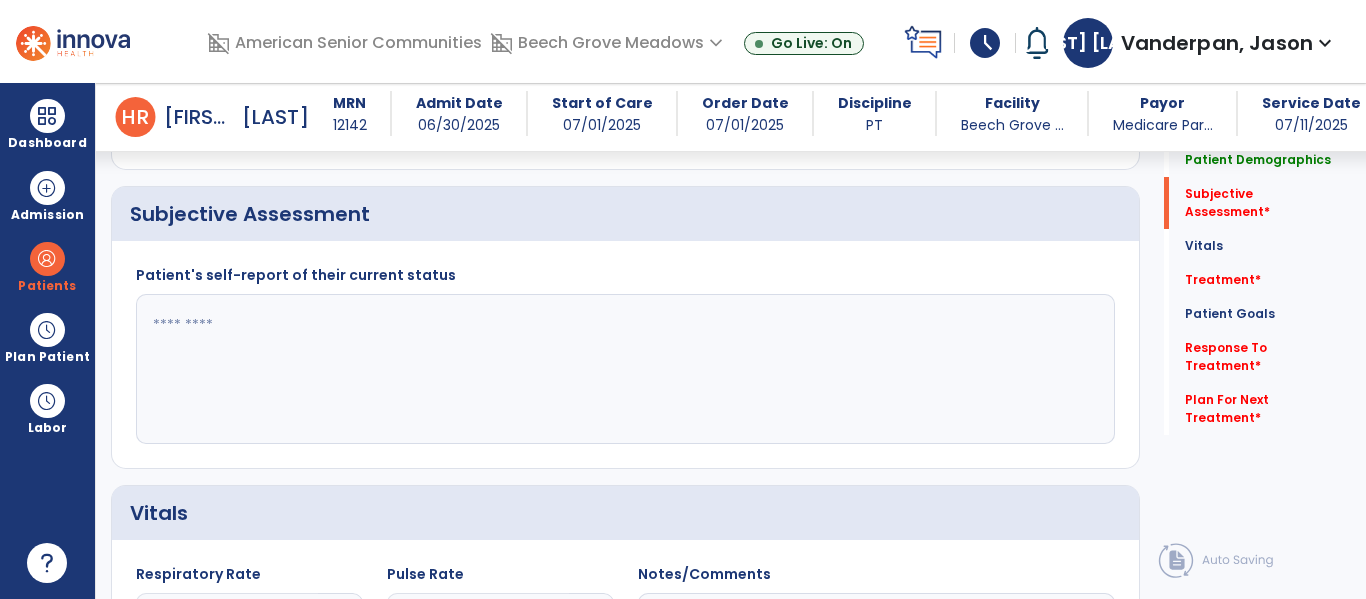 scroll, scrollTop: 387, scrollLeft: 0, axis: vertical 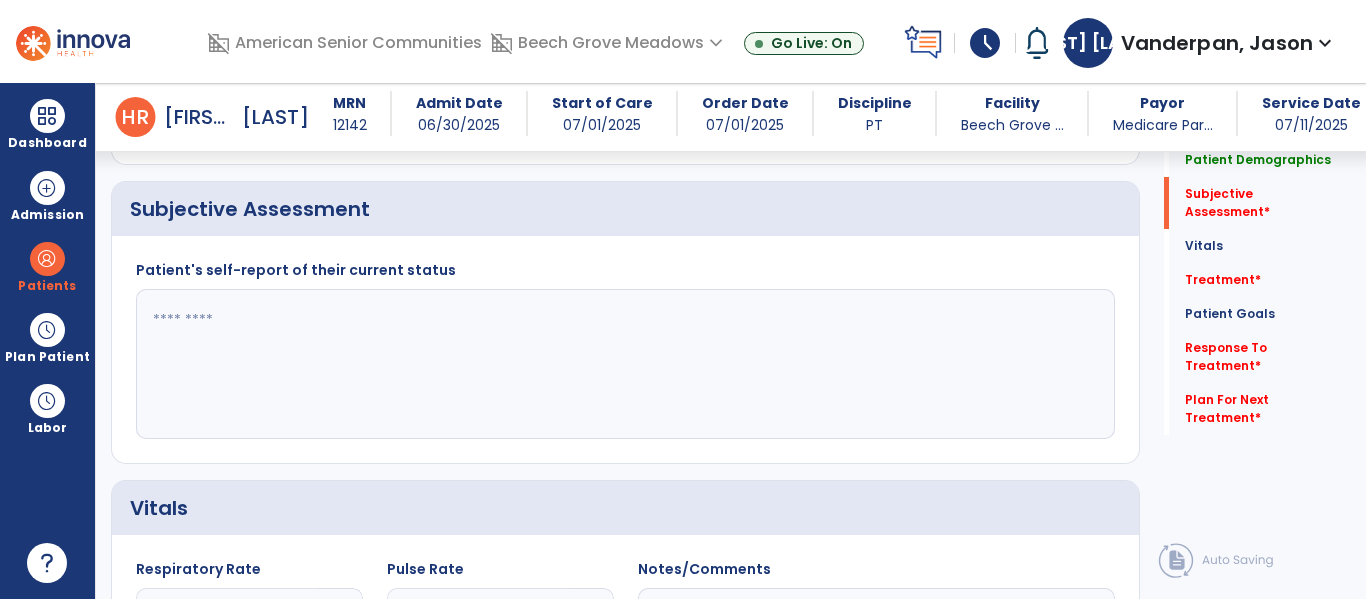click 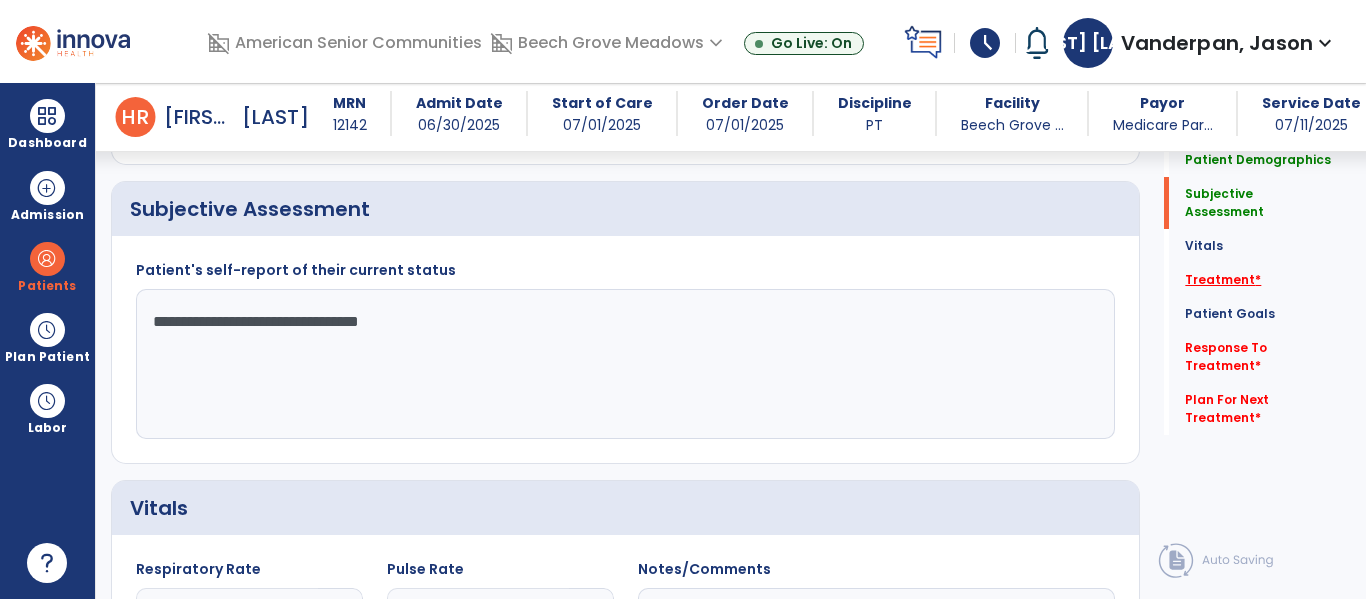 type on "**********" 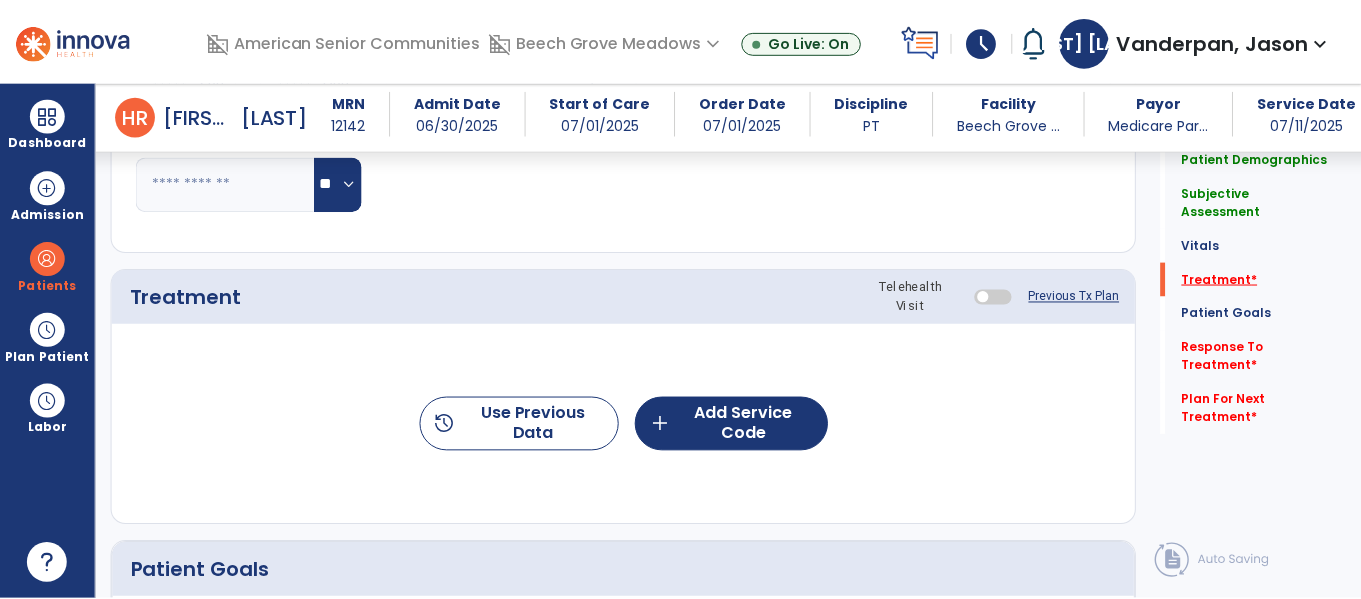scroll, scrollTop: 1076, scrollLeft: 0, axis: vertical 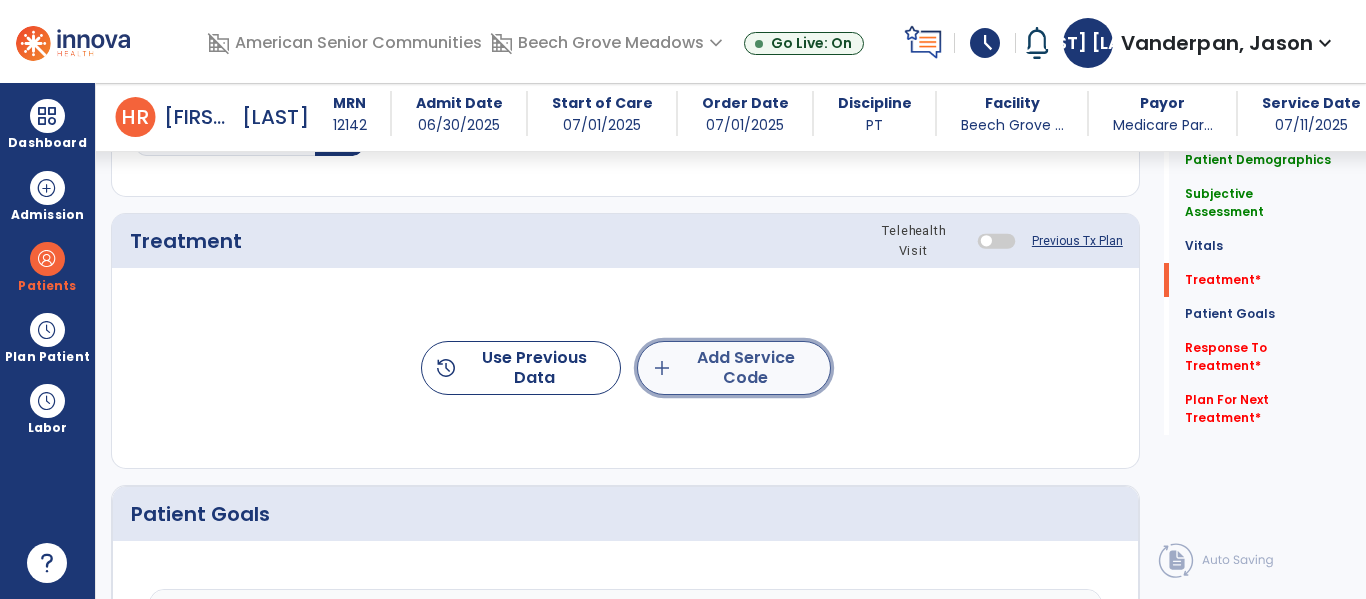click on "add" 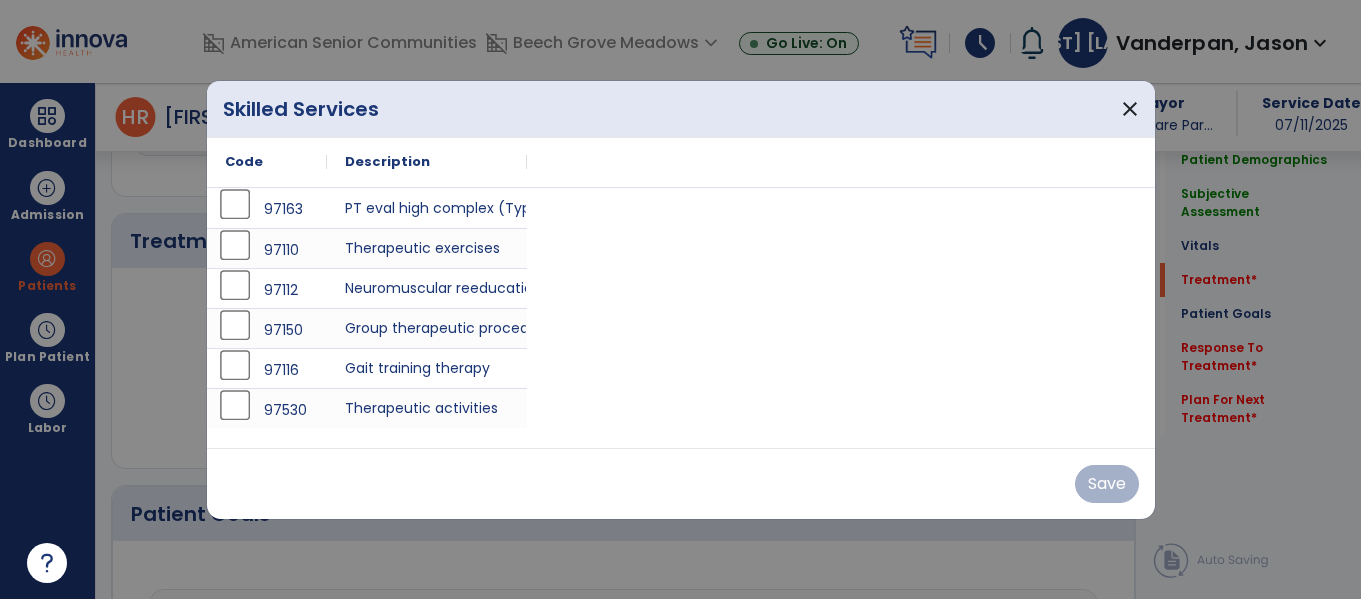 scroll, scrollTop: 1076, scrollLeft: 0, axis: vertical 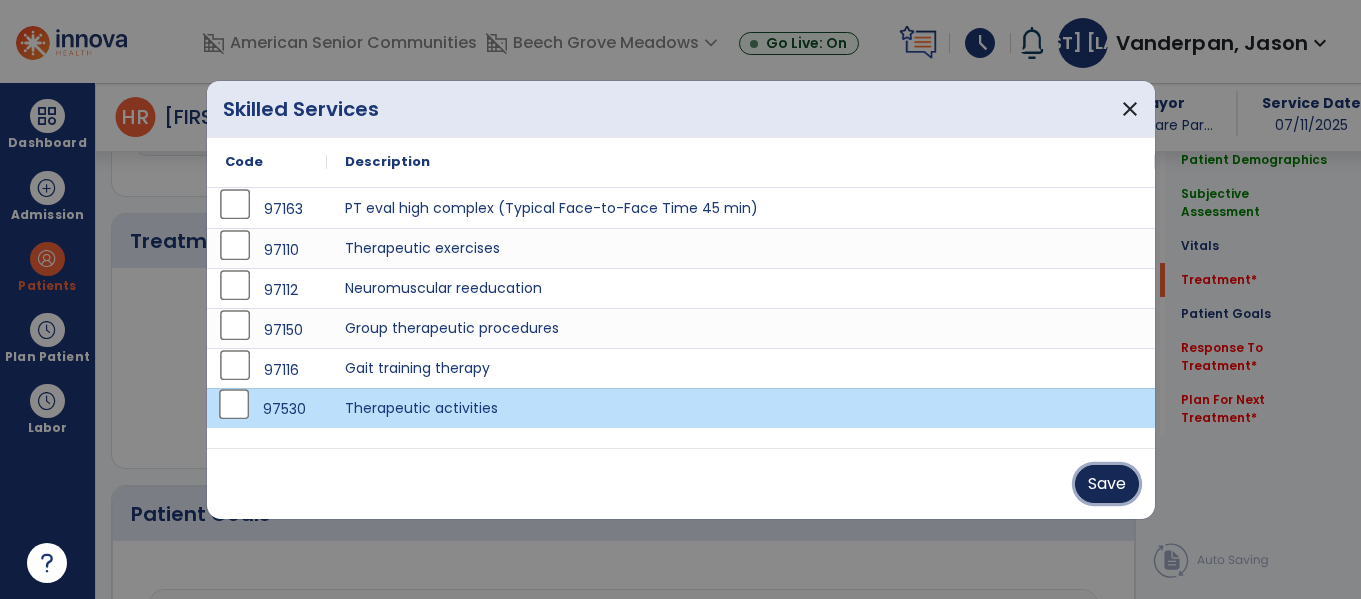 click on "Save" at bounding box center [1107, 484] 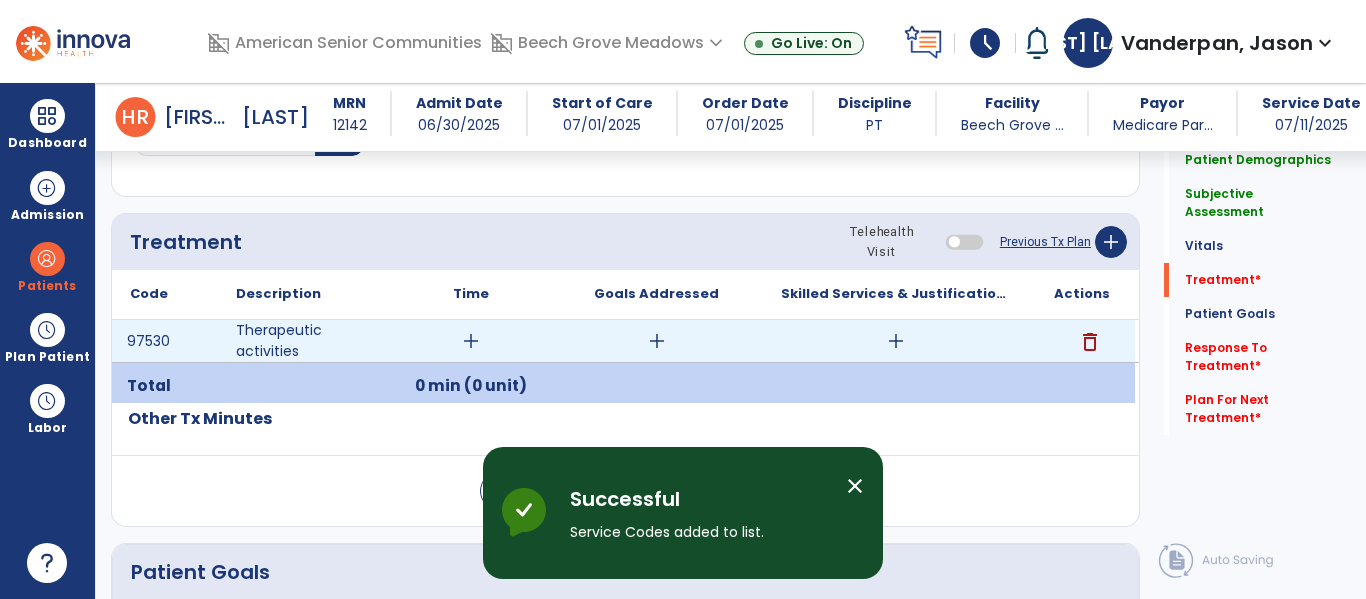 click on "add" at bounding box center [471, 341] 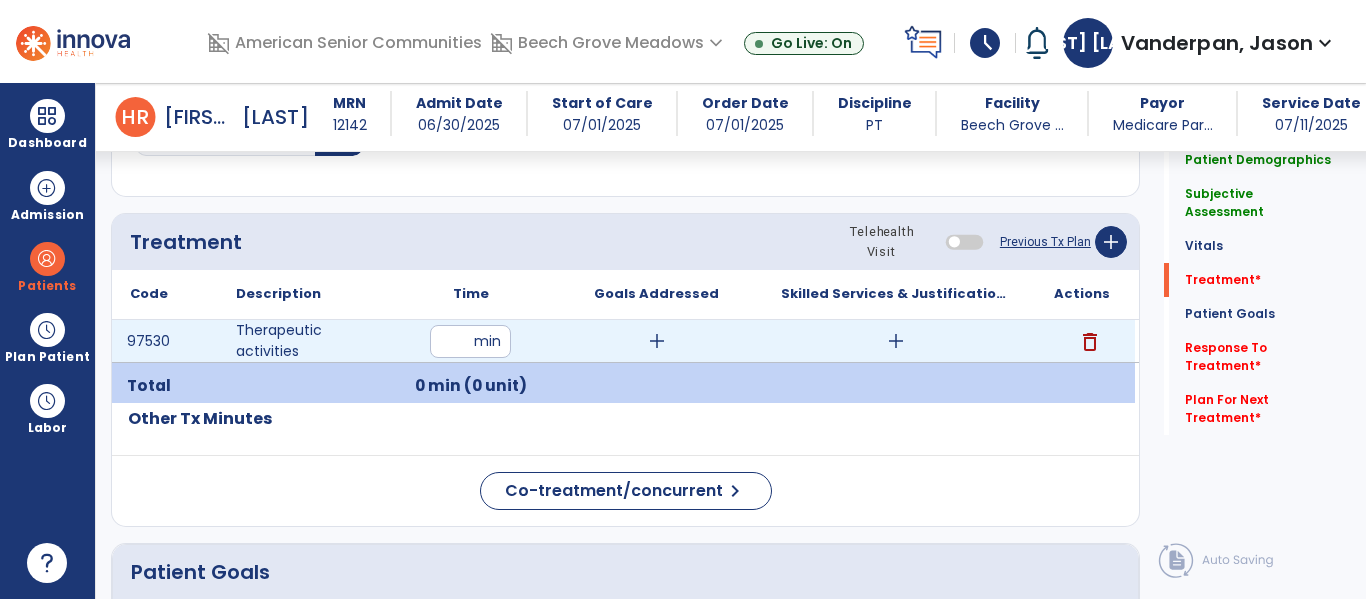 type on "**" 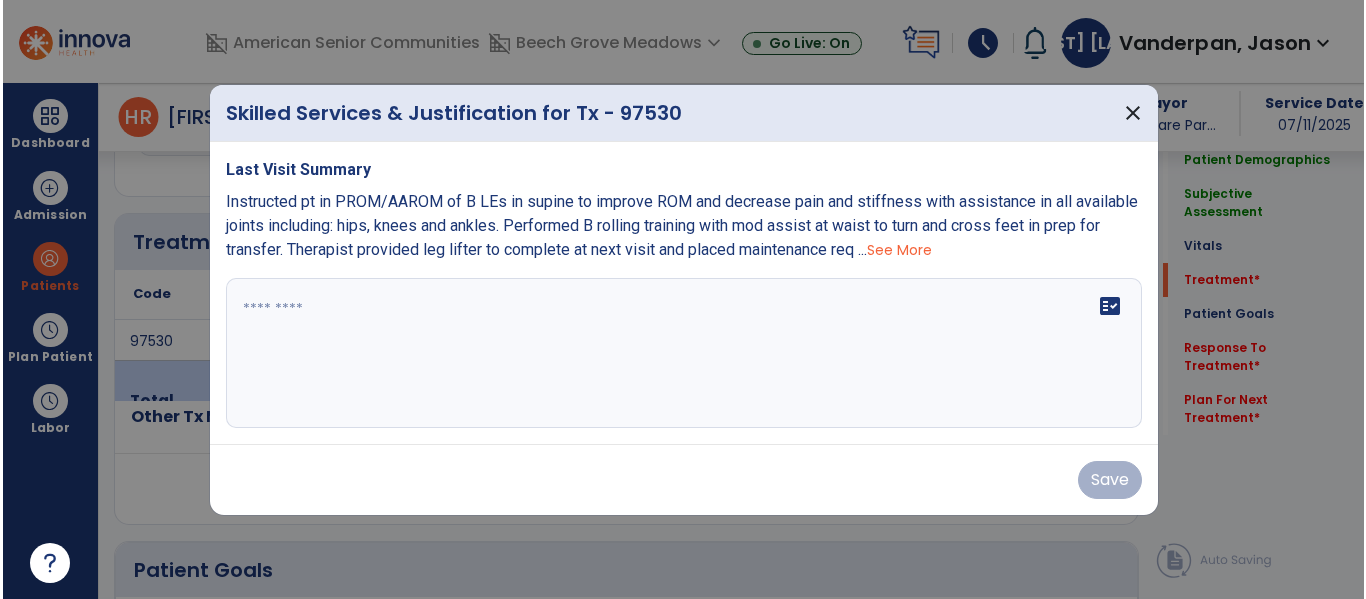 scroll, scrollTop: 1076, scrollLeft: 0, axis: vertical 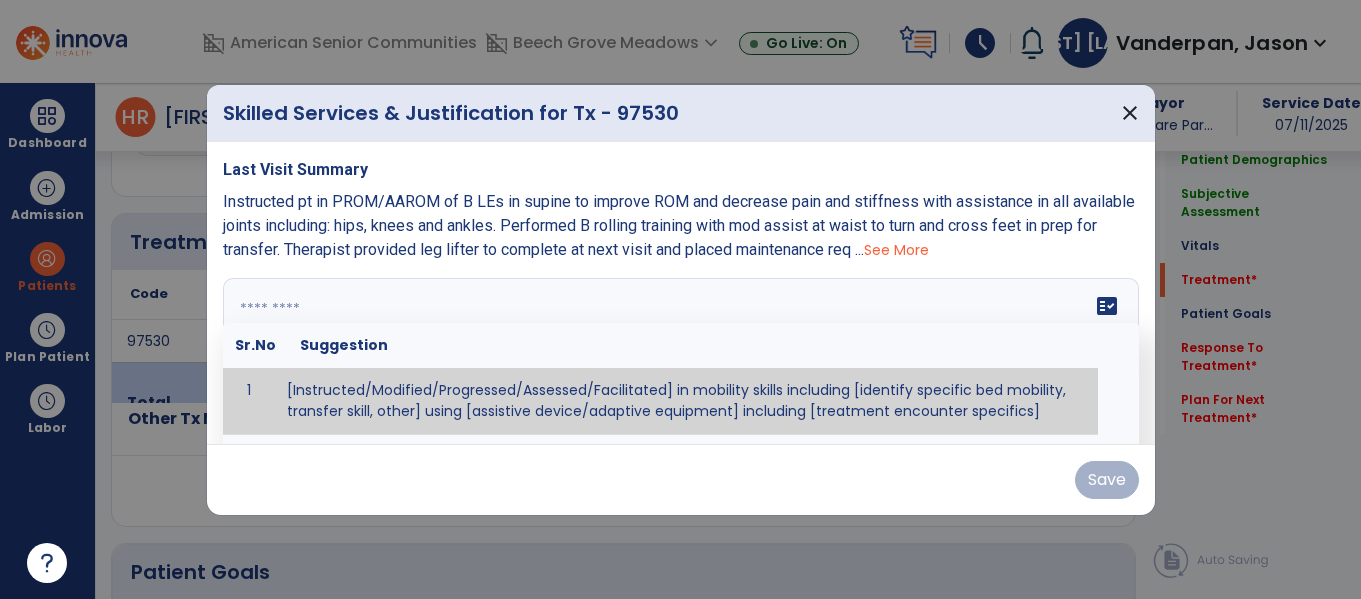 click at bounding box center [681, 353] 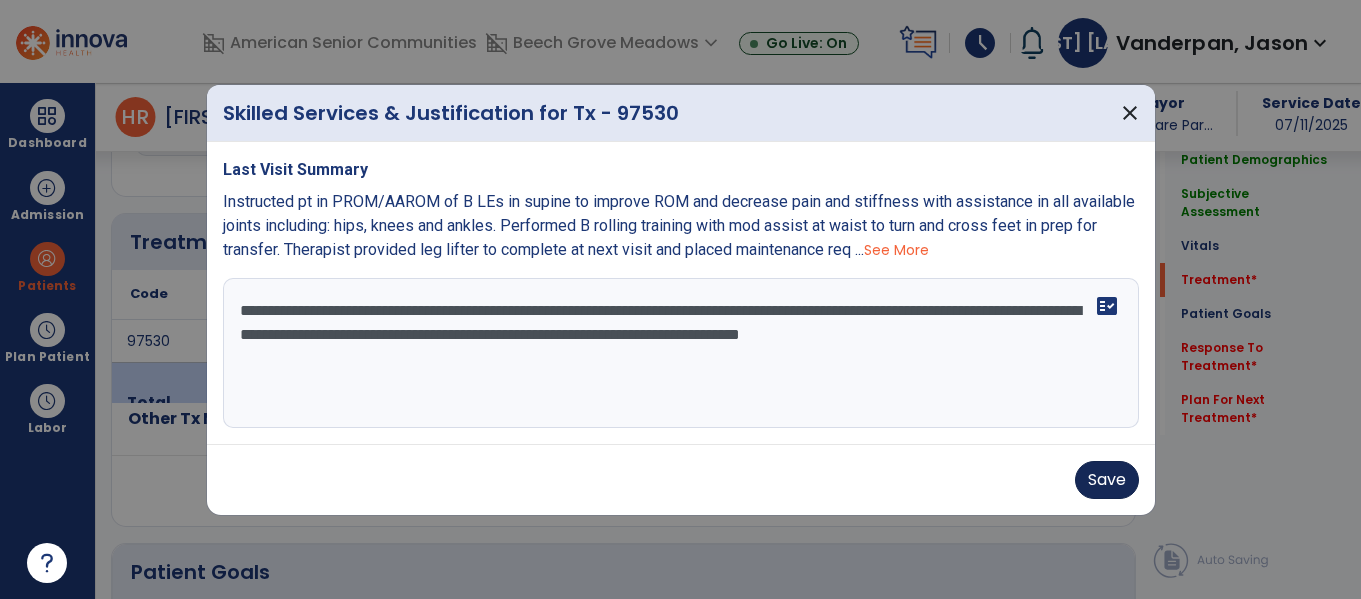 type on "**********" 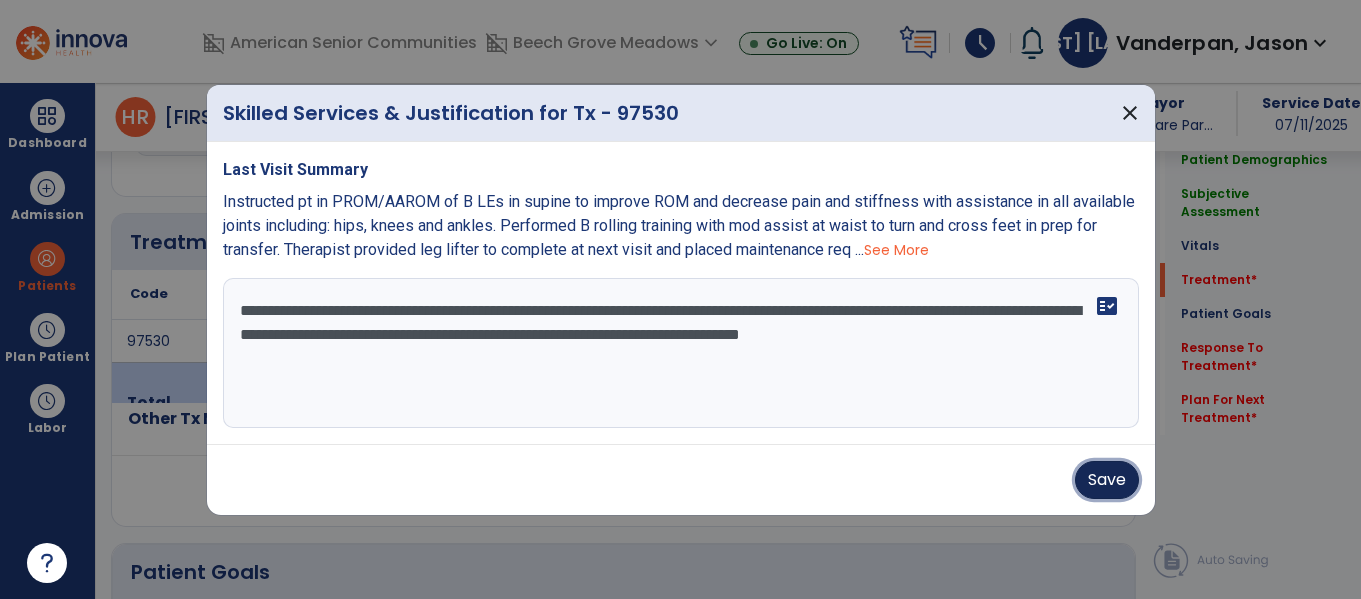 click on "Save" at bounding box center [1107, 480] 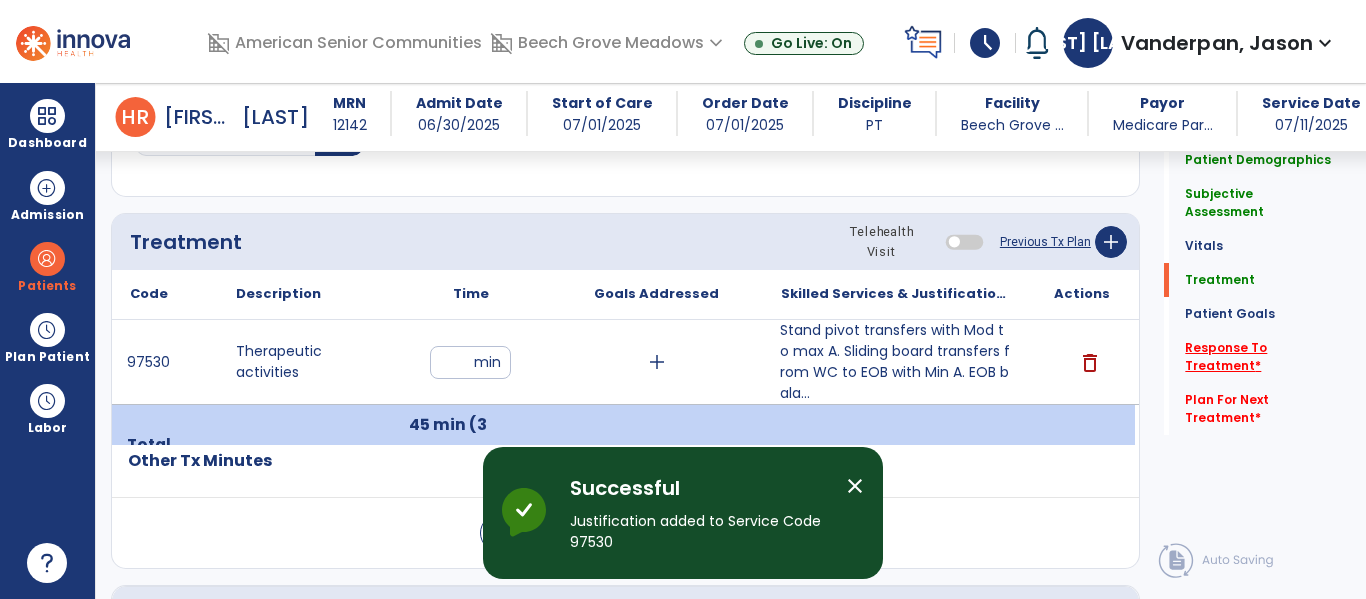 click on "Response To Treatment   *" 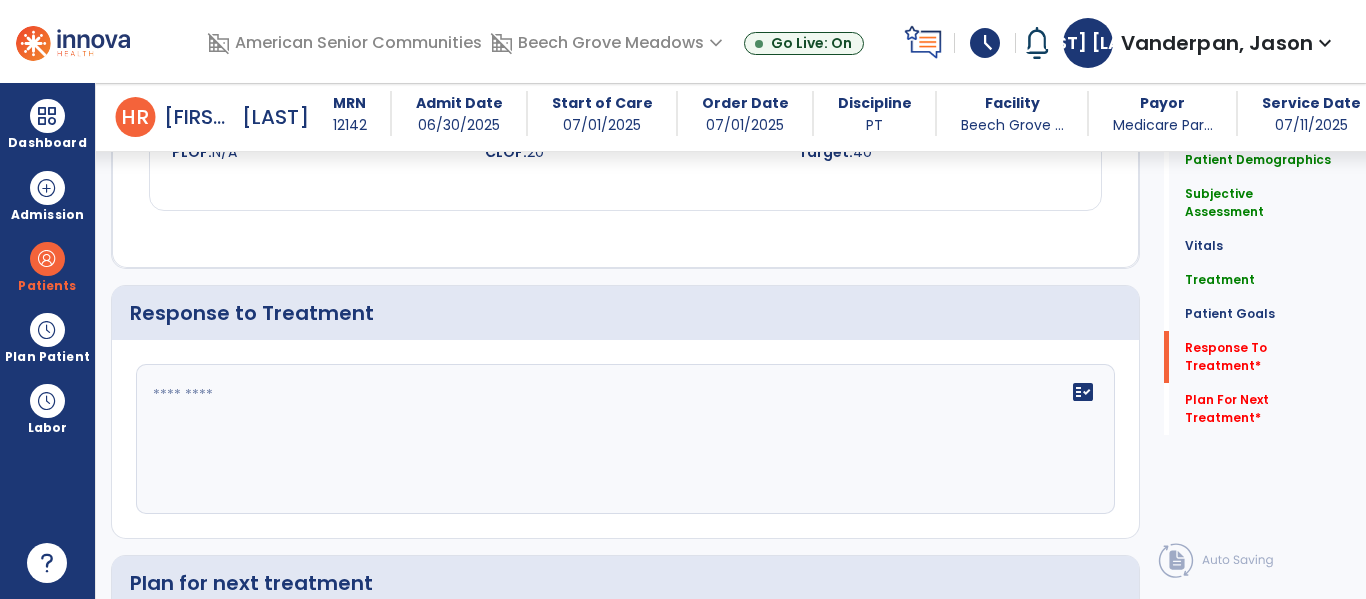 scroll, scrollTop: 2860, scrollLeft: 0, axis: vertical 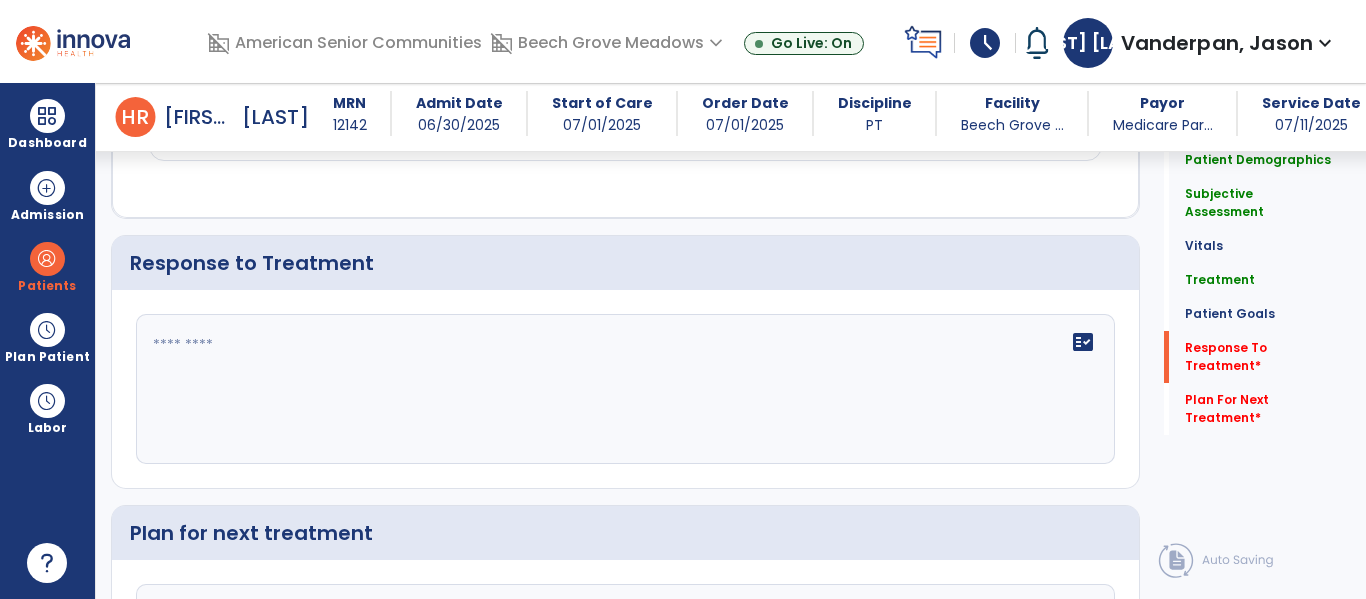 click 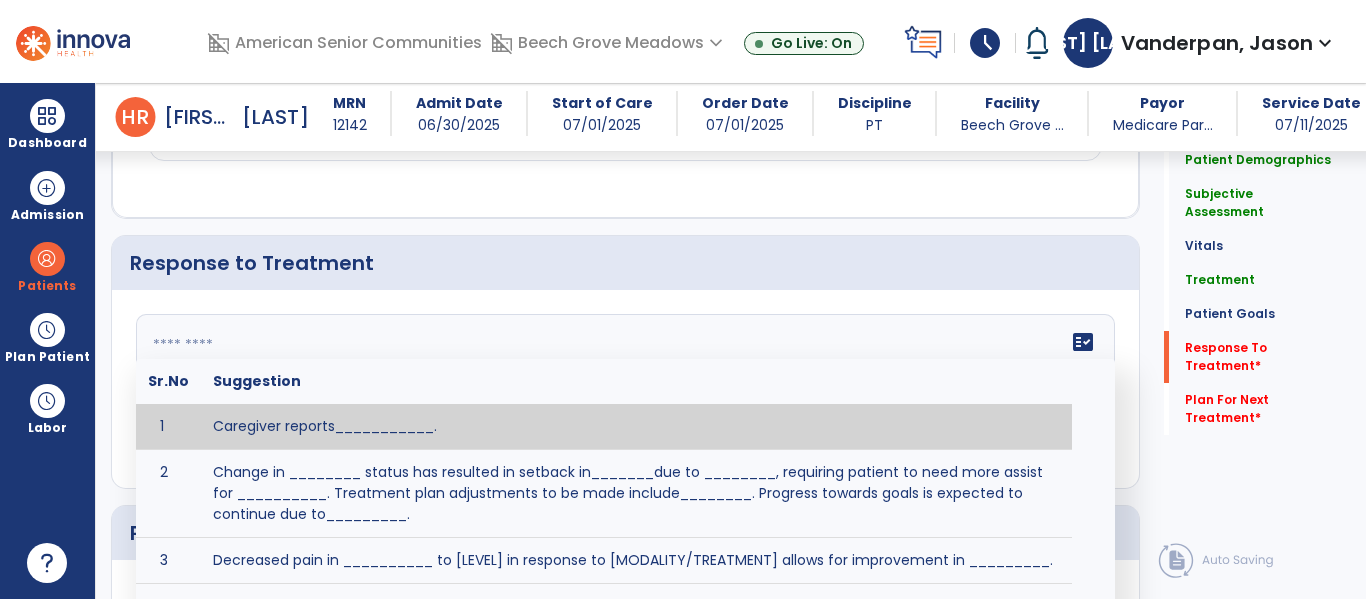 click 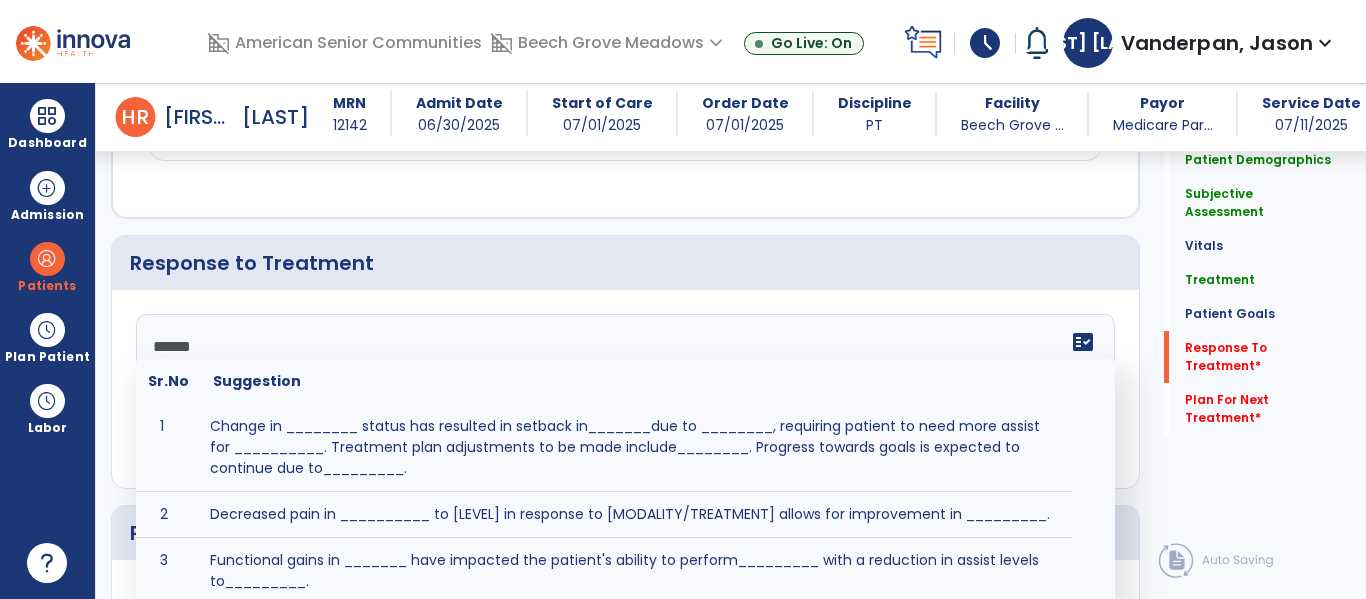 type on "*******" 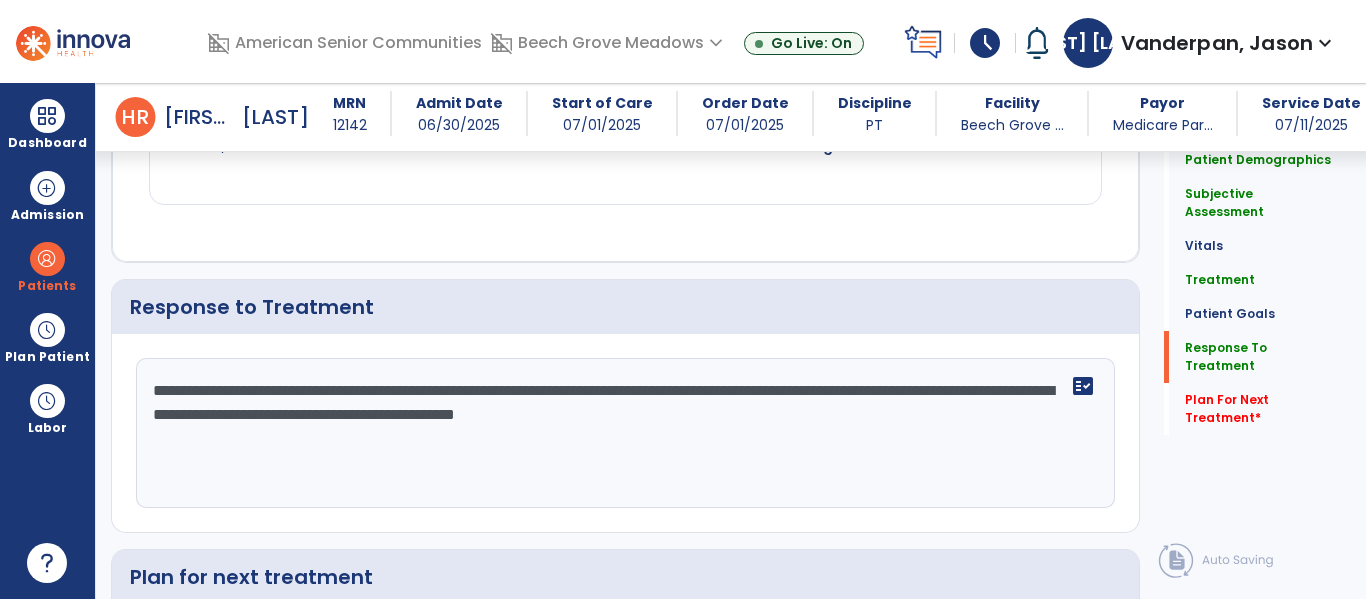 scroll, scrollTop: 2860, scrollLeft: 0, axis: vertical 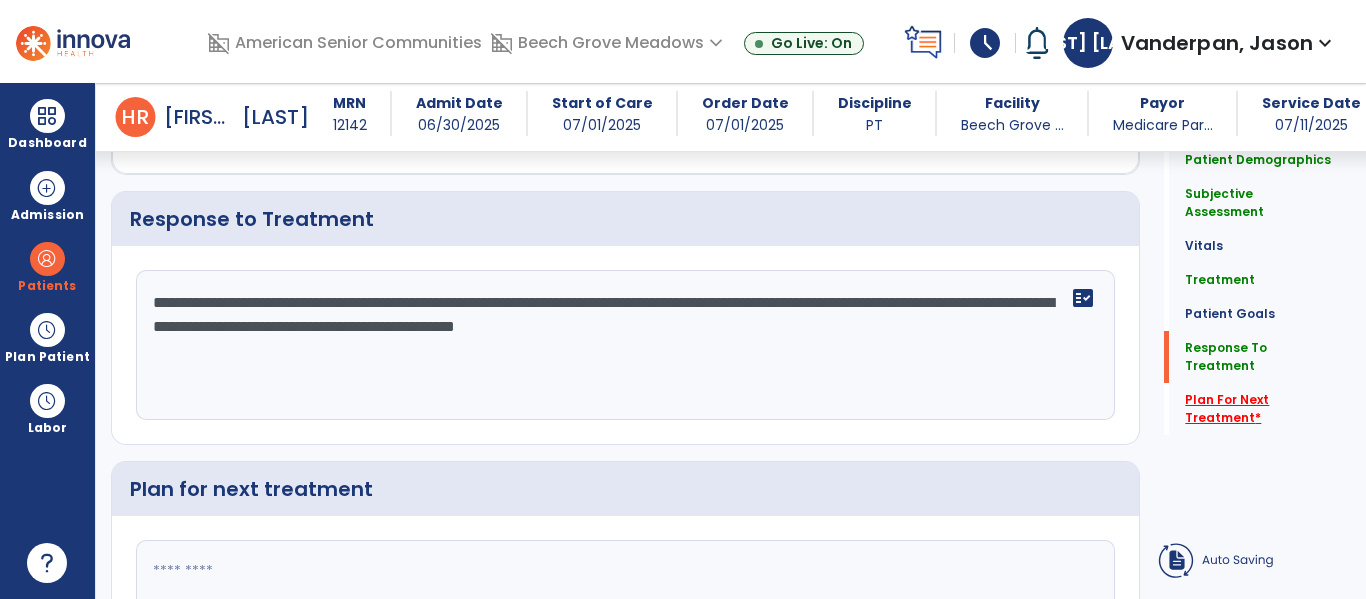 type on "**********" 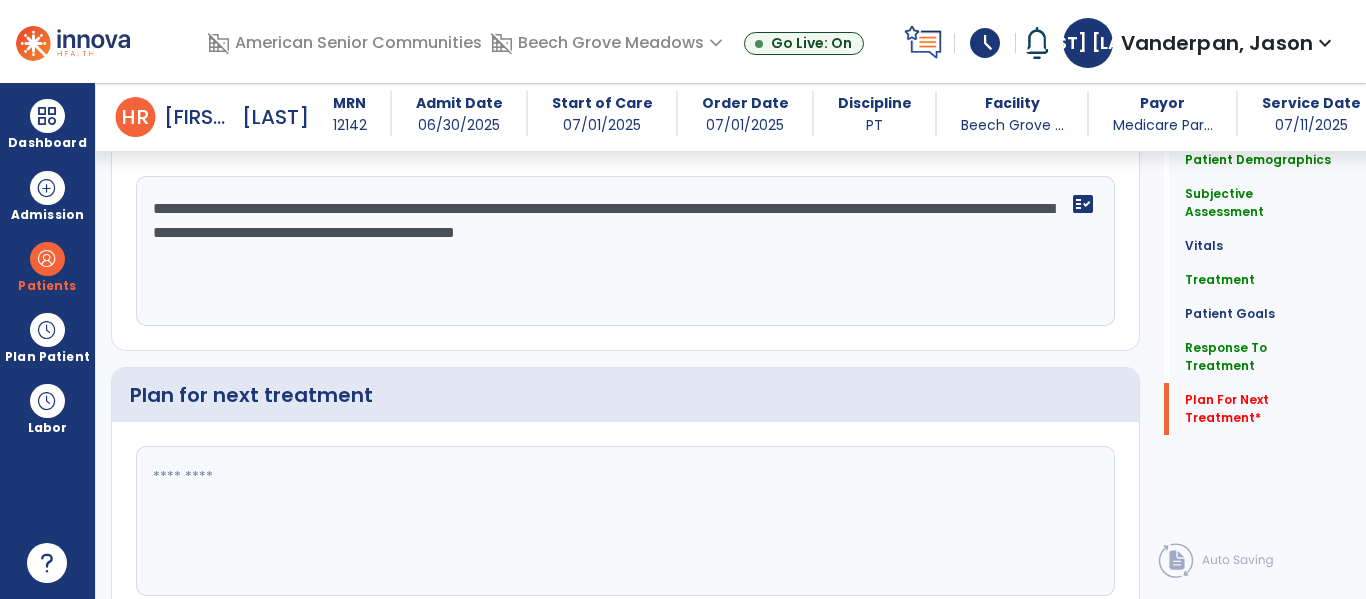 scroll, scrollTop: 3021, scrollLeft: 0, axis: vertical 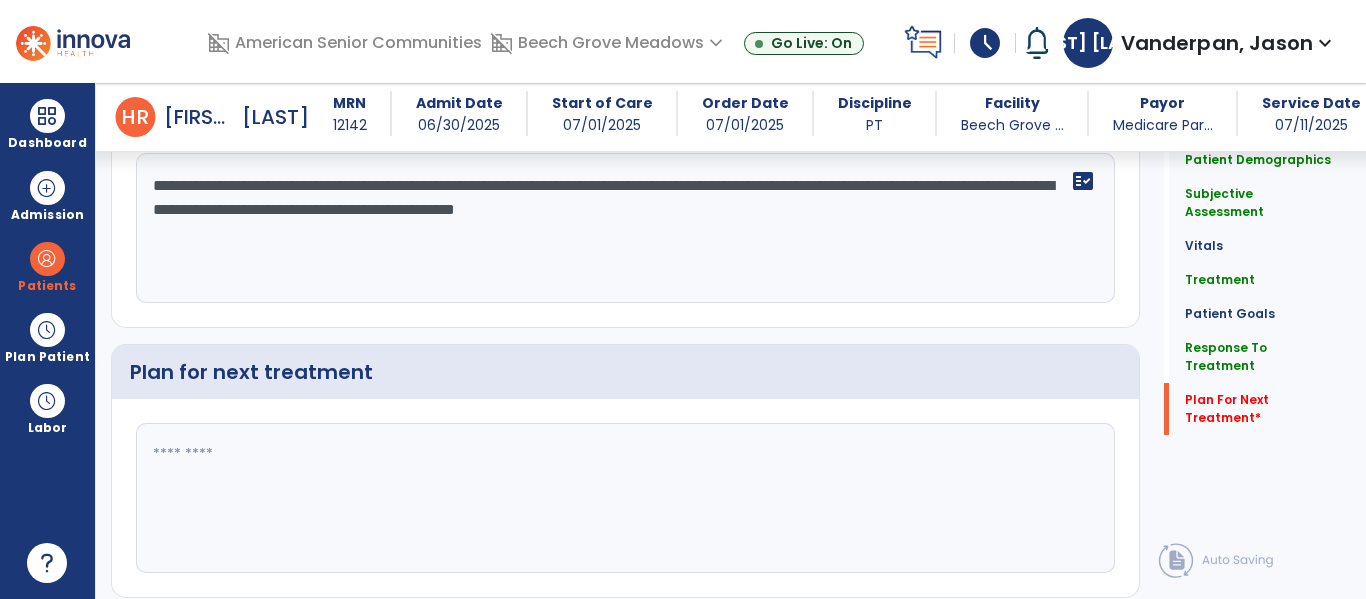 click 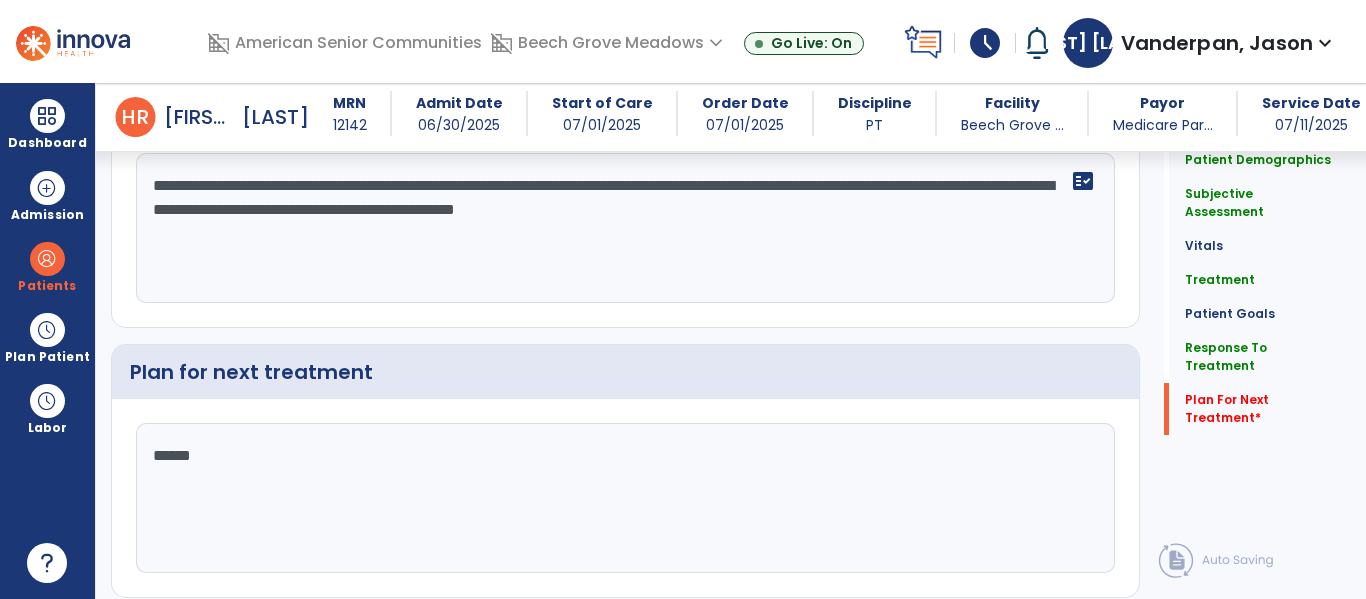 type on "*******" 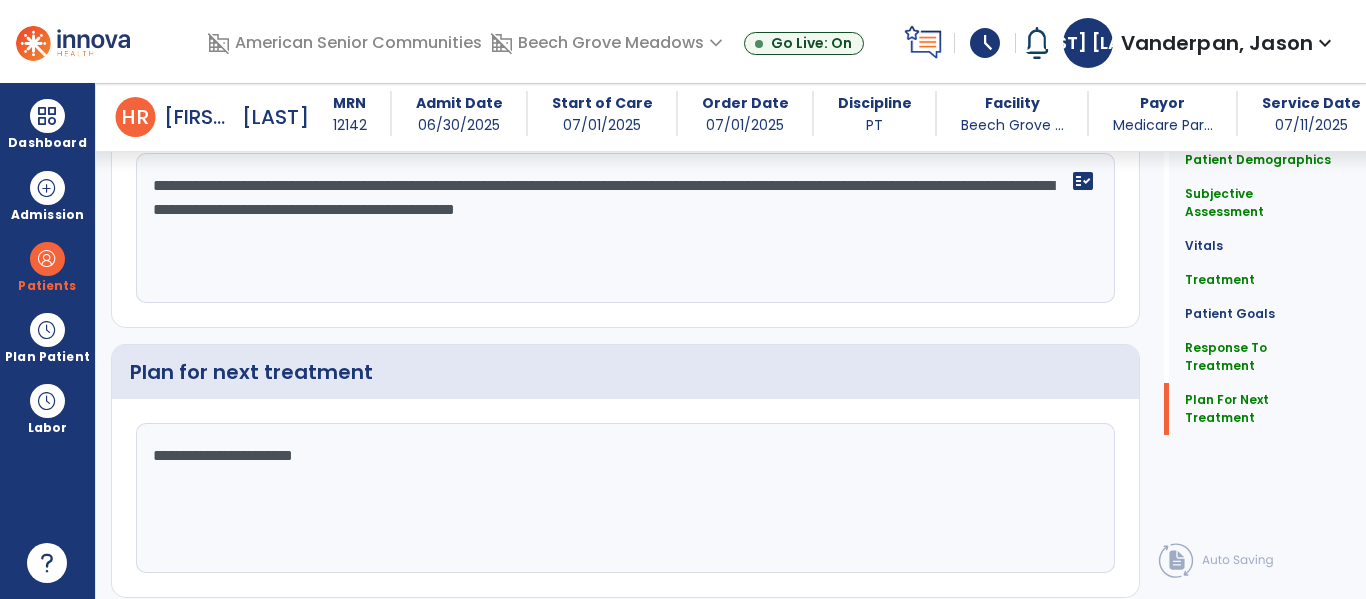scroll, scrollTop: 3065, scrollLeft: 0, axis: vertical 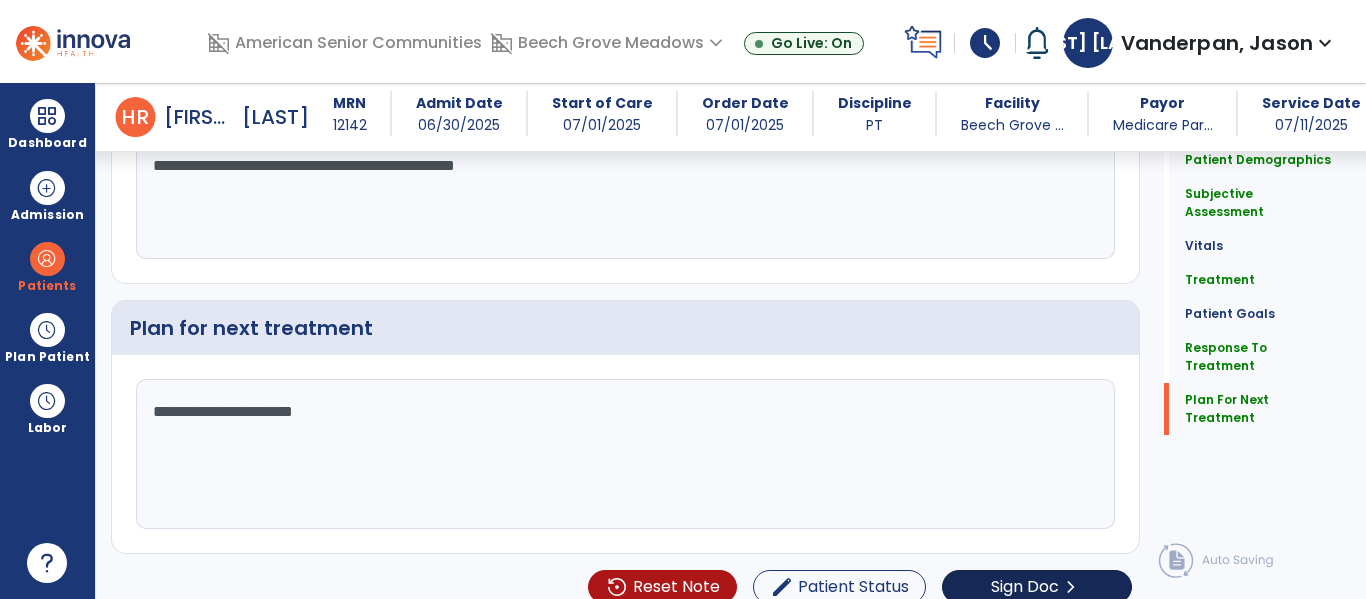 type on "**********" 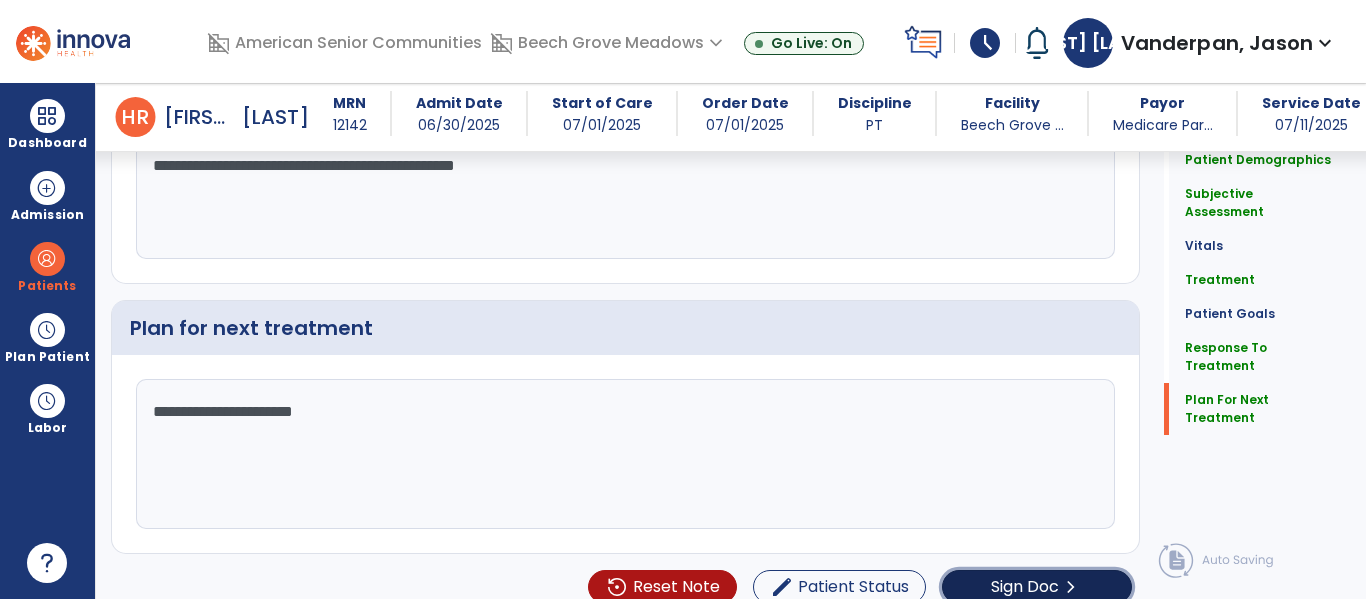 click on "Sign Doc" 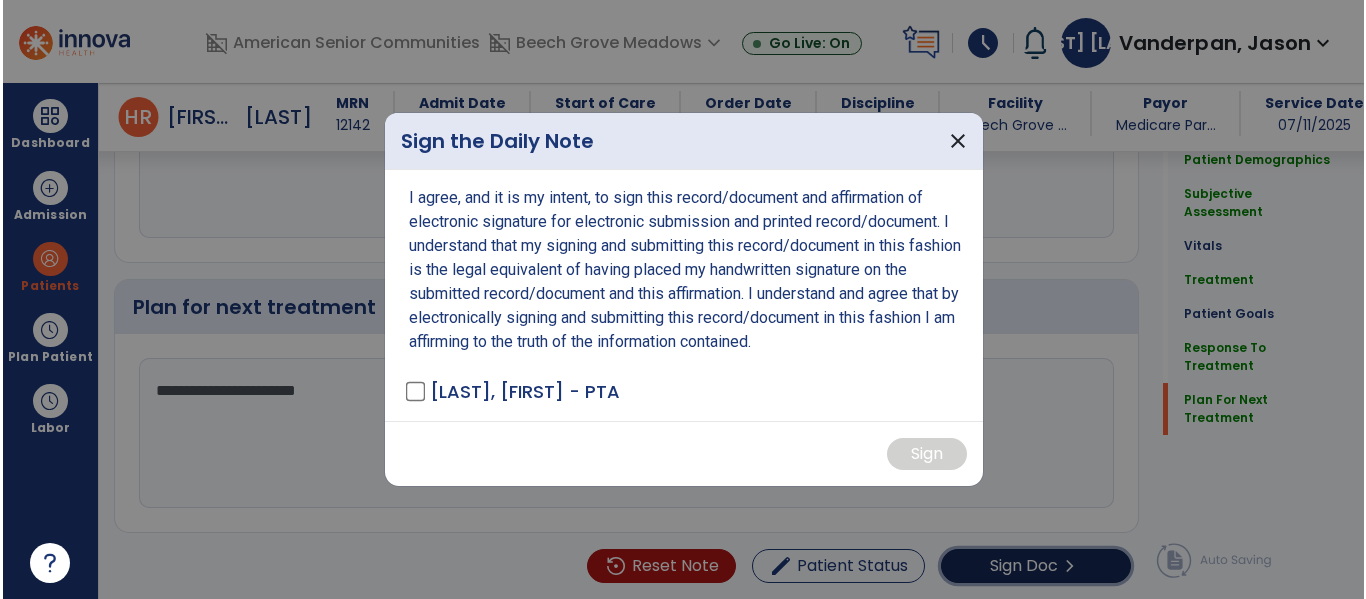 scroll, scrollTop: 3086, scrollLeft: 0, axis: vertical 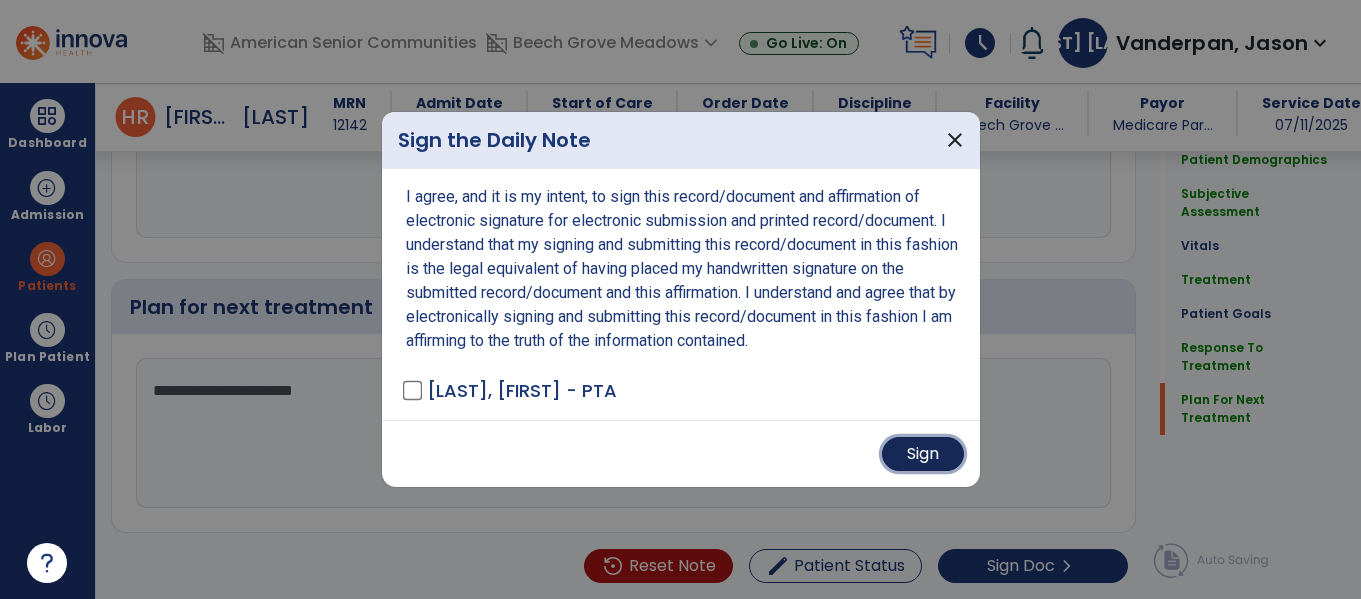 click on "Sign" at bounding box center [923, 454] 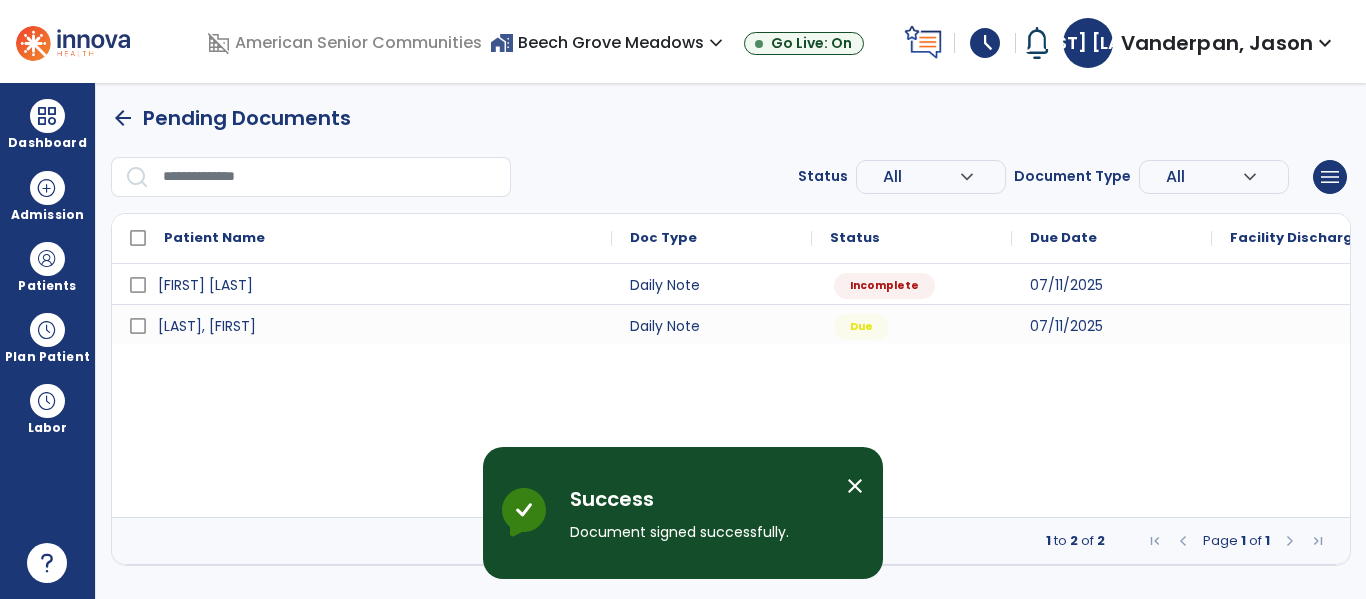 scroll, scrollTop: 0, scrollLeft: 0, axis: both 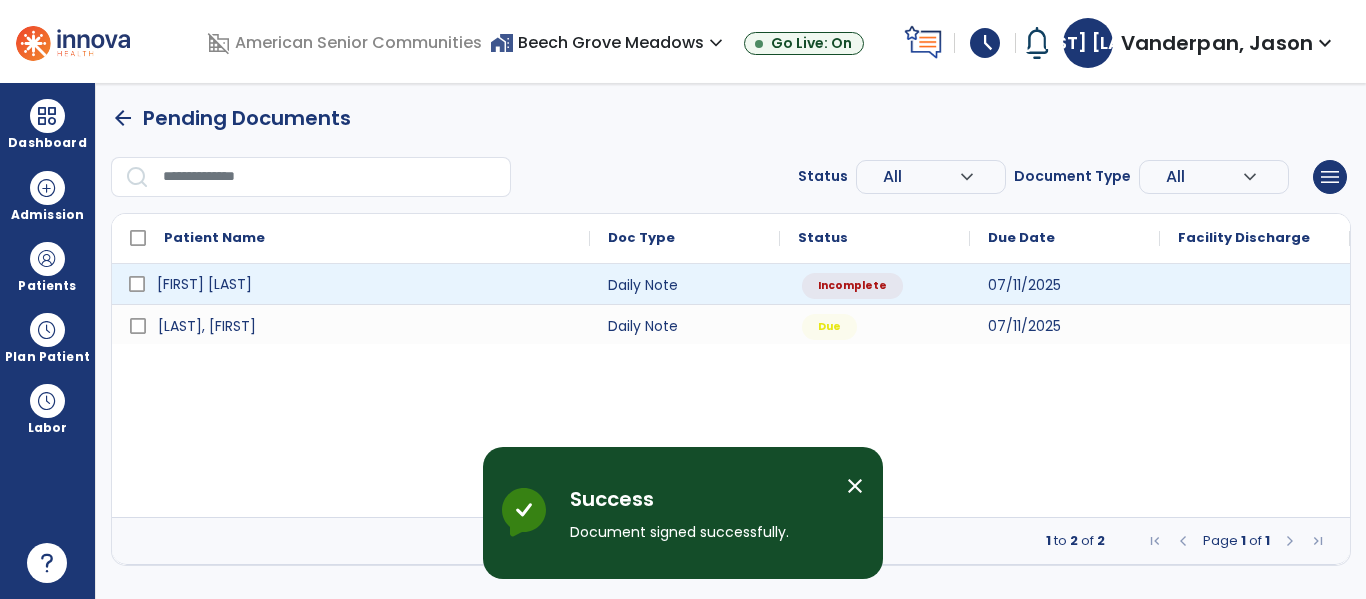 click on "[FIRST] [LAST]" at bounding box center [365, 284] 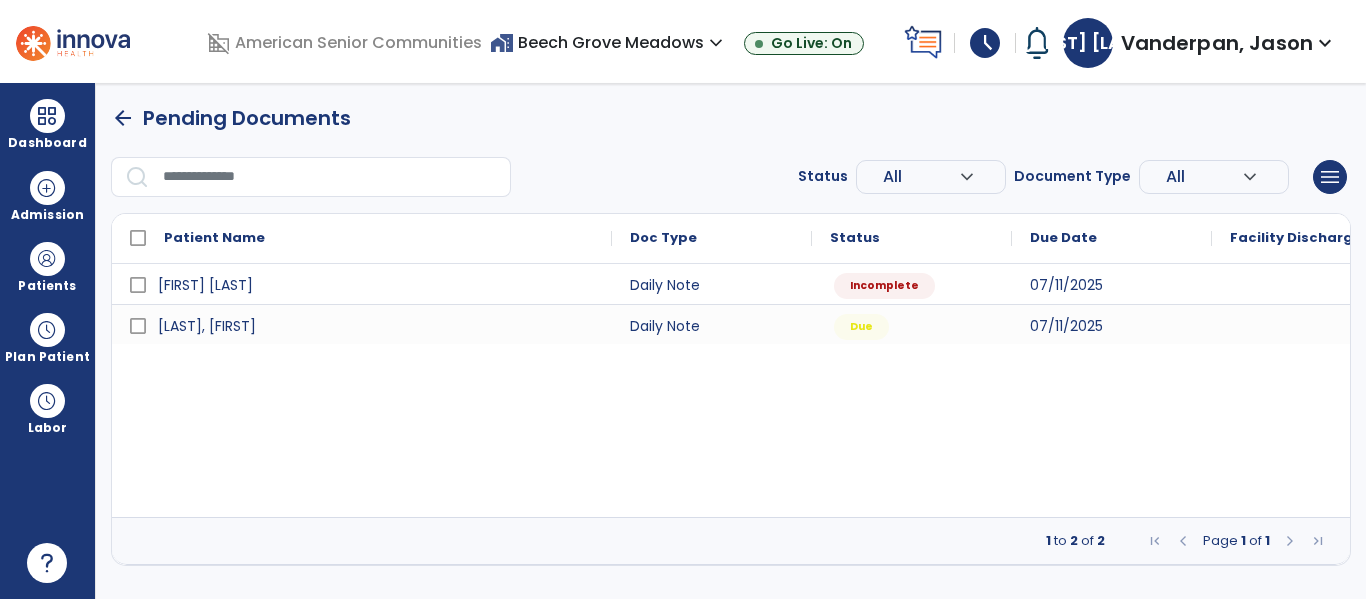 select on "*" 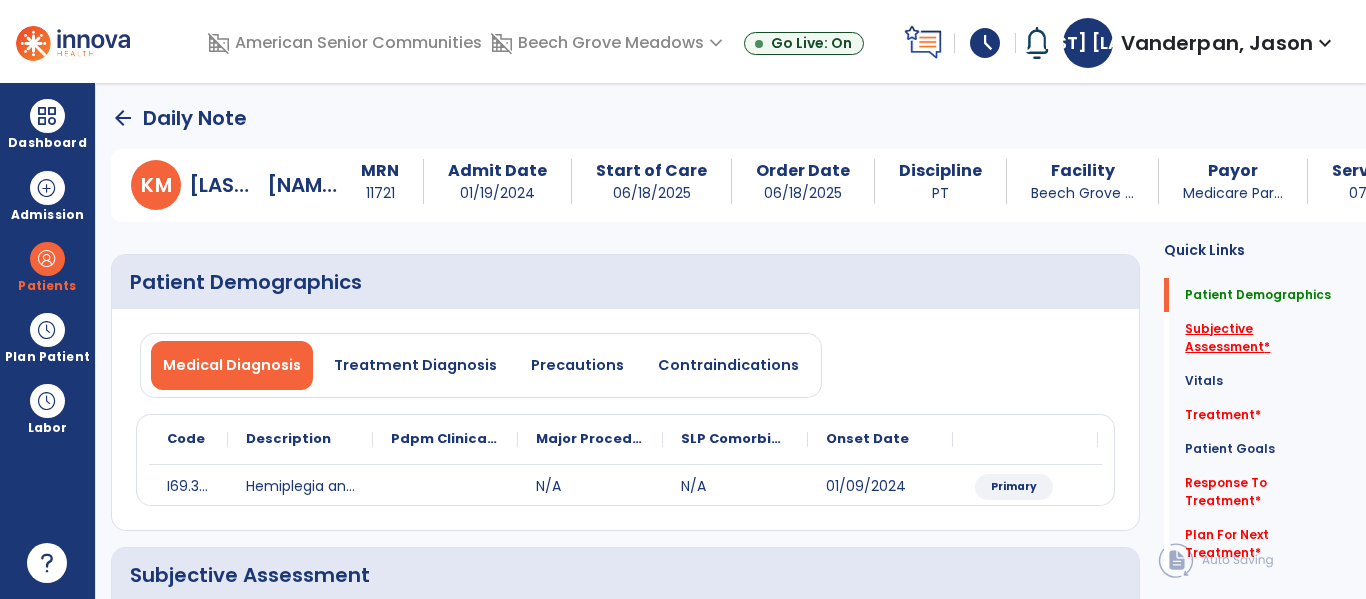 click on "Subjective Assessment   *" 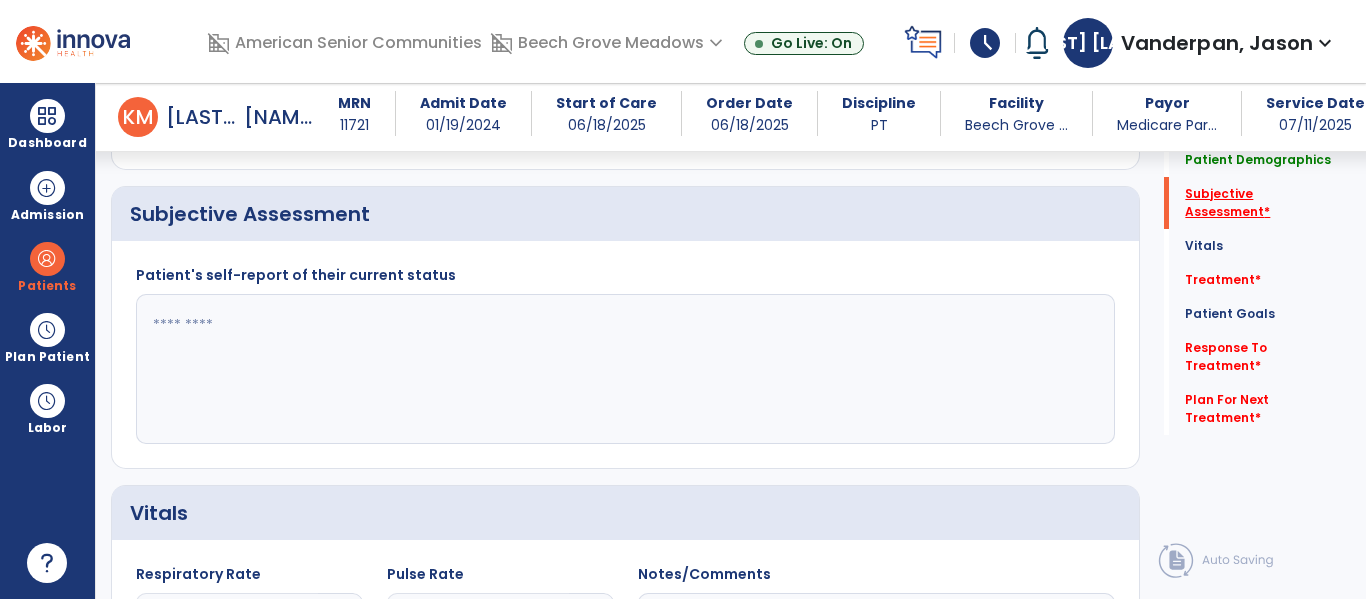 scroll, scrollTop: 347, scrollLeft: 0, axis: vertical 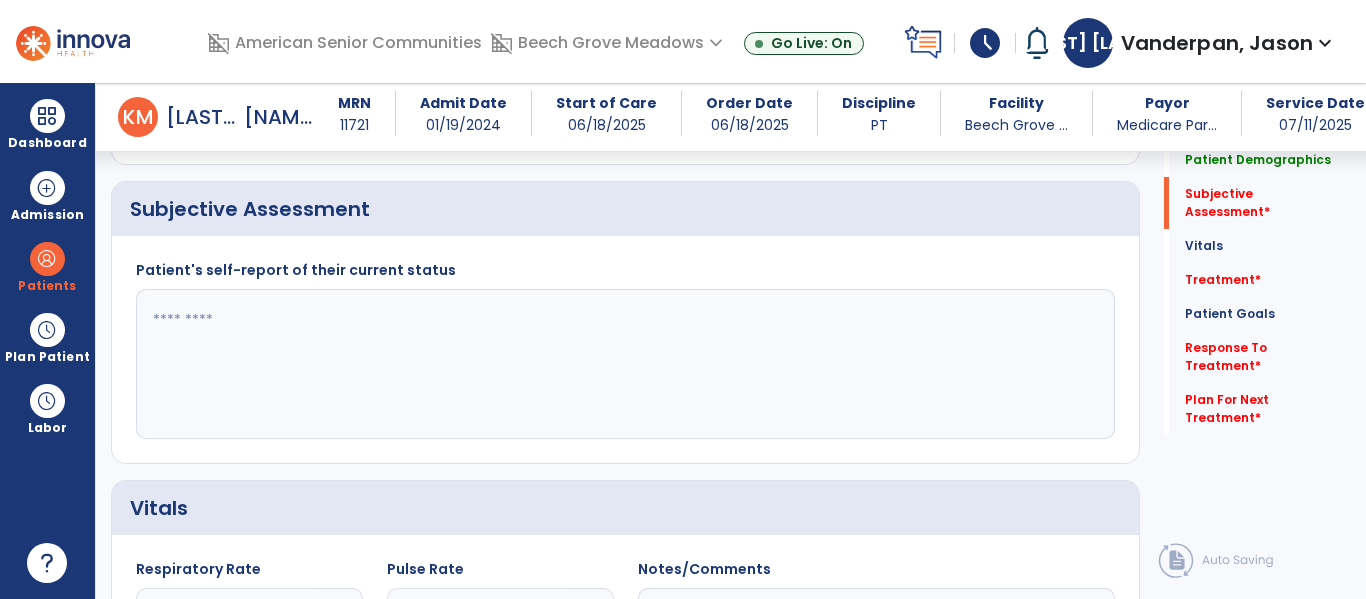 click 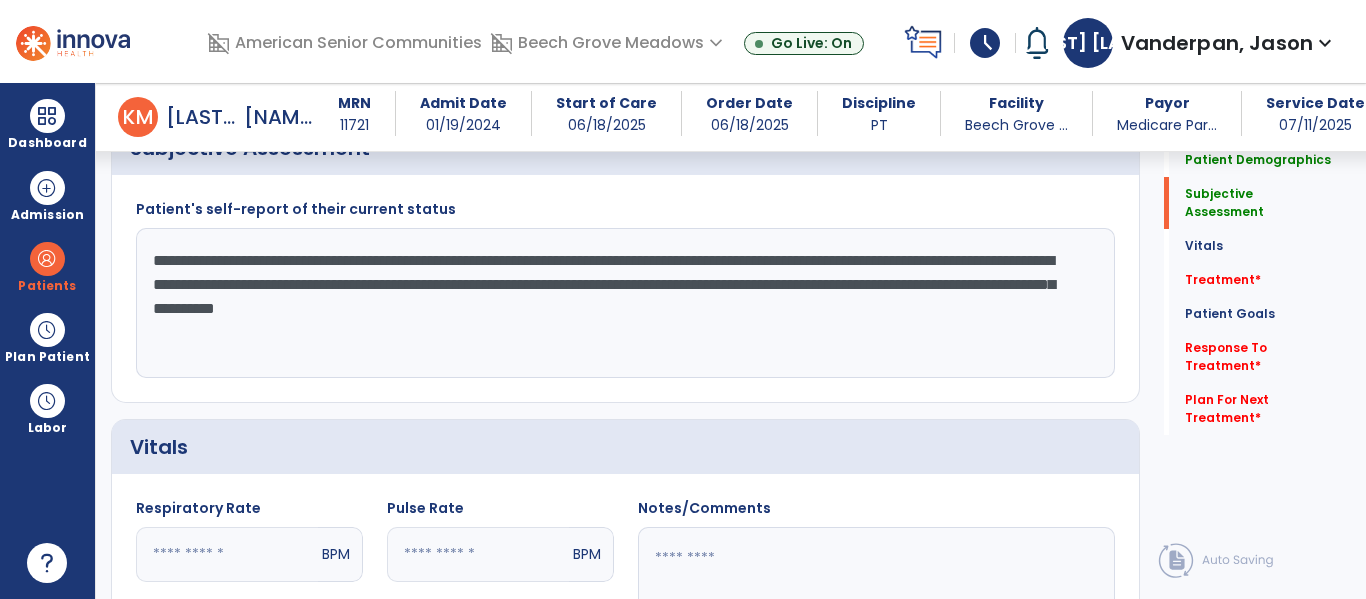 scroll, scrollTop: 395, scrollLeft: 0, axis: vertical 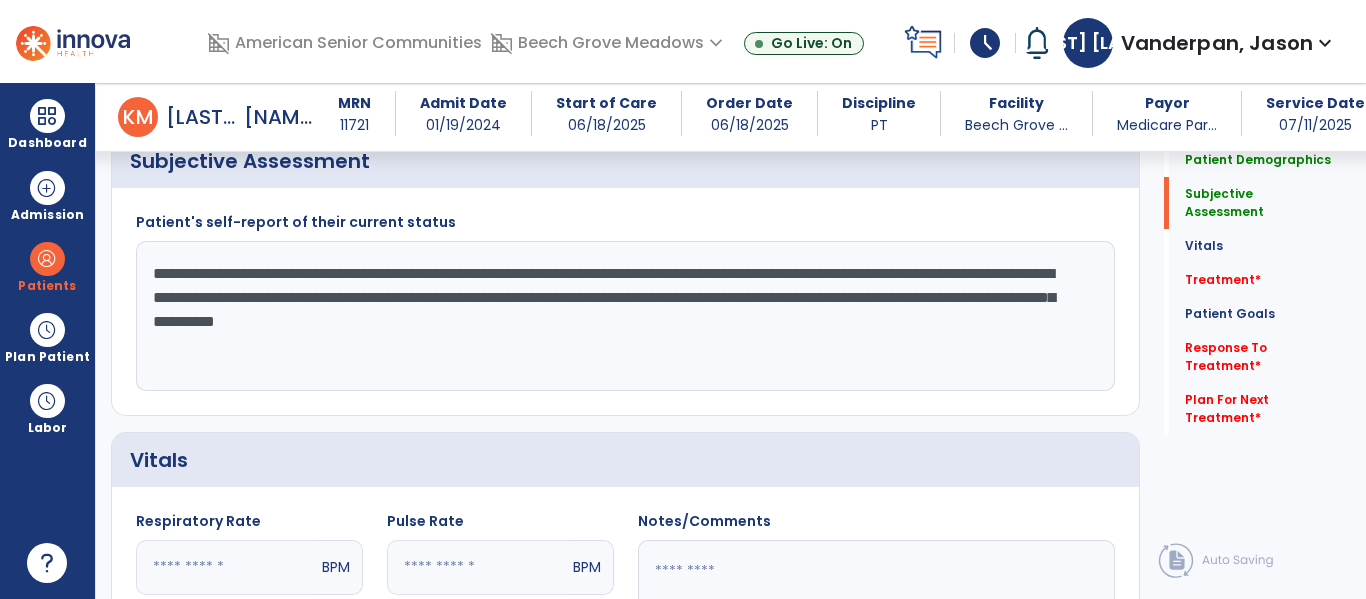 drag, startPoint x: 831, startPoint y: 315, endPoint x: 146, endPoint y: 245, distance: 688.5674 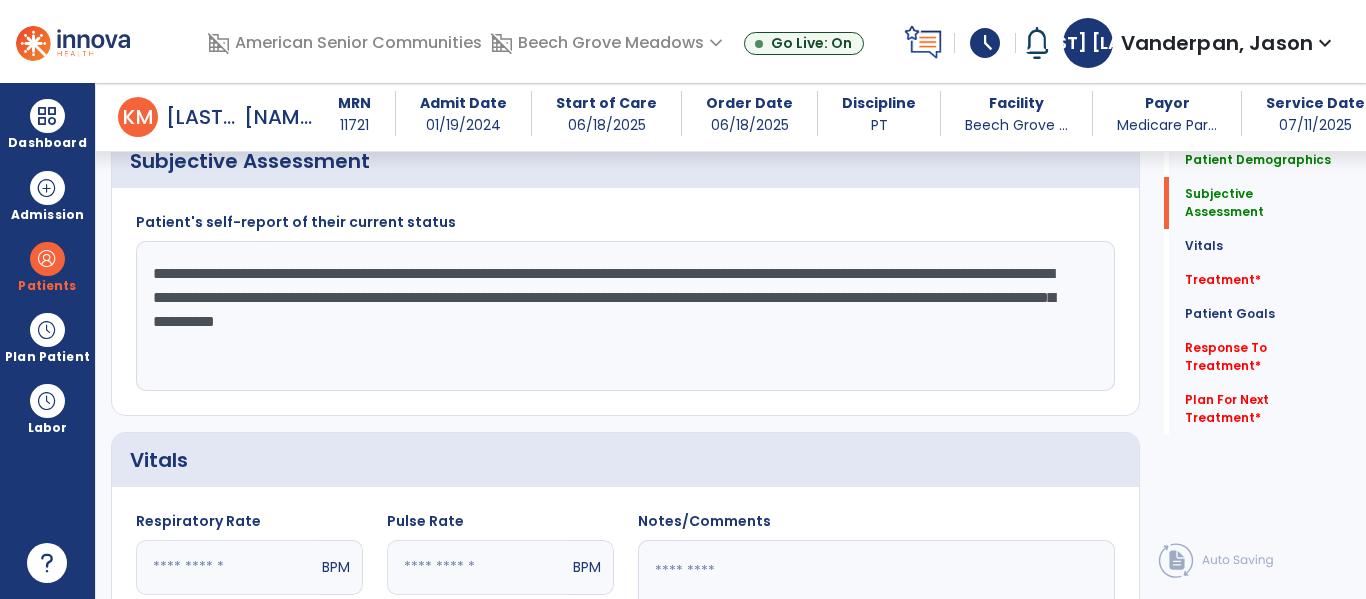 click on "**********" 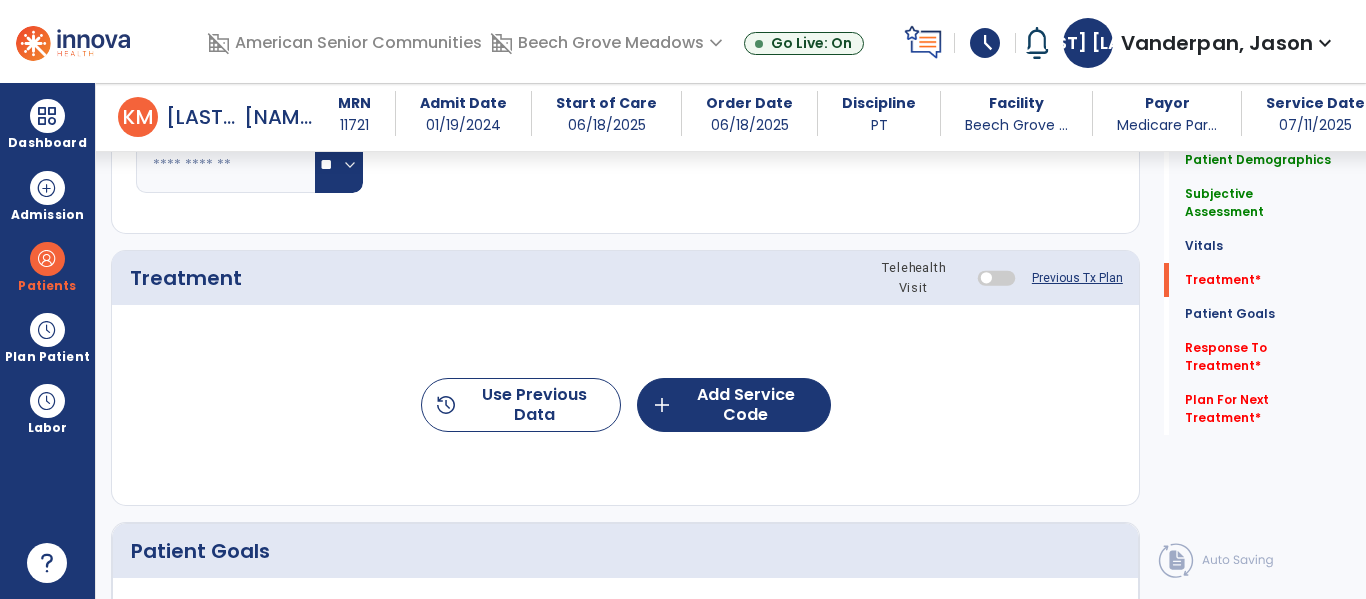 scroll, scrollTop: 988, scrollLeft: 0, axis: vertical 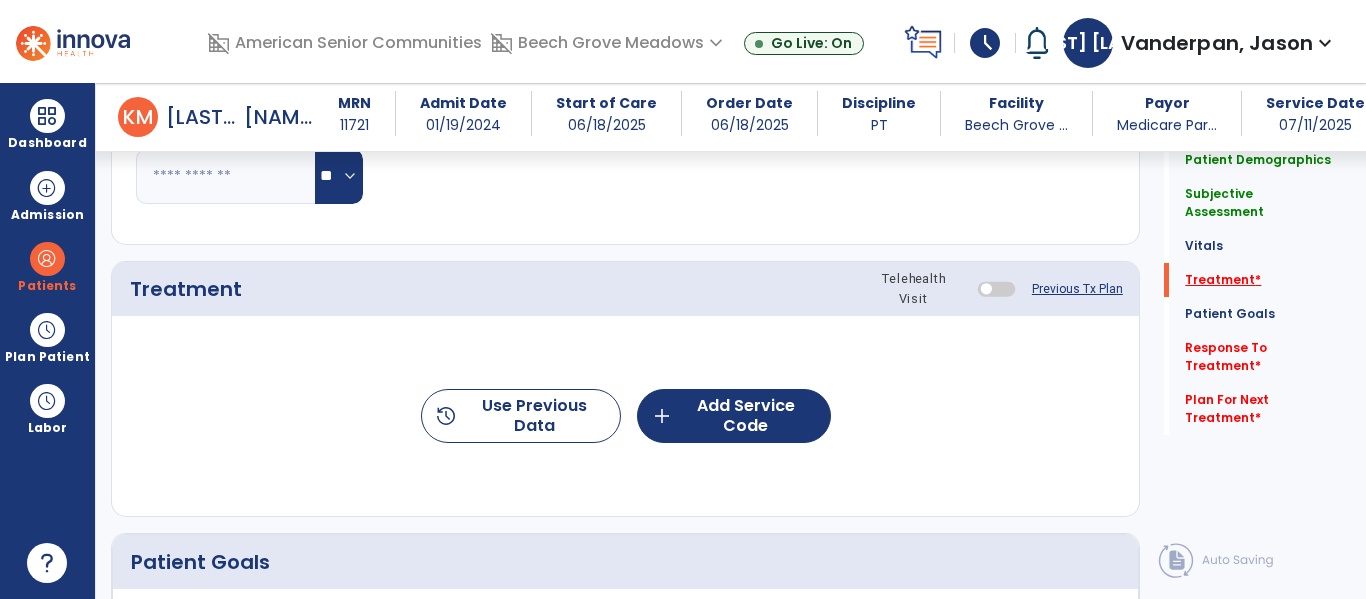 click on "Treatment   *" 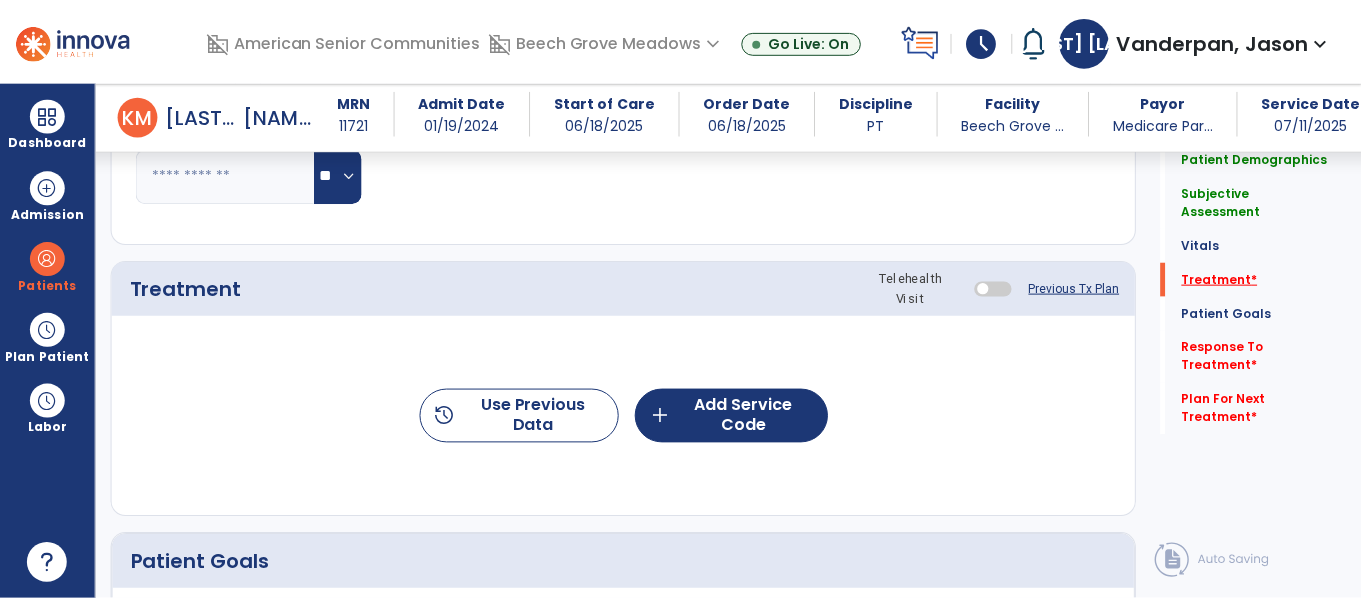 scroll, scrollTop: 1036, scrollLeft: 0, axis: vertical 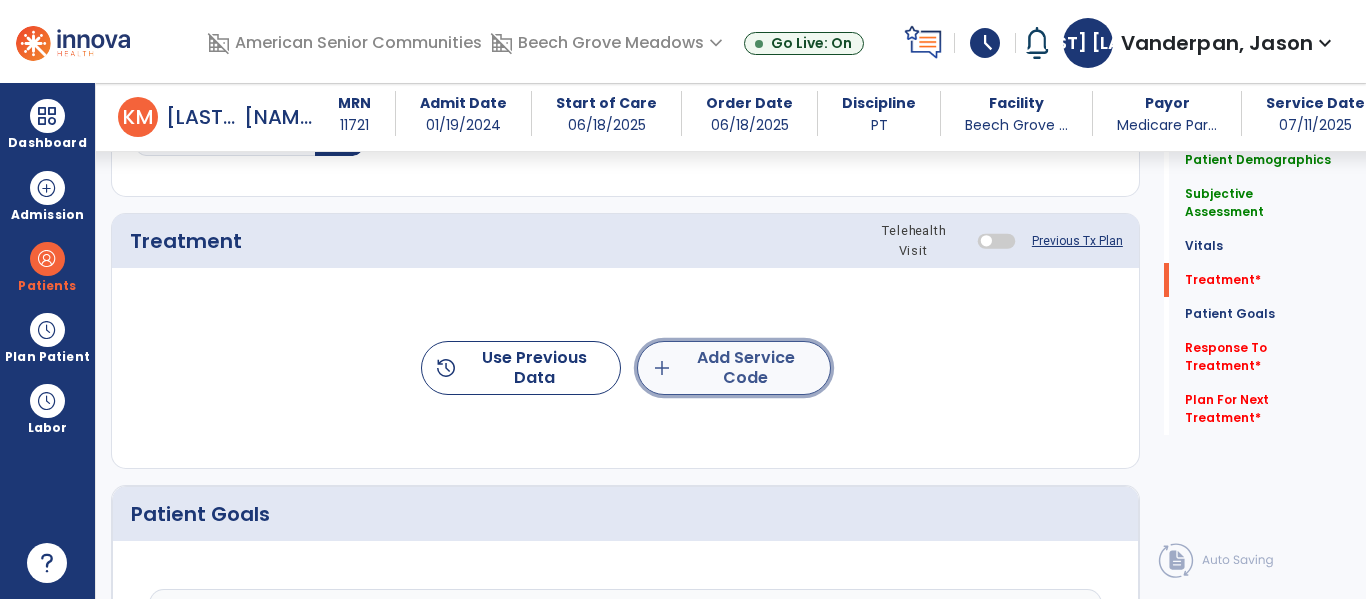click on "add  Add Service Code" 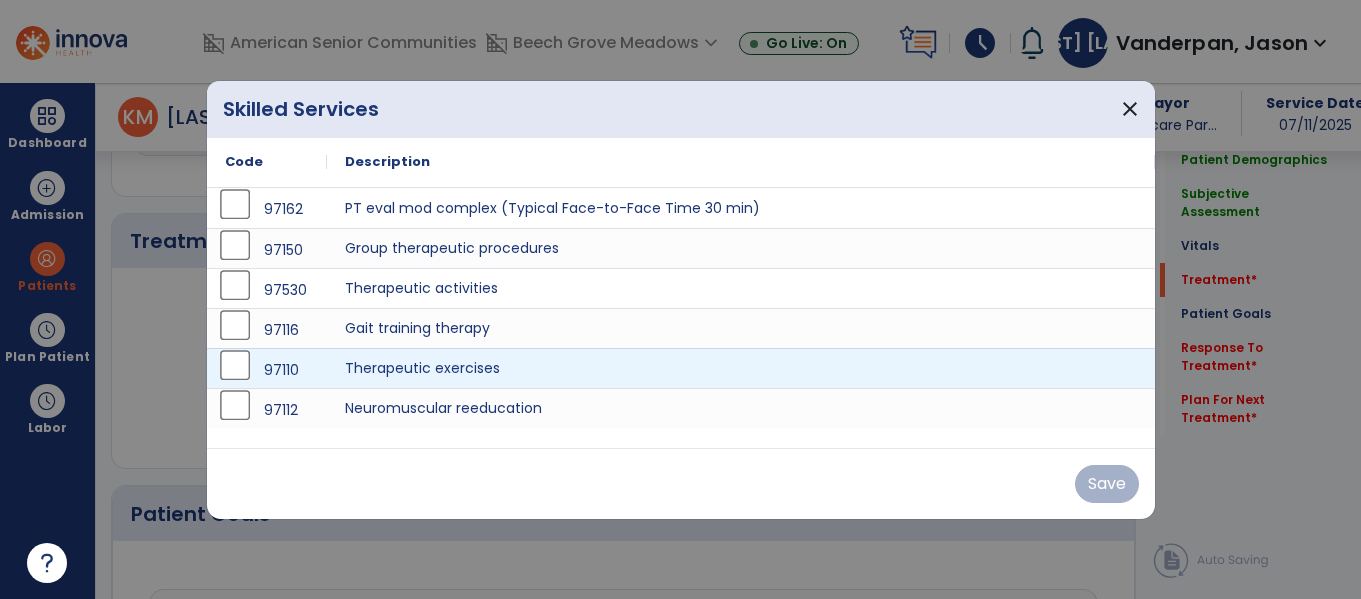 scroll, scrollTop: 1036, scrollLeft: 0, axis: vertical 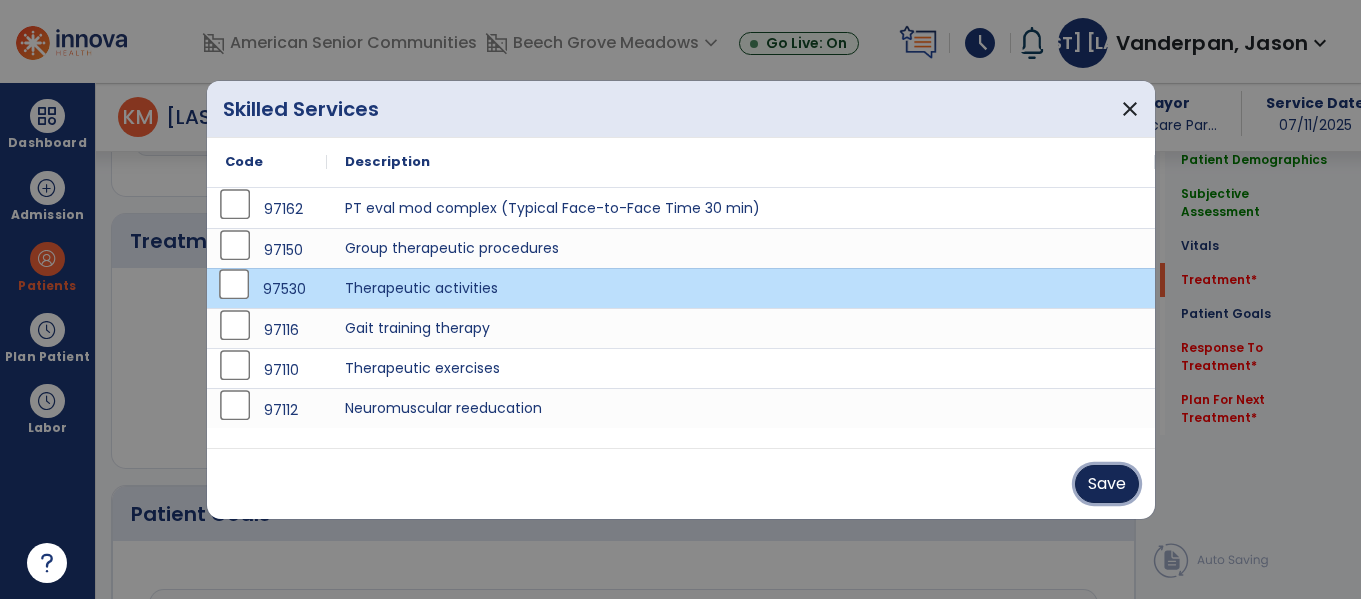 click on "Save" at bounding box center (1107, 484) 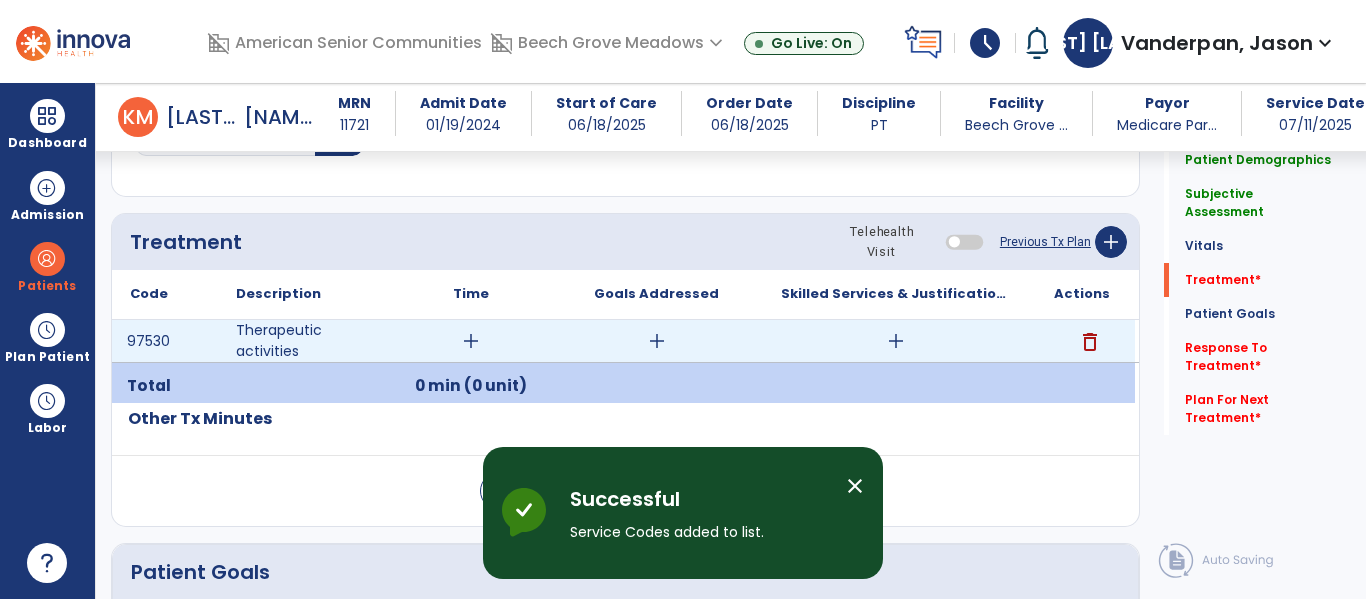 click on "add" at bounding box center [896, 341] 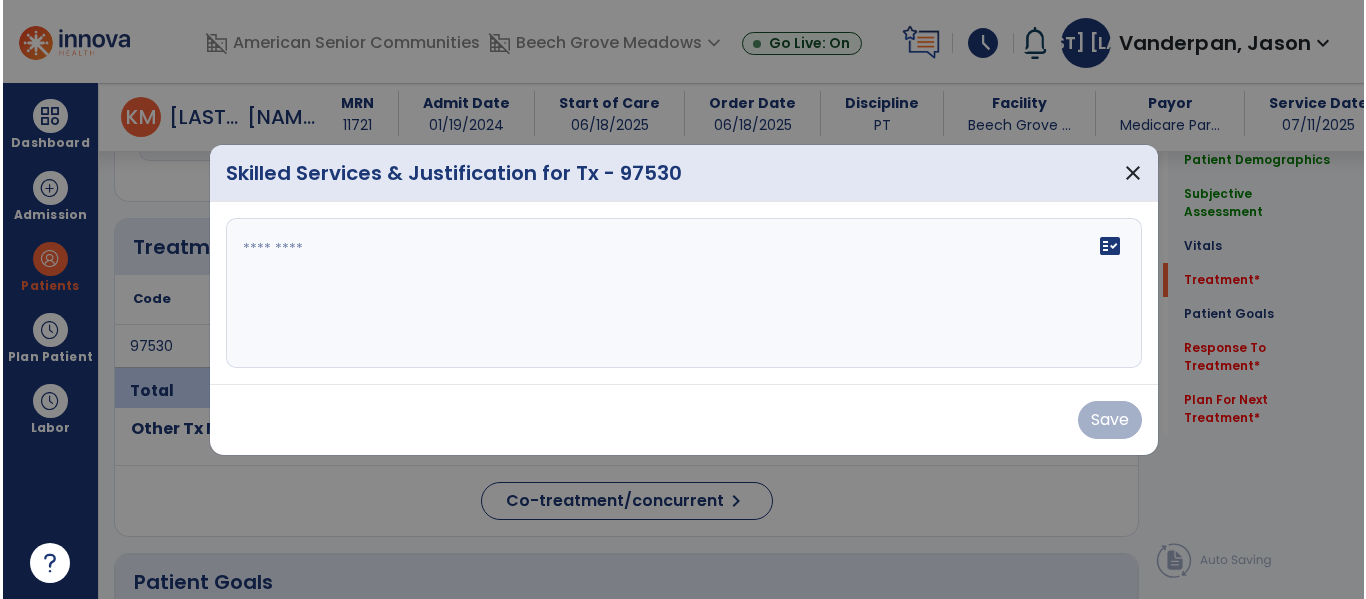 scroll, scrollTop: 1036, scrollLeft: 0, axis: vertical 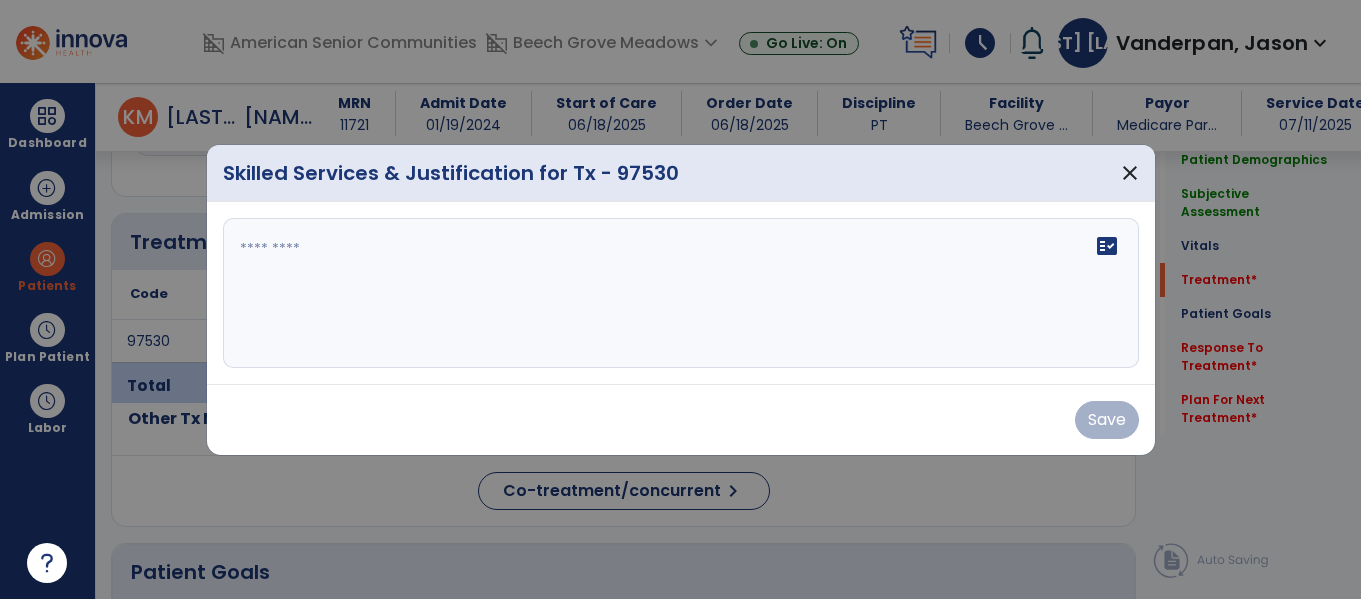 click at bounding box center [681, 293] 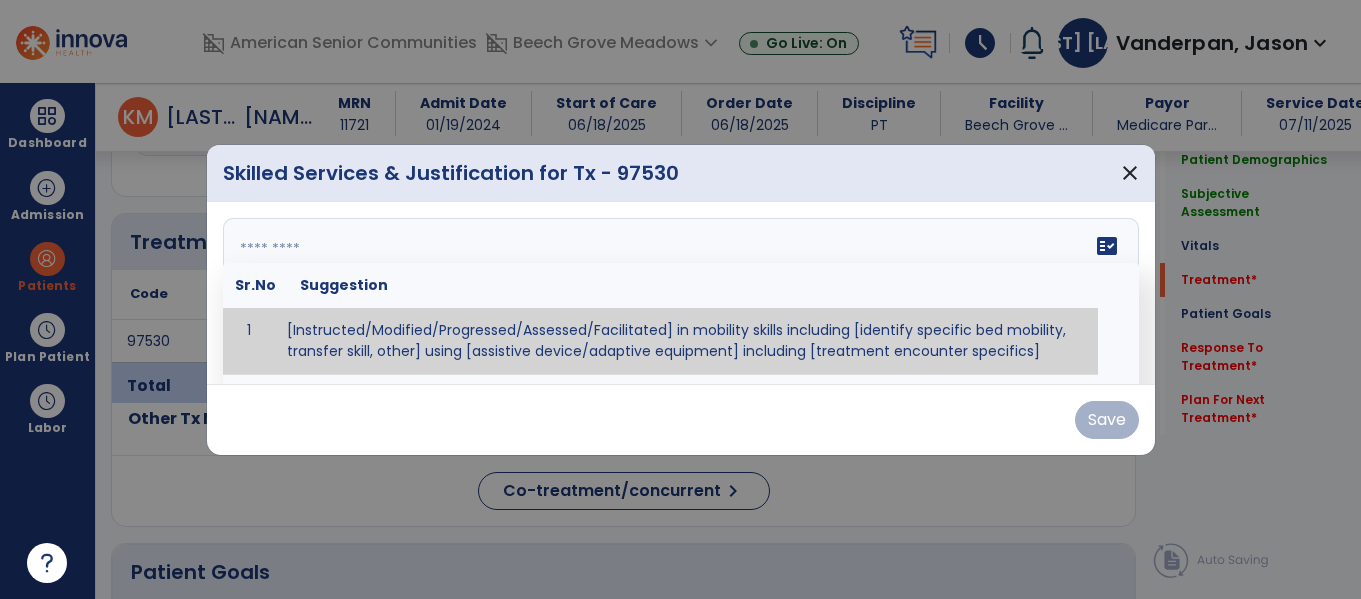 click at bounding box center (678, 293) 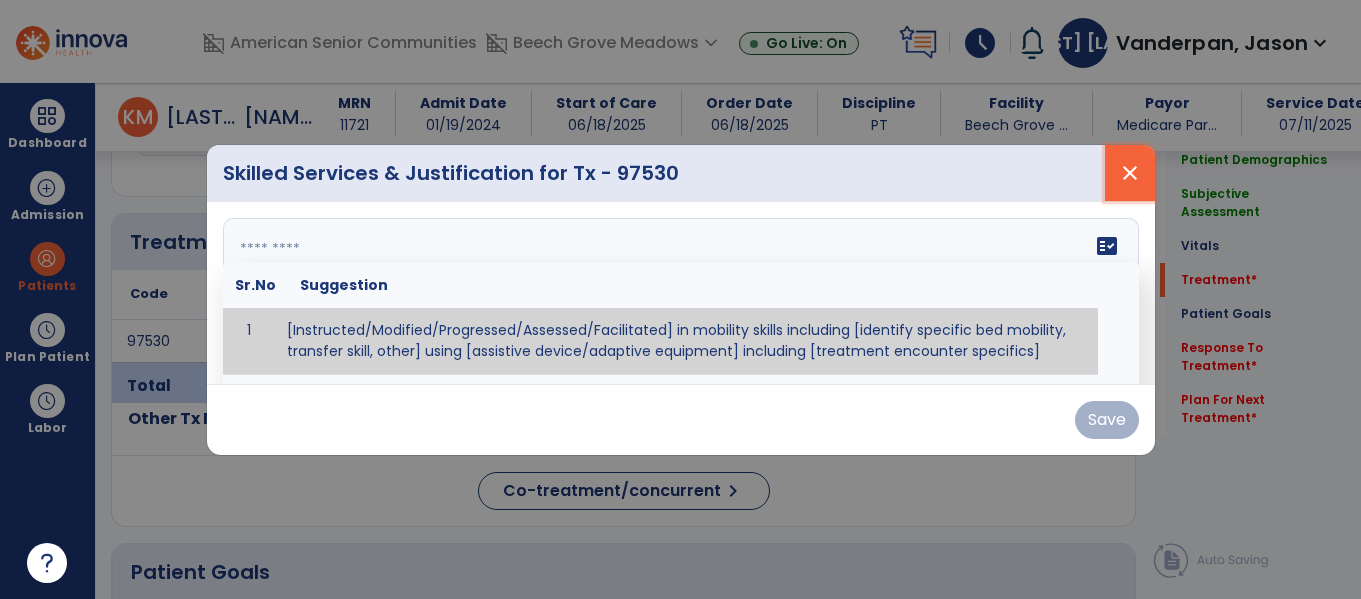 click on "close" at bounding box center (1130, 173) 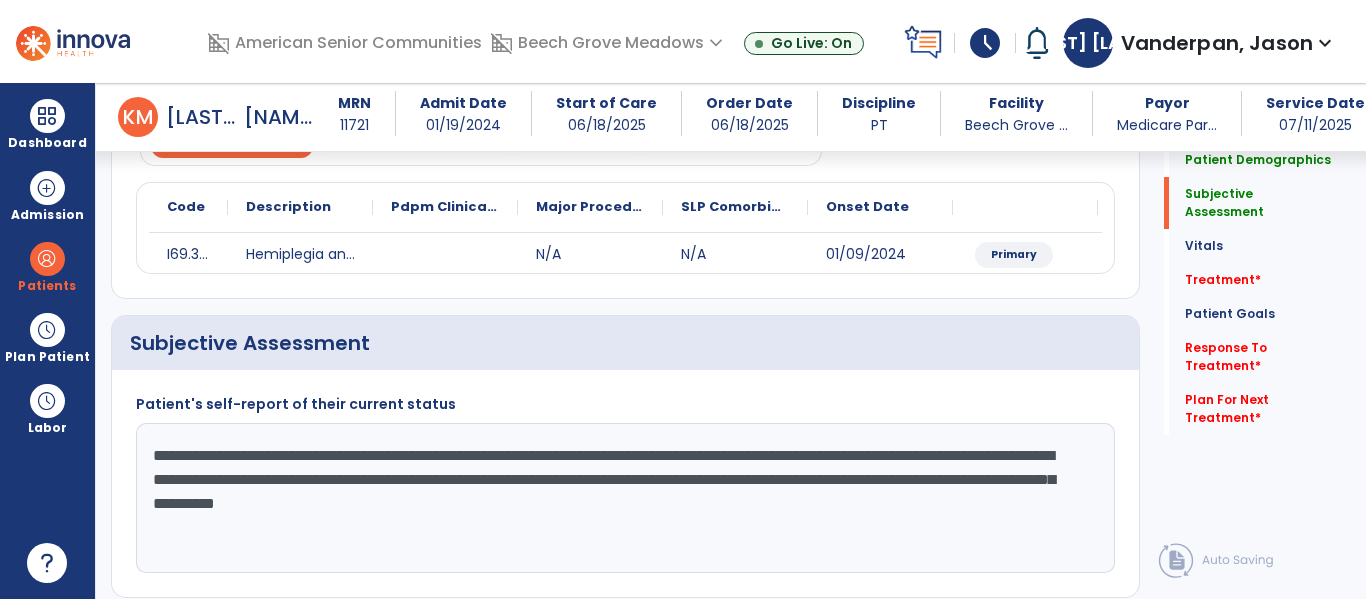 scroll, scrollTop: 210, scrollLeft: 0, axis: vertical 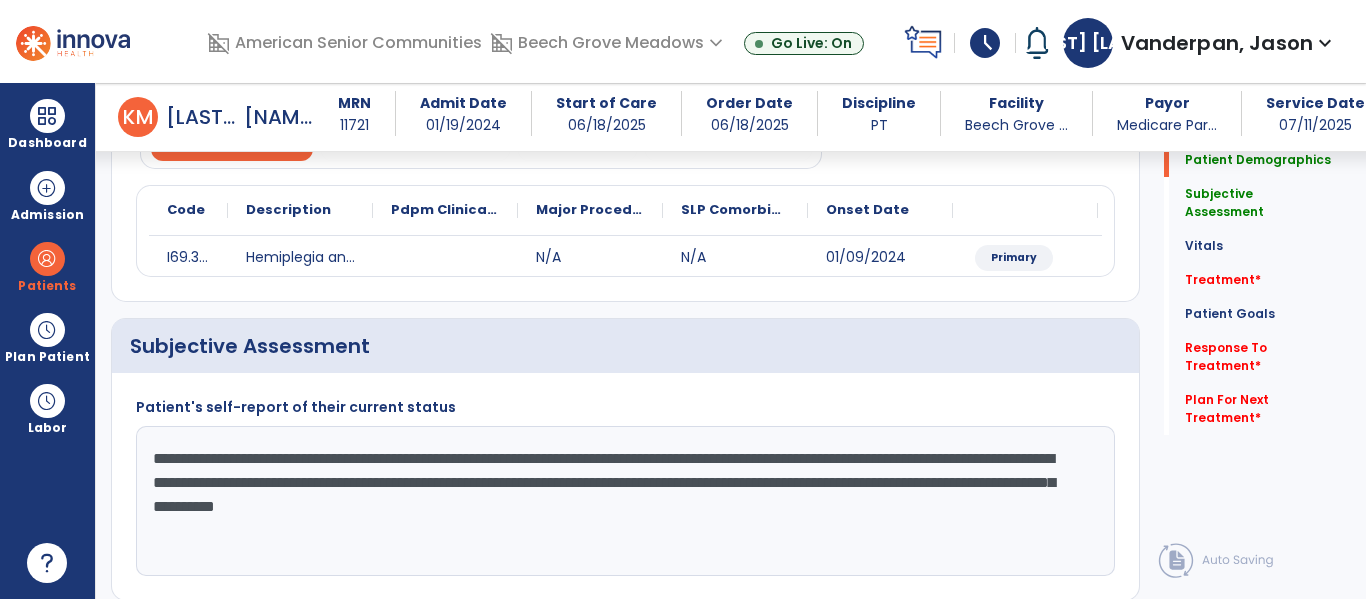 click on "**********" 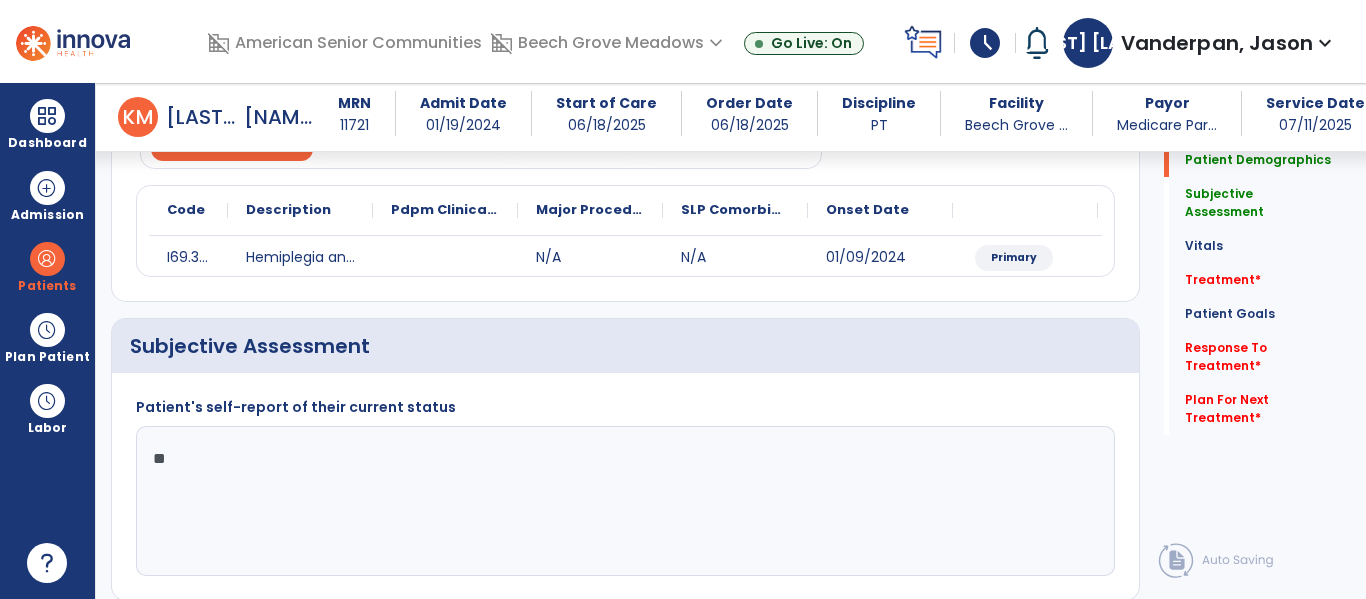 type on "*" 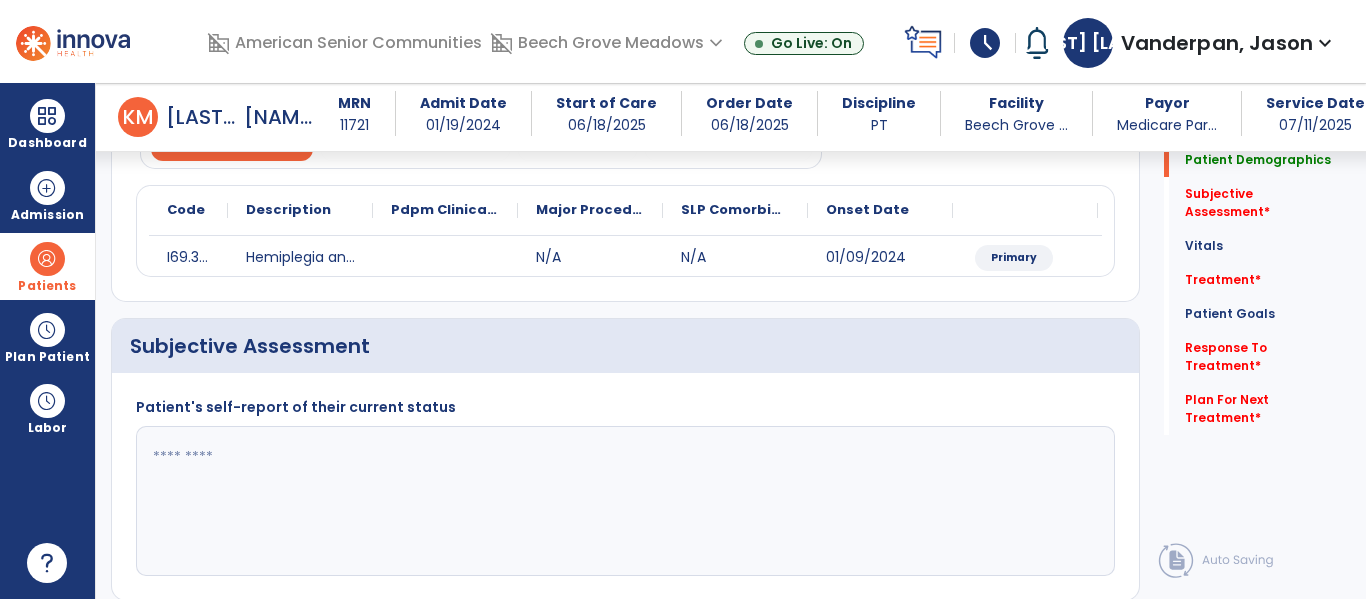 type 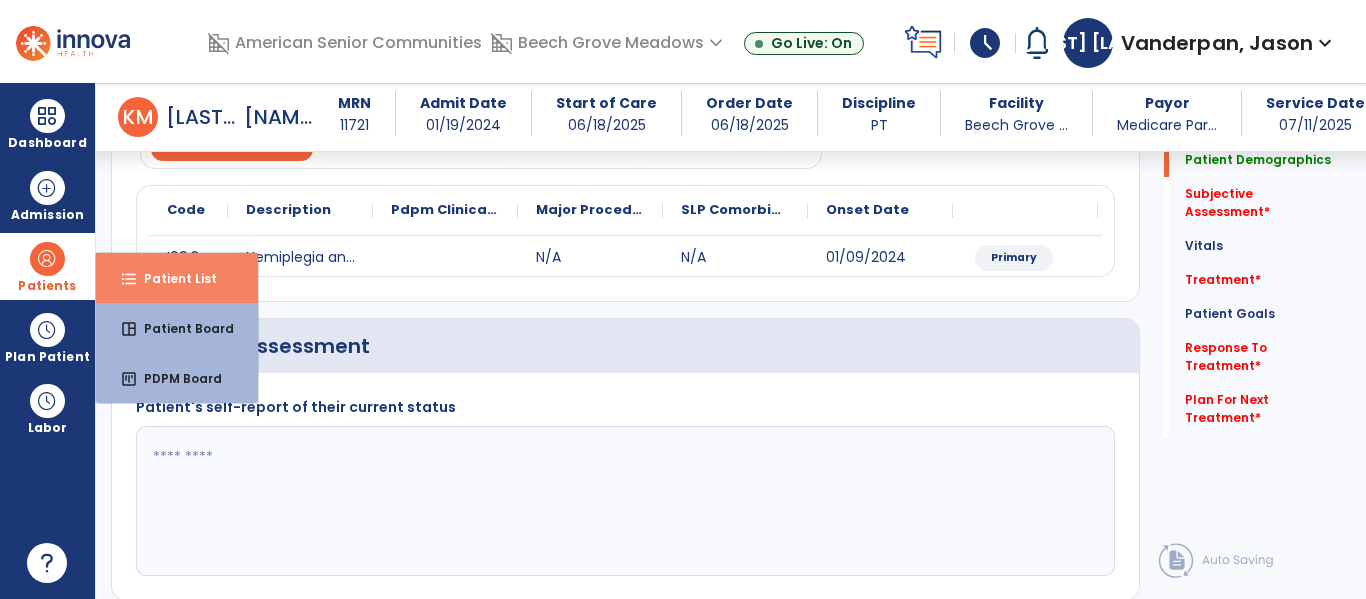 click on "format_list_bulleted  Patient List" at bounding box center (177, 278) 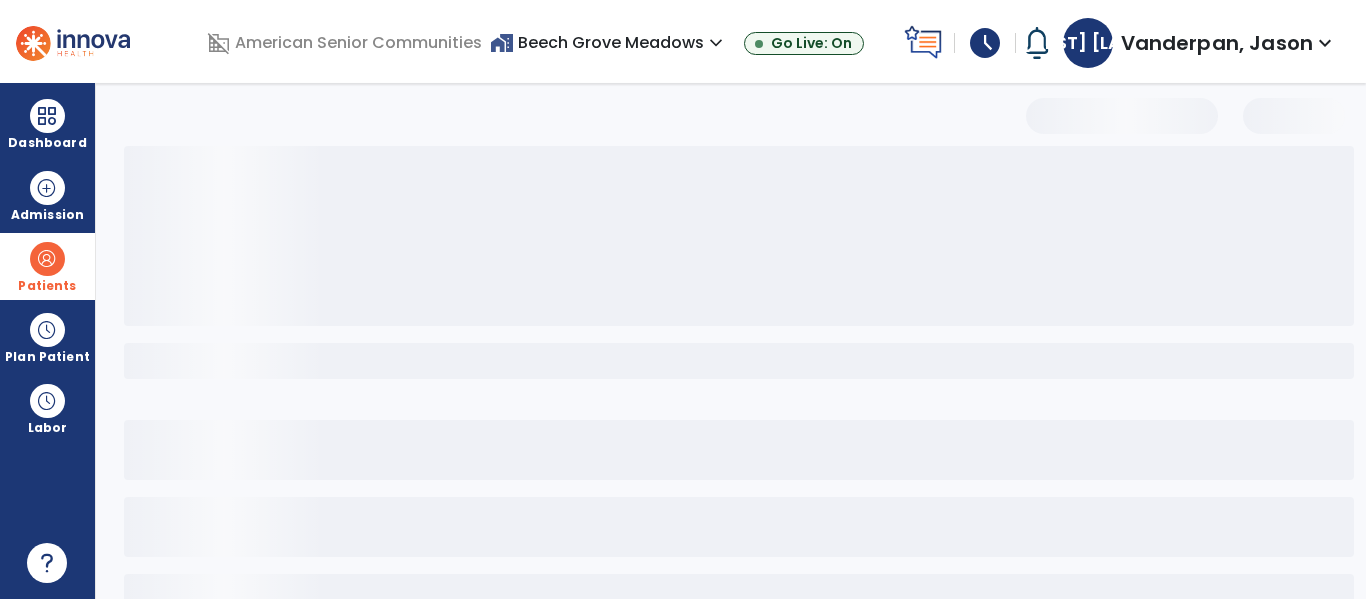 scroll, scrollTop: 144, scrollLeft: 0, axis: vertical 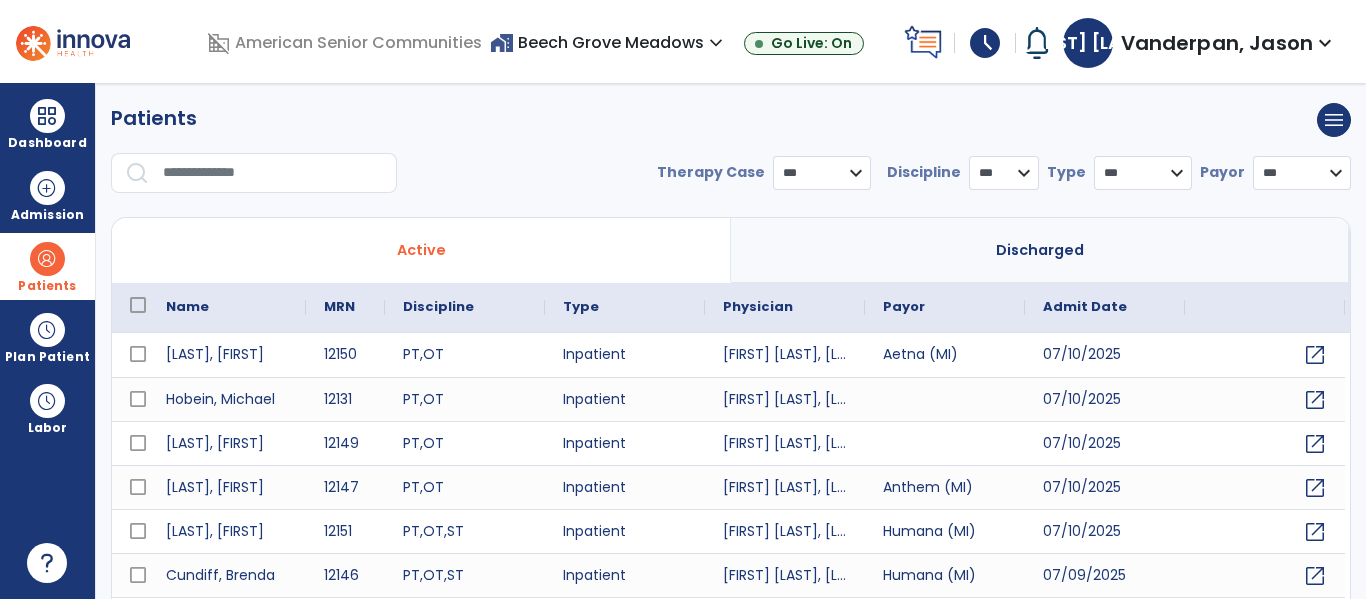 click at bounding box center [273, 173] 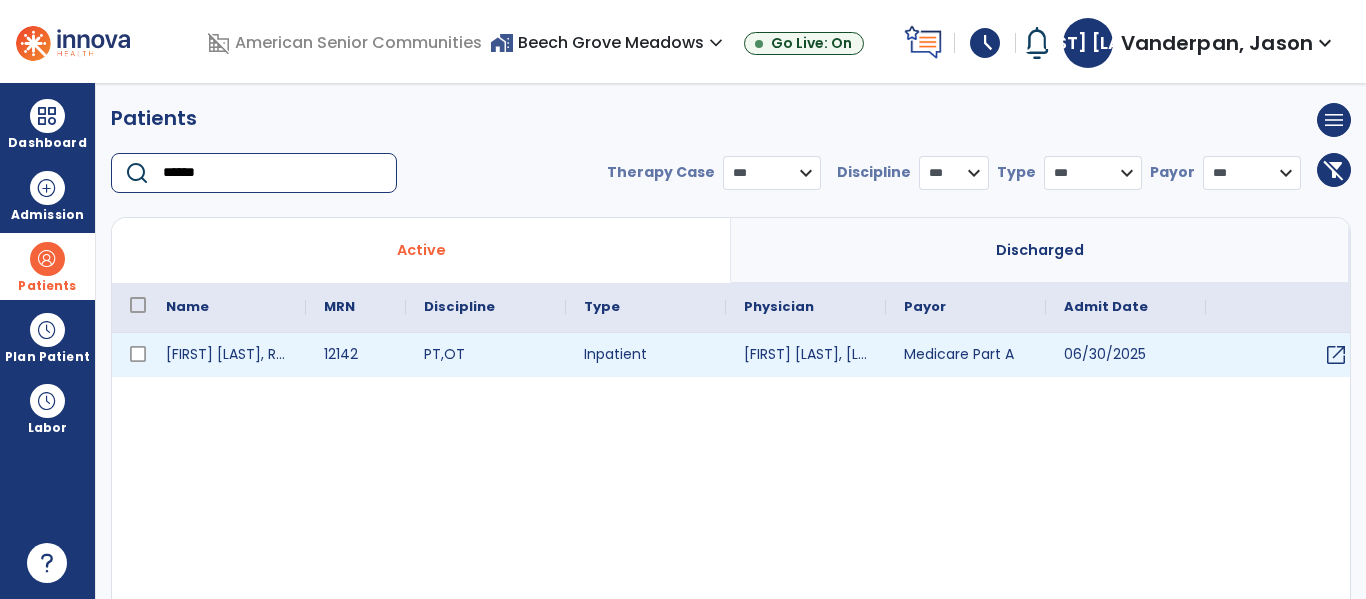 type on "******" 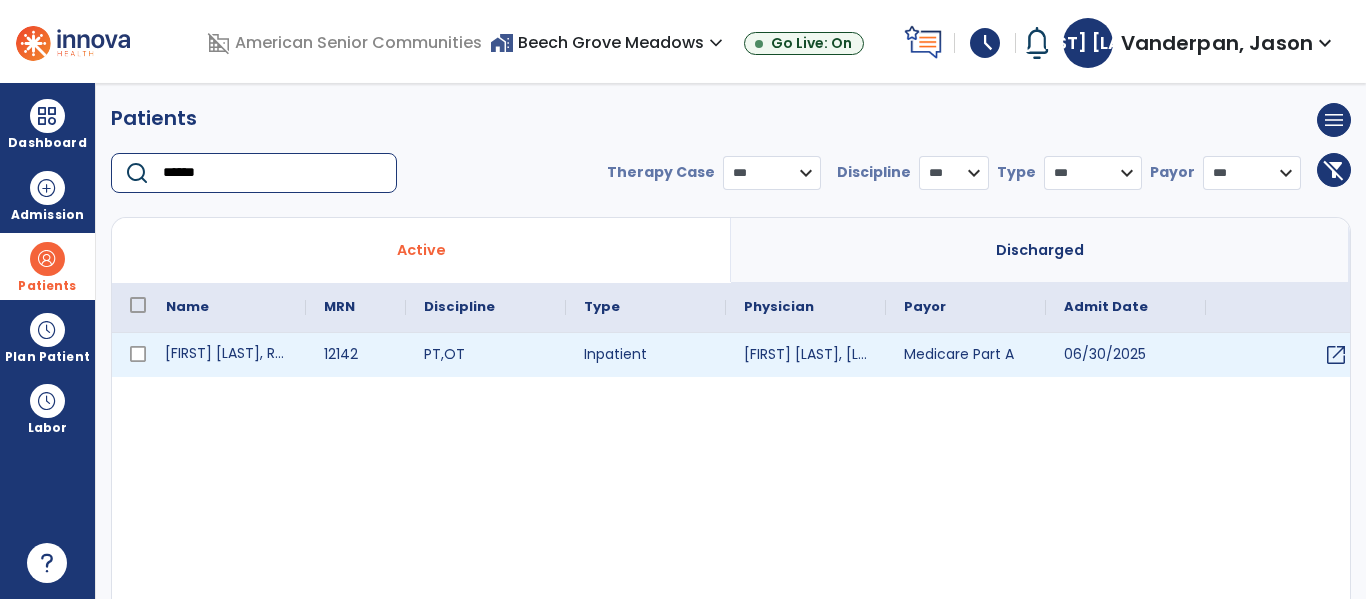 click on "[FIRST] [LAST], Russell" at bounding box center [227, 355] 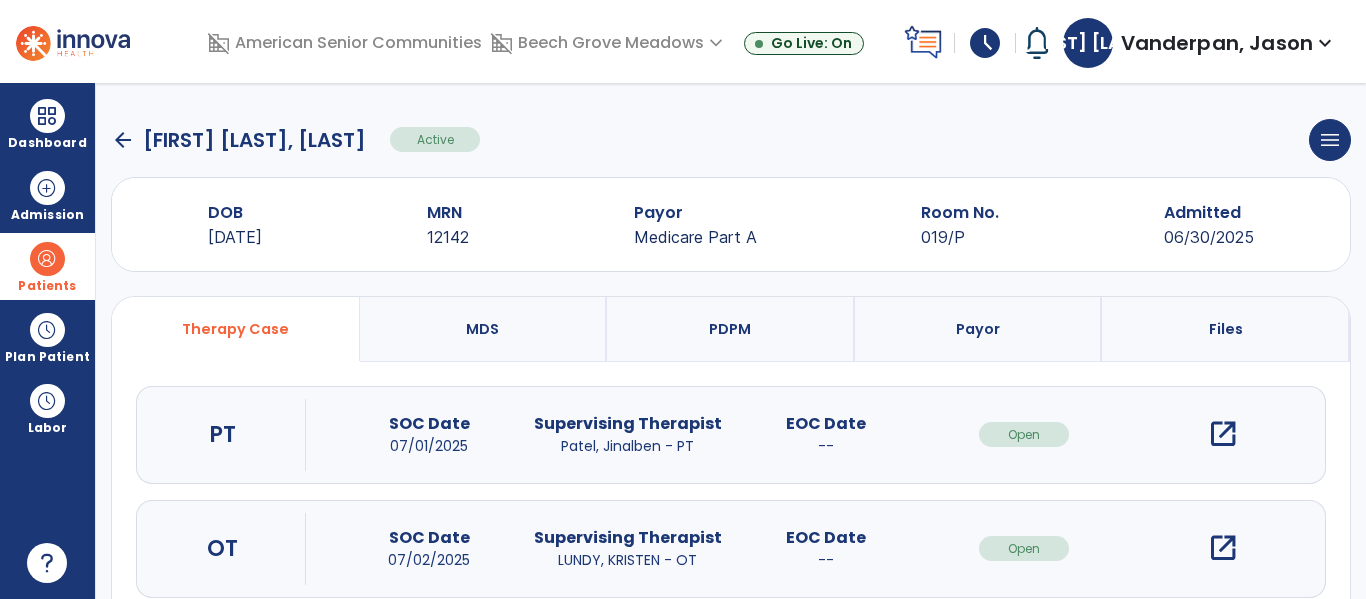 click on "open_in_new" at bounding box center [1223, 434] 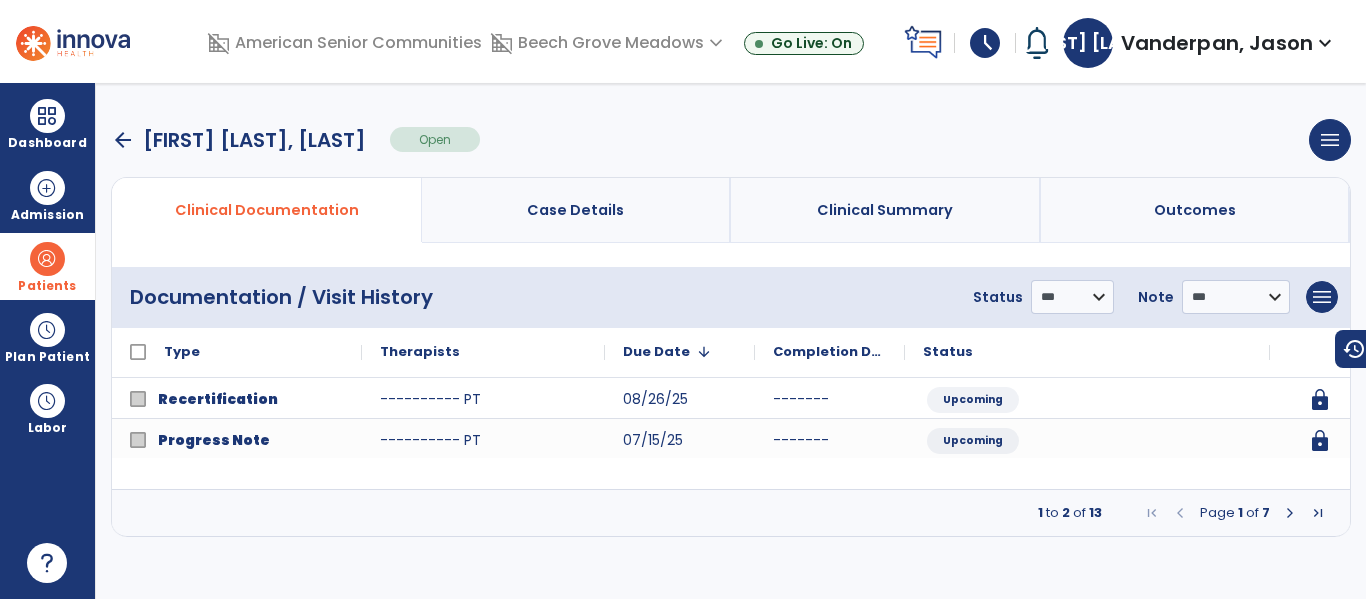 click at bounding box center [1290, 513] 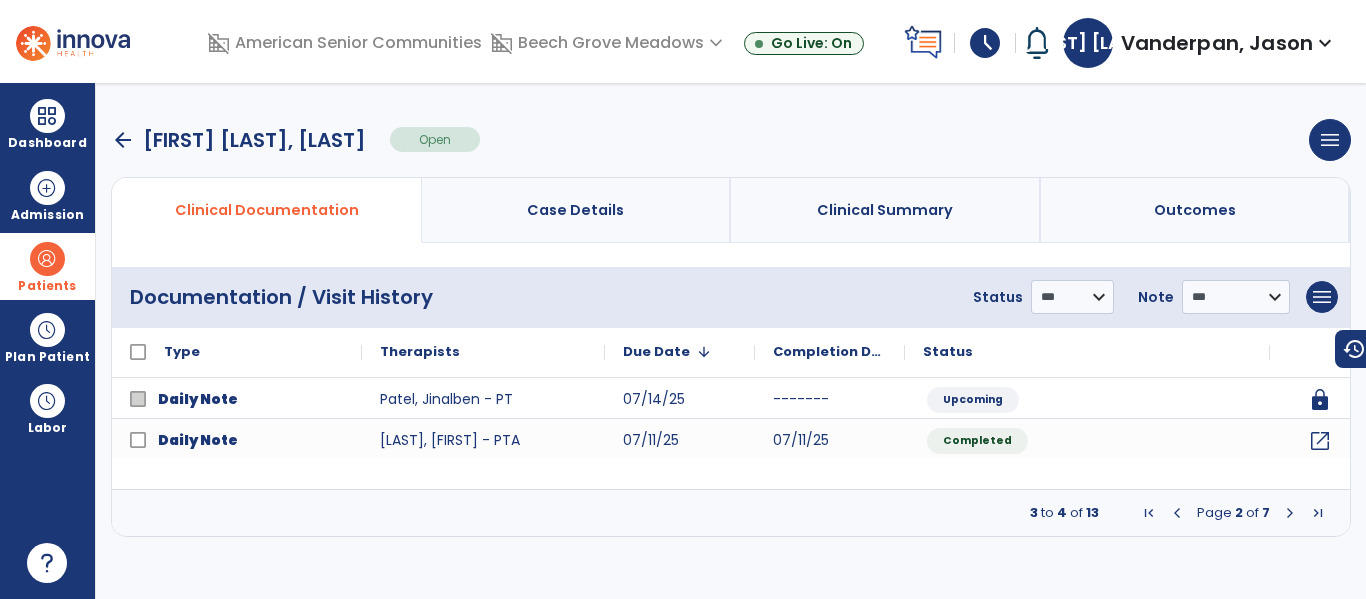 click at bounding box center (1290, 513) 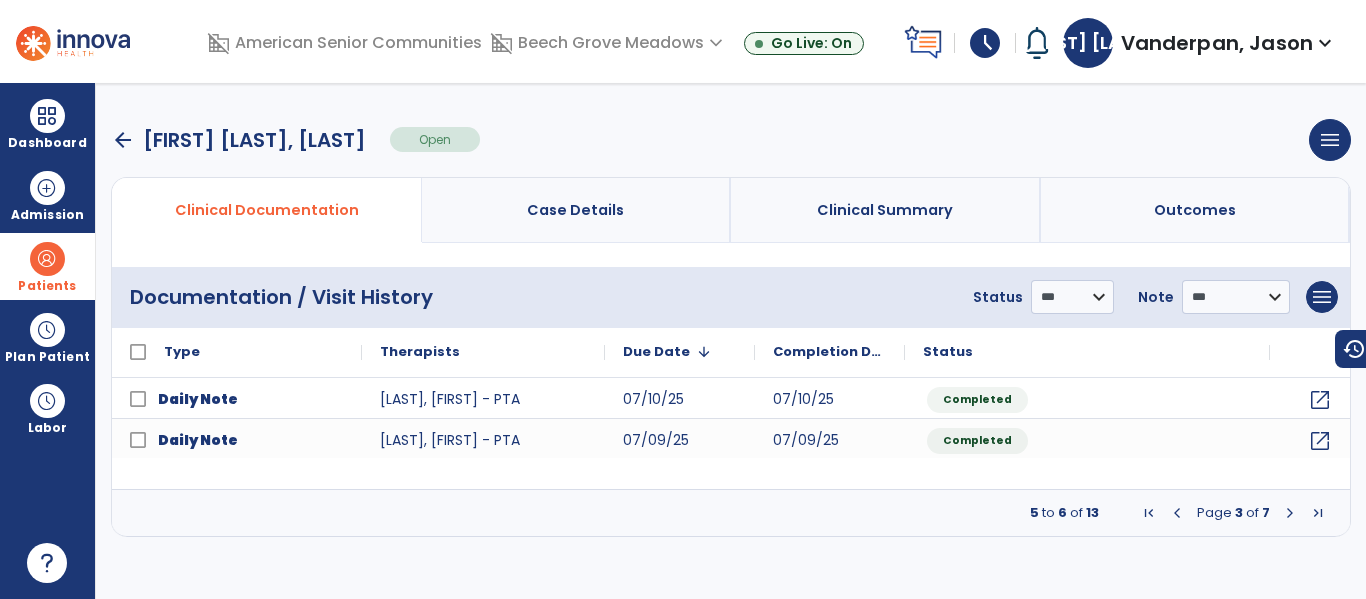 click at bounding box center (1177, 513) 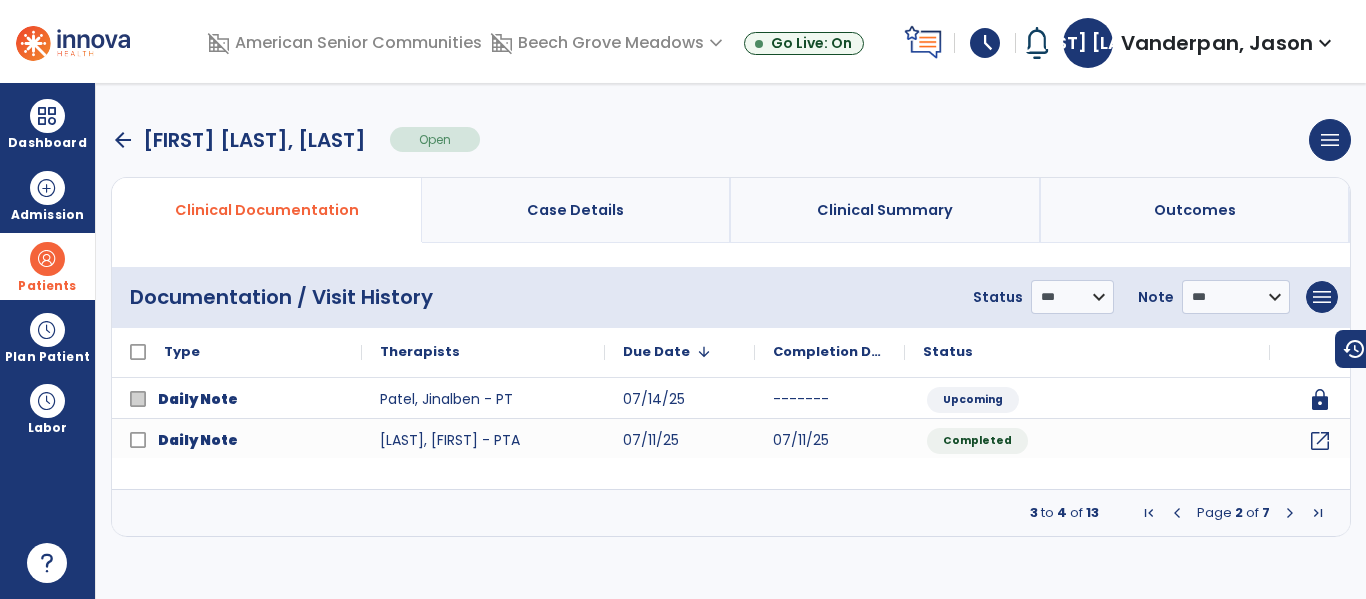 click at bounding box center [1177, 513] 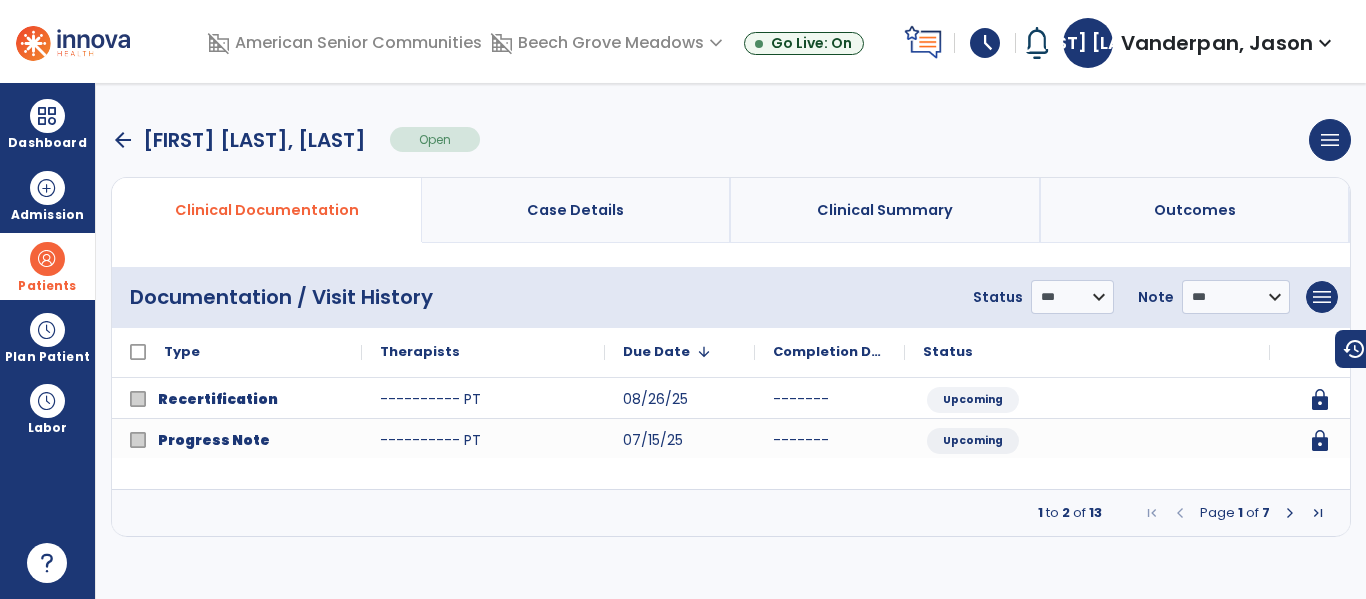 click at bounding box center [1290, 513] 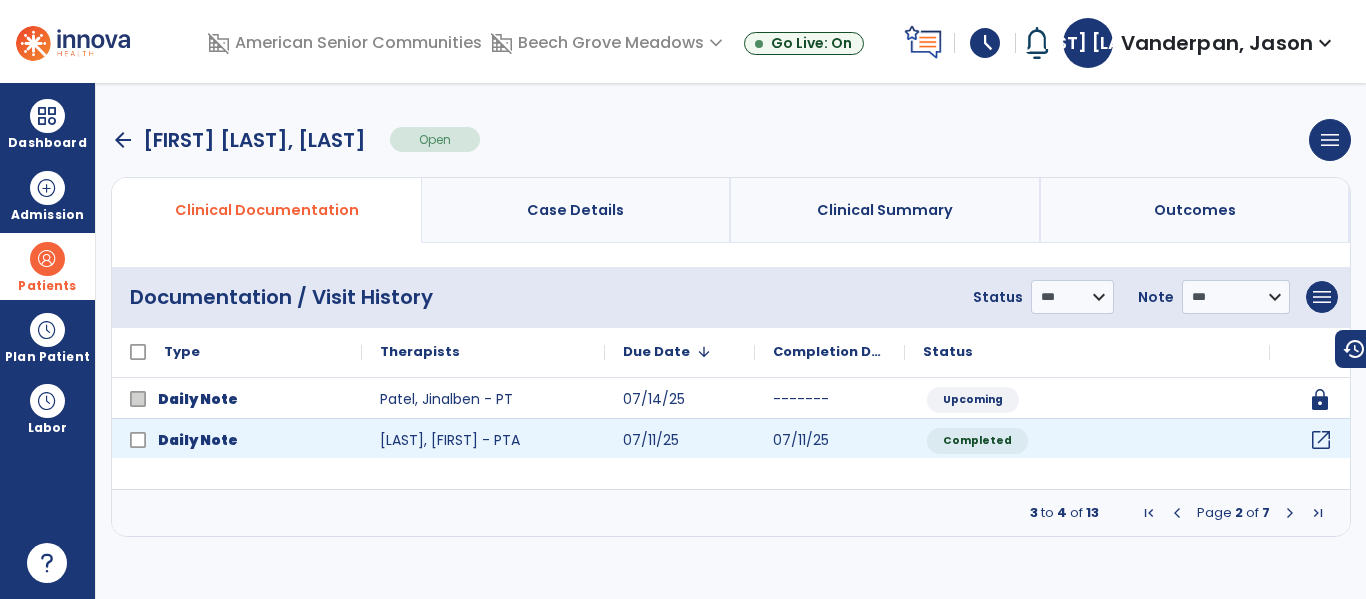 click on "open_in_new" 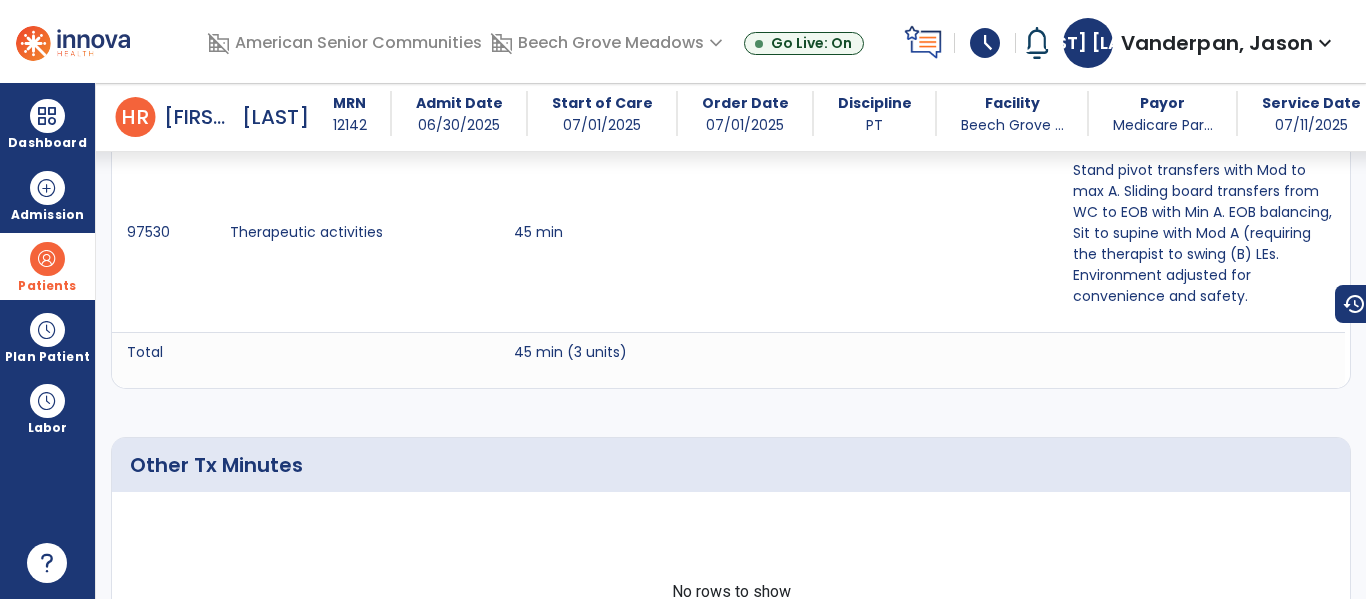 scroll, scrollTop: 1416, scrollLeft: 0, axis: vertical 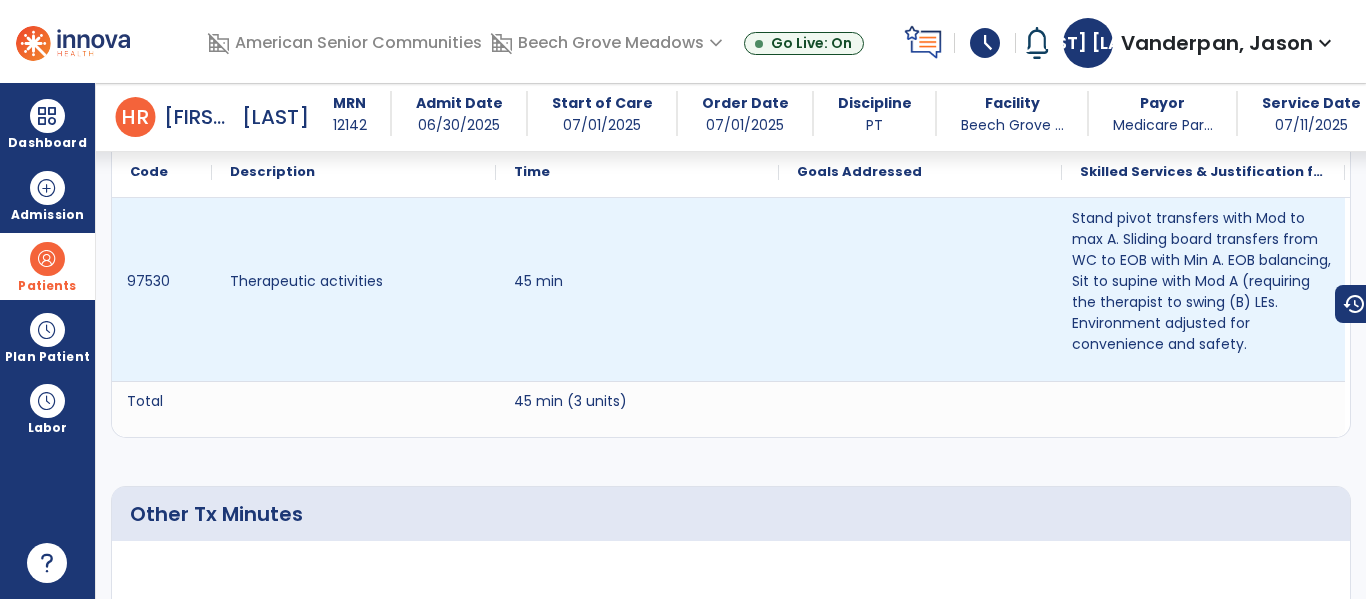 click on "Stand pivot transfers with Mod to max A. Sliding board transfers from WC to EOB with Min A. EOB balancing, Sit to supine with Mod A (requiring the therapist to swing (B) LEs. Environment adjusted for convenience and safety." at bounding box center [1203, 281] 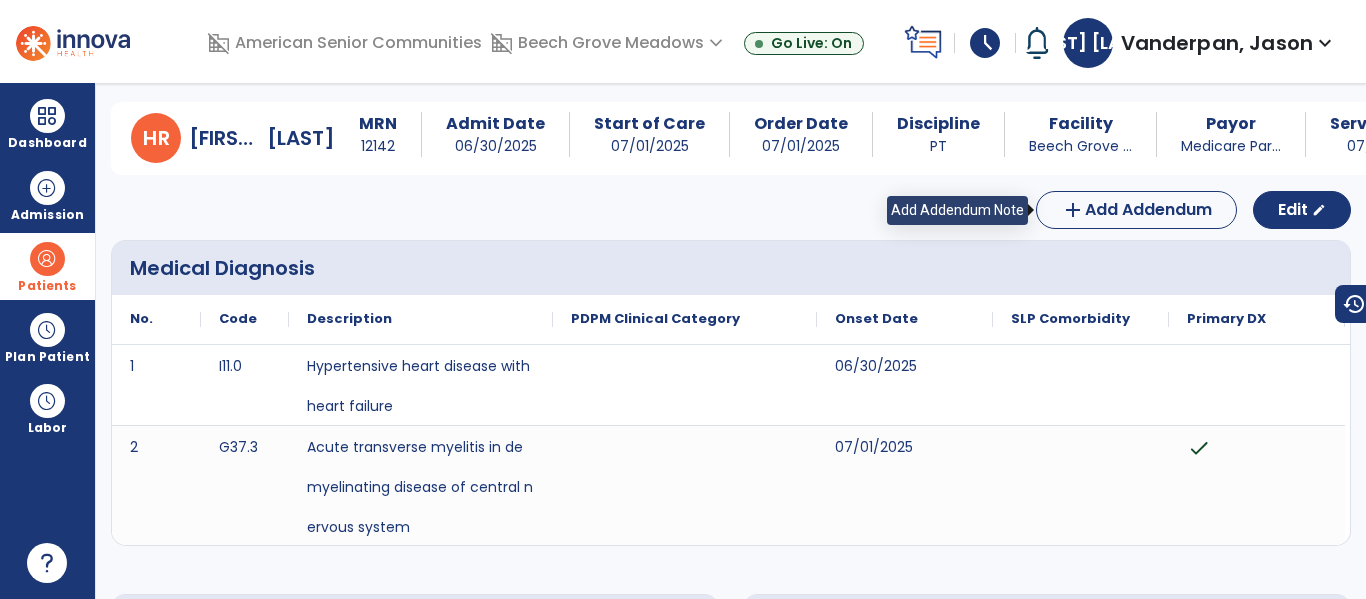 scroll, scrollTop: 0, scrollLeft: 0, axis: both 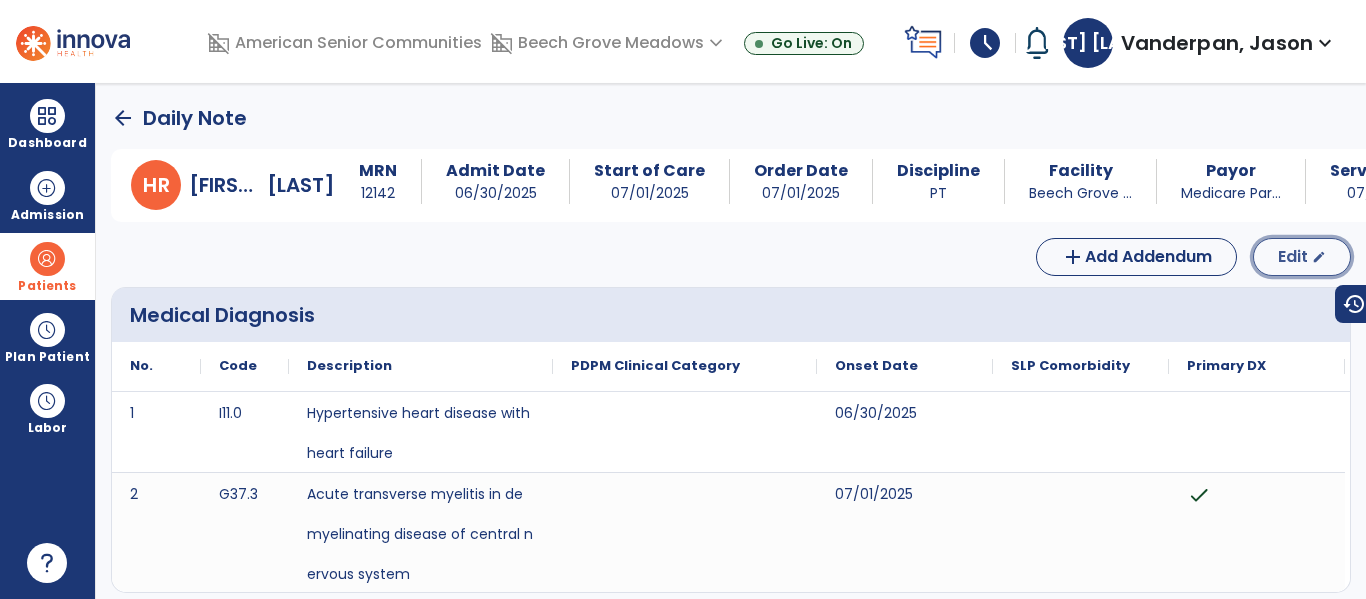 click on "Edit" 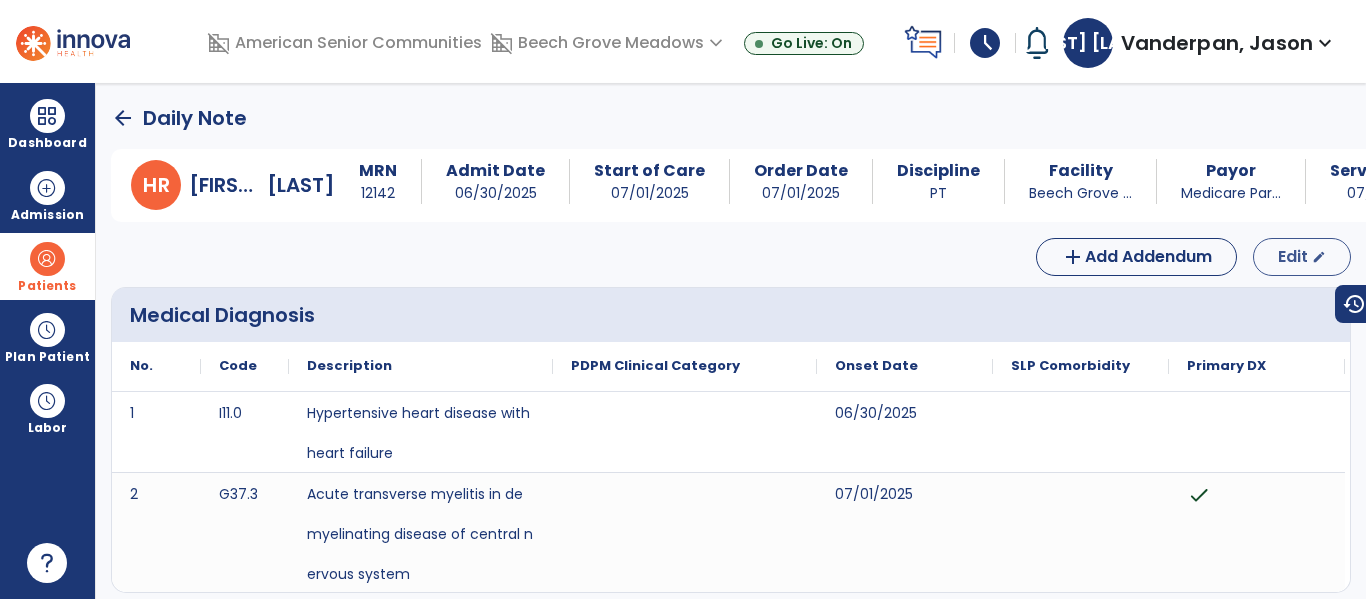 select on "*" 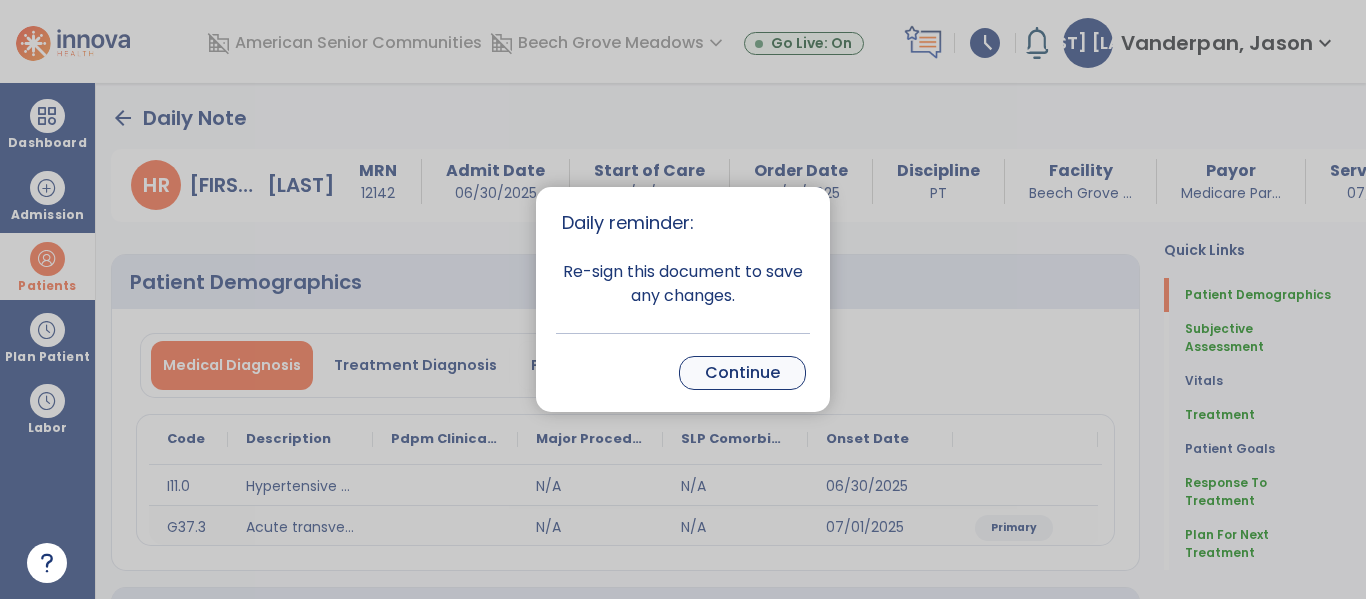 click on "Continue" at bounding box center [742, 373] 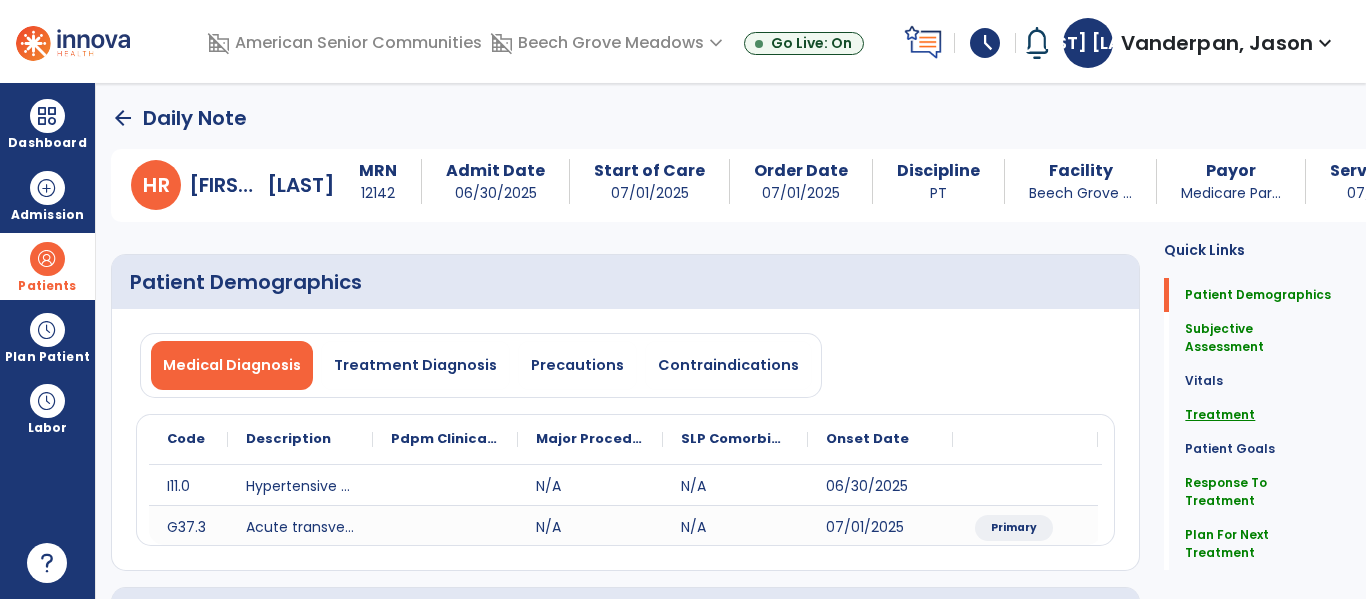 click on "Treatment" 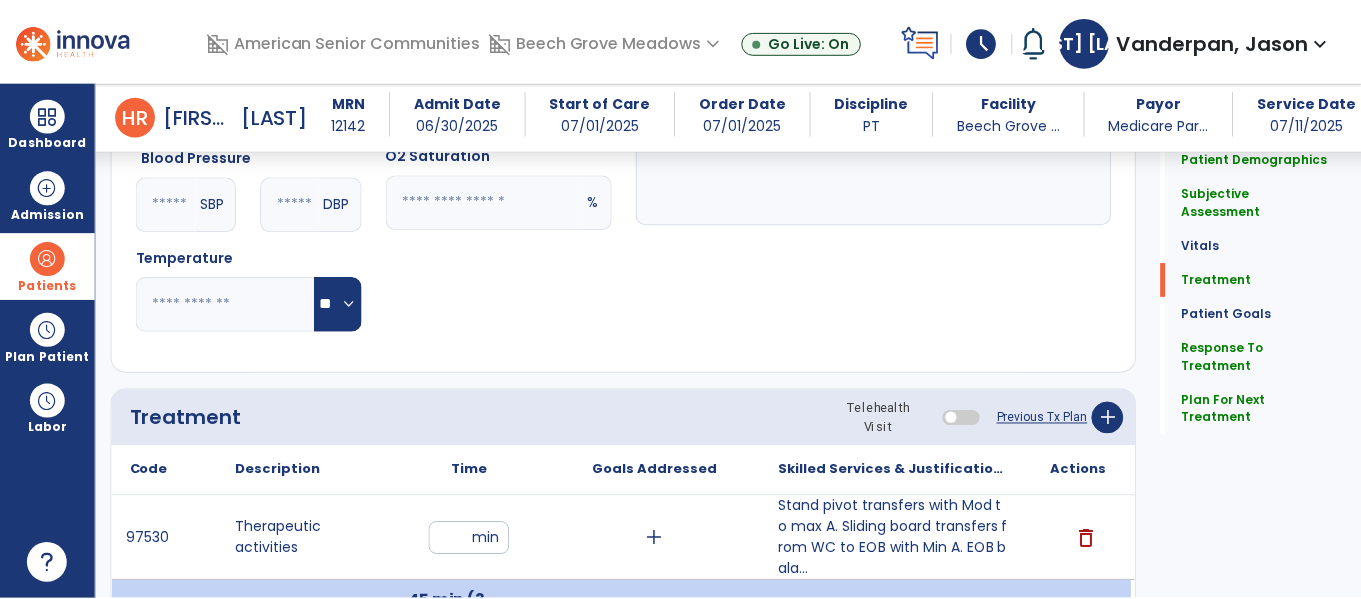 scroll, scrollTop: 1145, scrollLeft: 0, axis: vertical 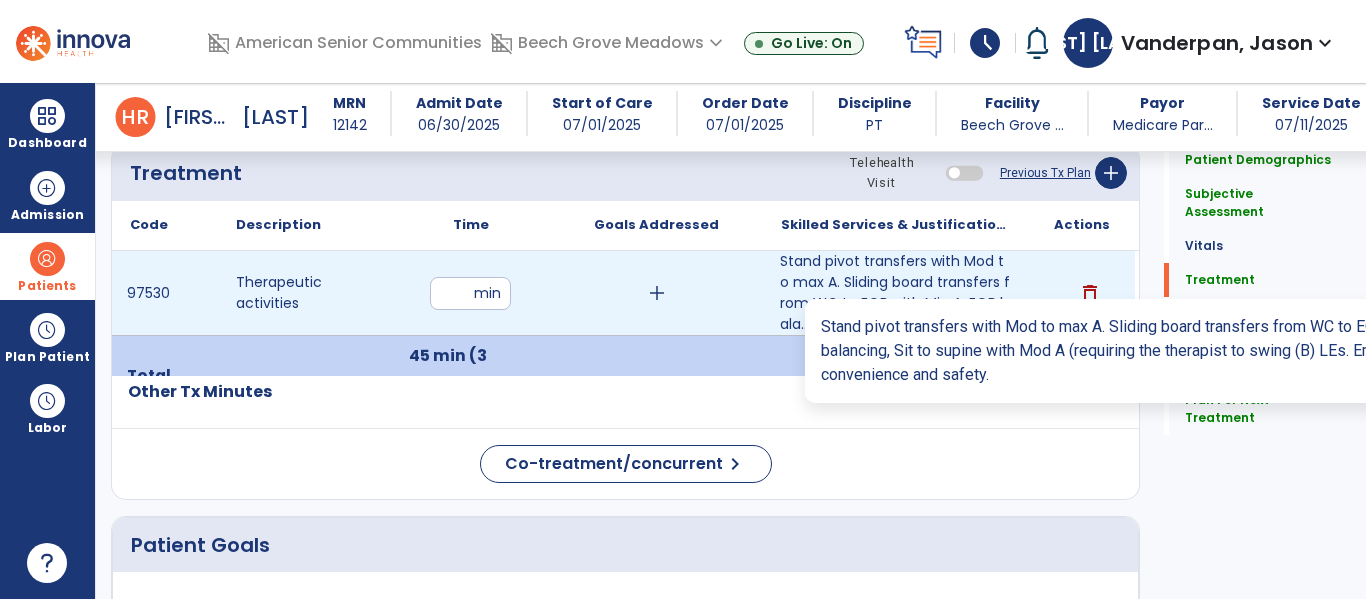 click on "Stand pivot transfers with Mod to max A. Sliding board transfers from WC to EOB with Min A. EOB bala..." at bounding box center [896, 293] 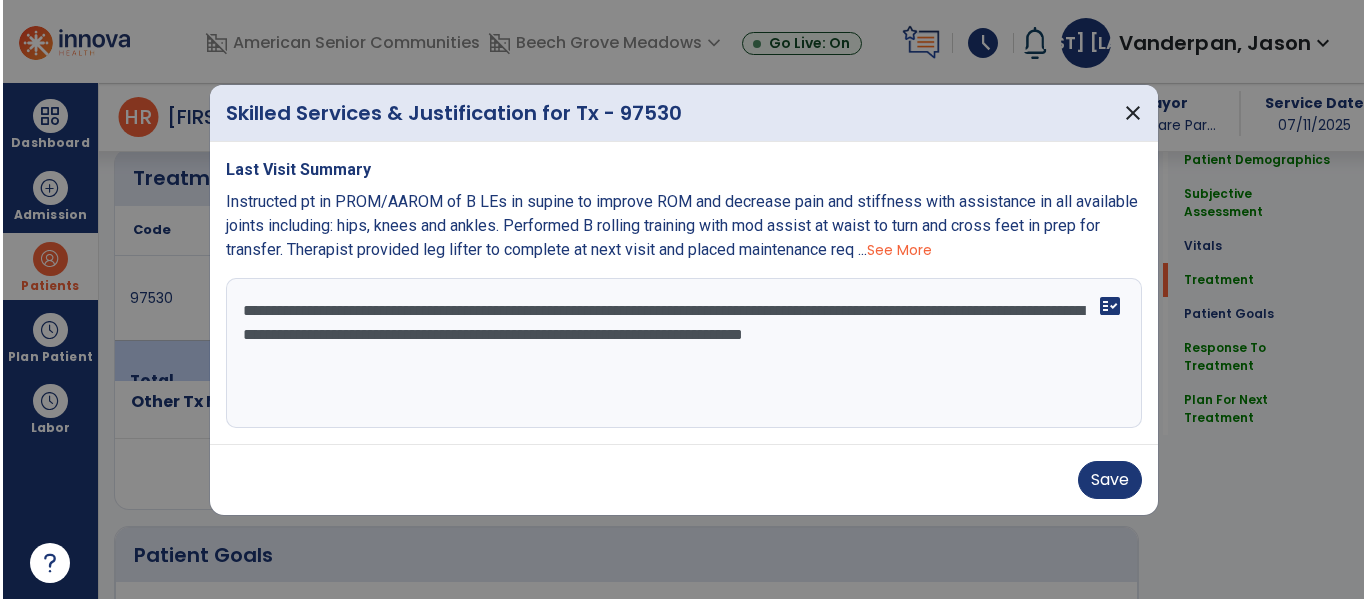 scroll, scrollTop: 1145, scrollLeft: 0, axis: vertical 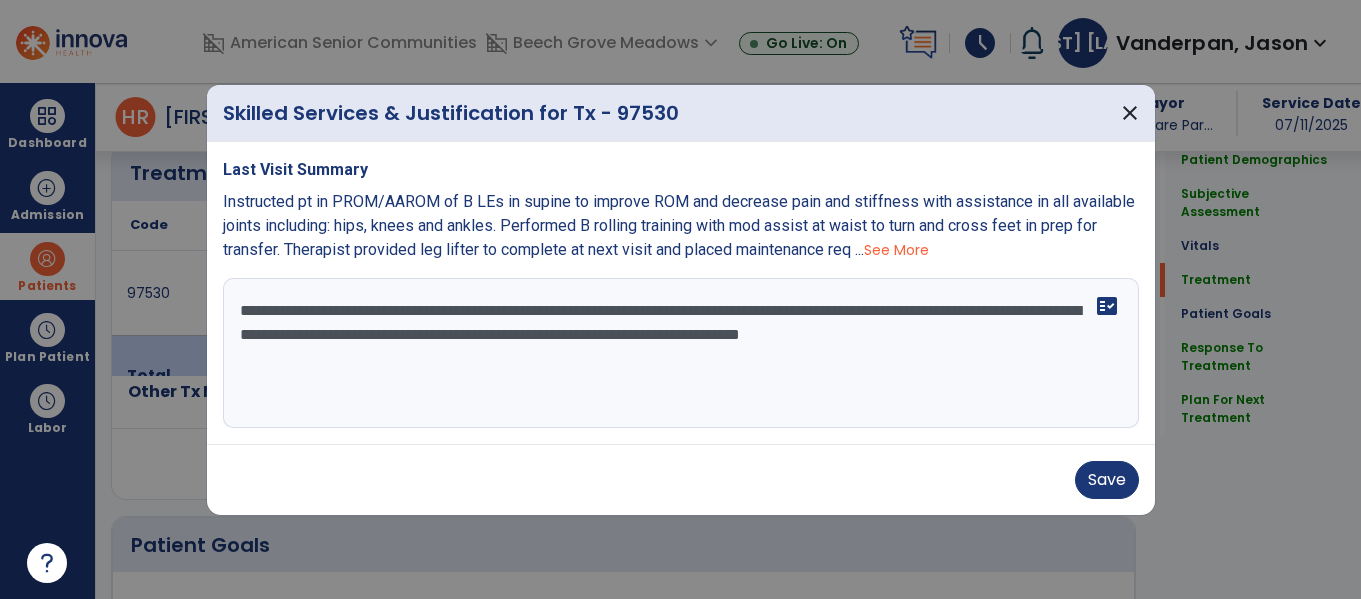click on "**********" at bounding box center (681, 353) 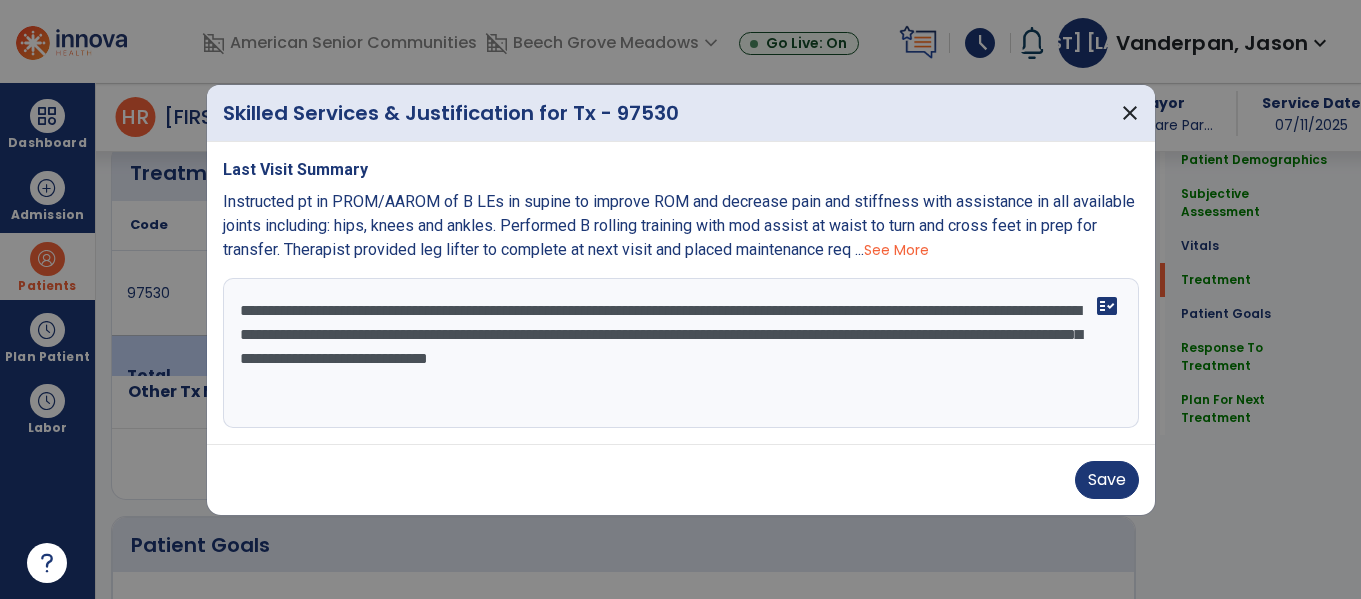 type on "**********" 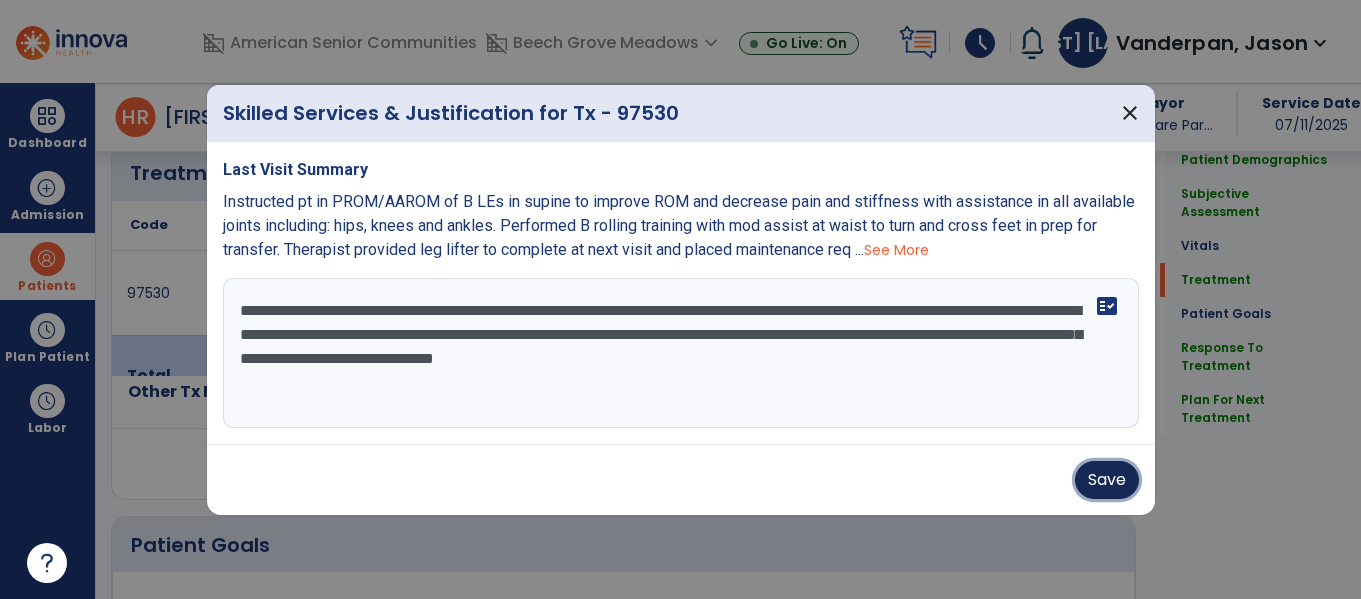 click on "Save" at bounding box center (1107, 480) 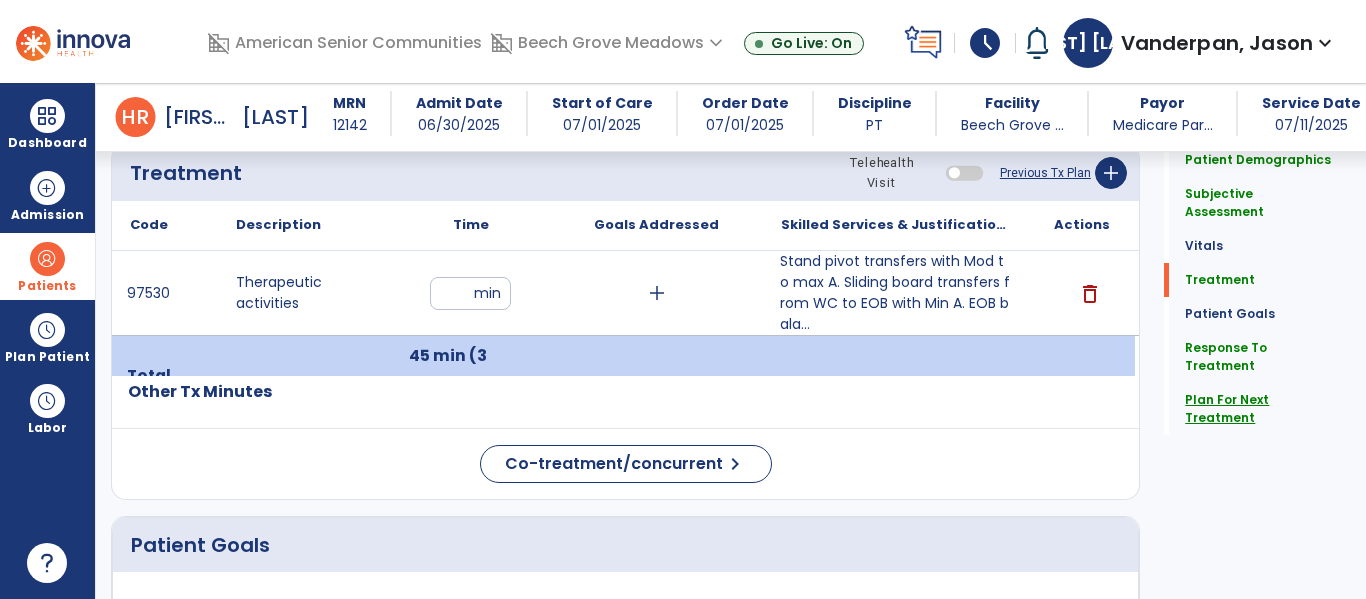 click on "Plan For Next Treatment" 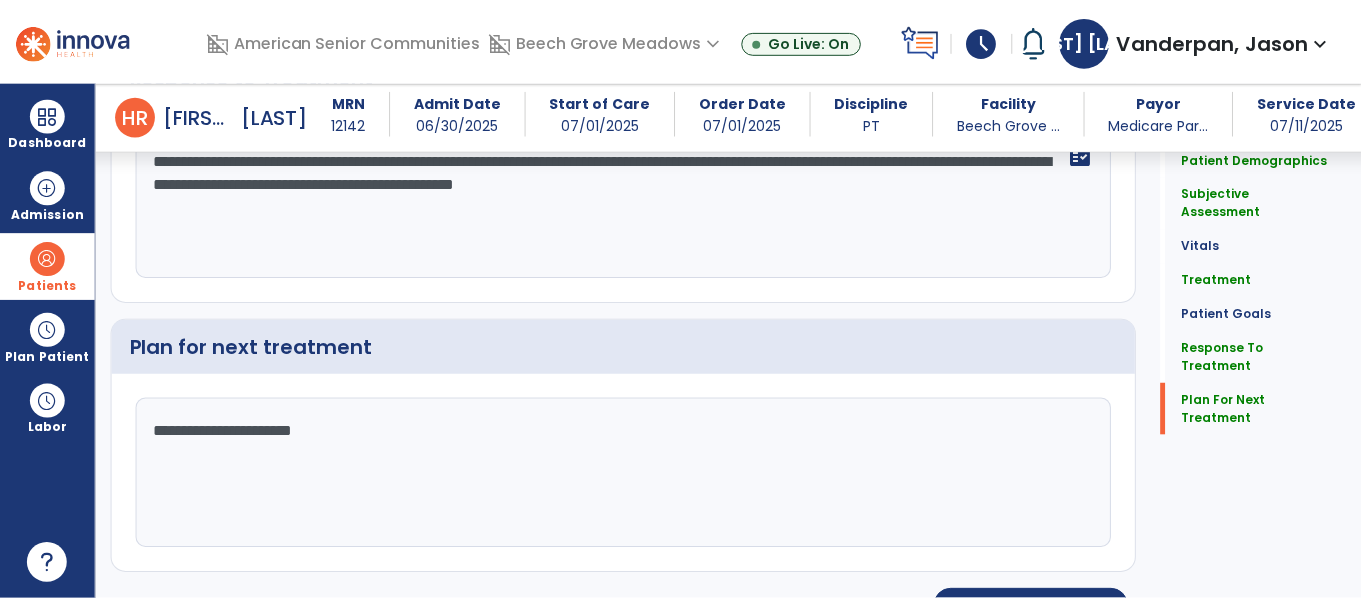 scroll, scrollTop: 3065, scrollLeft: 0, axis: vertical 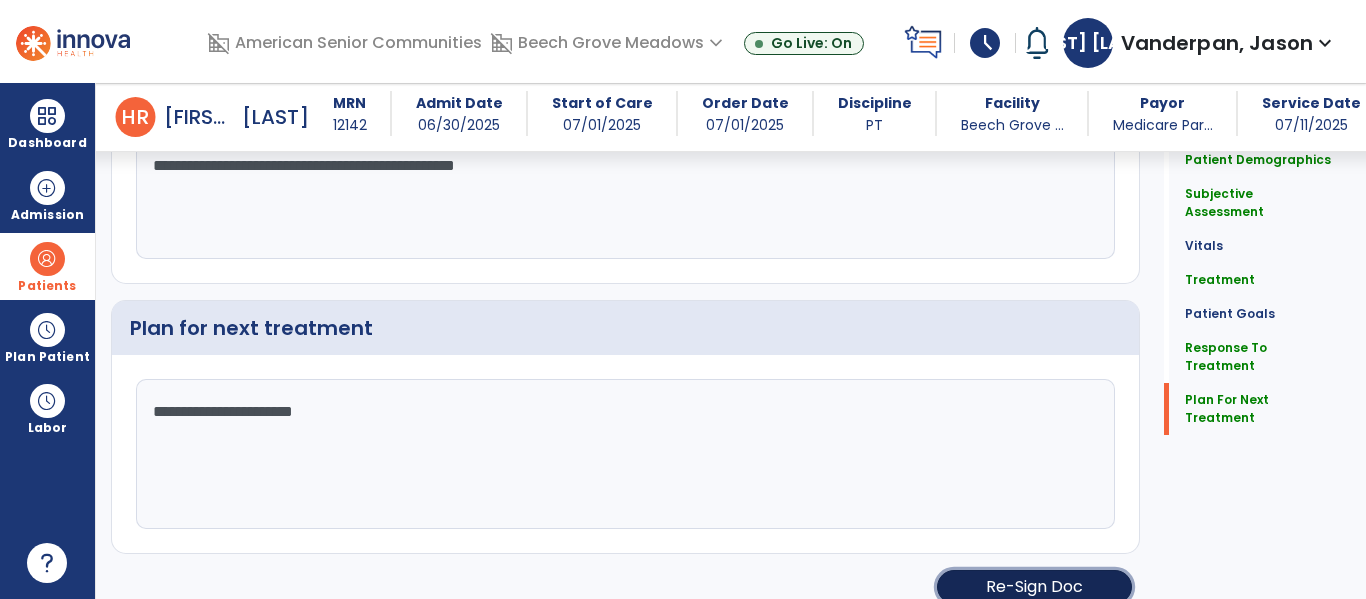 click on "Re-Sign Doc" 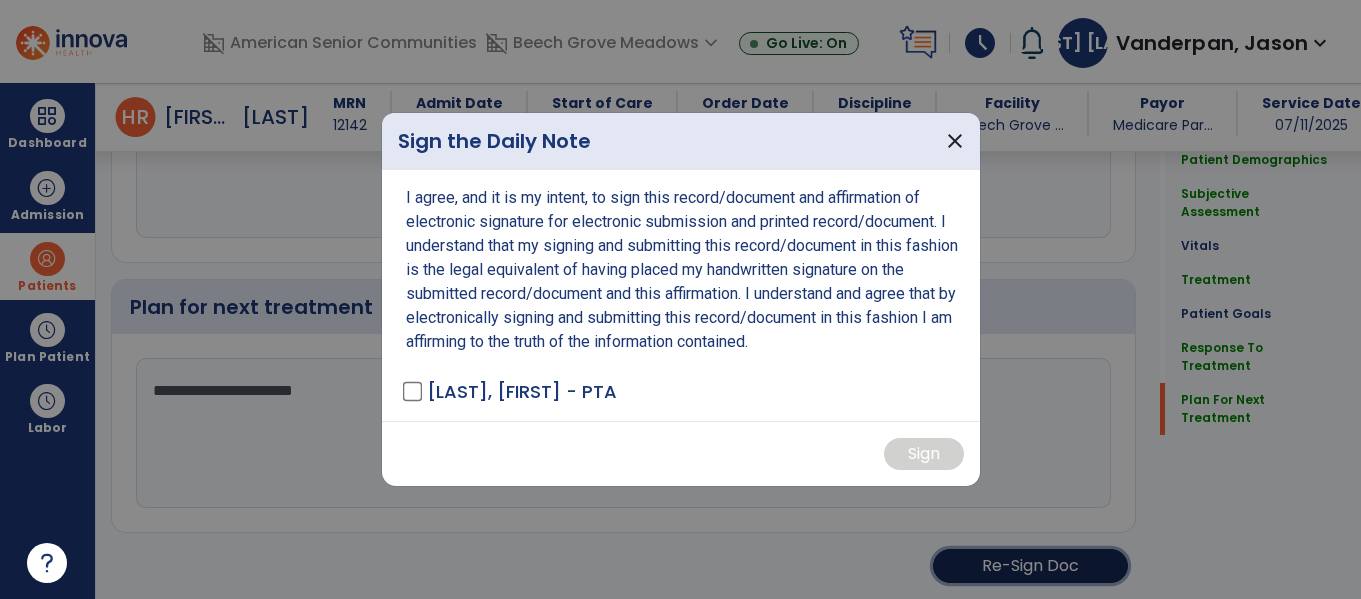 scroll, scrollTop: 3086, scrollLeft: 0, axis: vertical 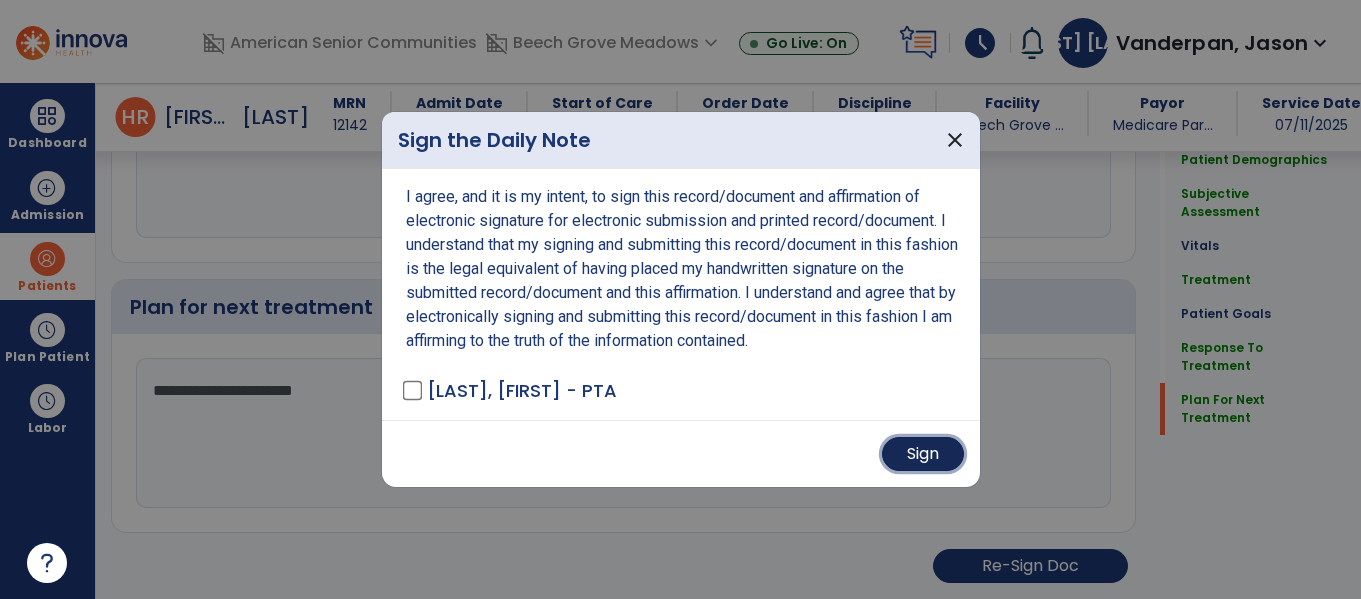 click on "Sign" at bounding box center [923, 454] 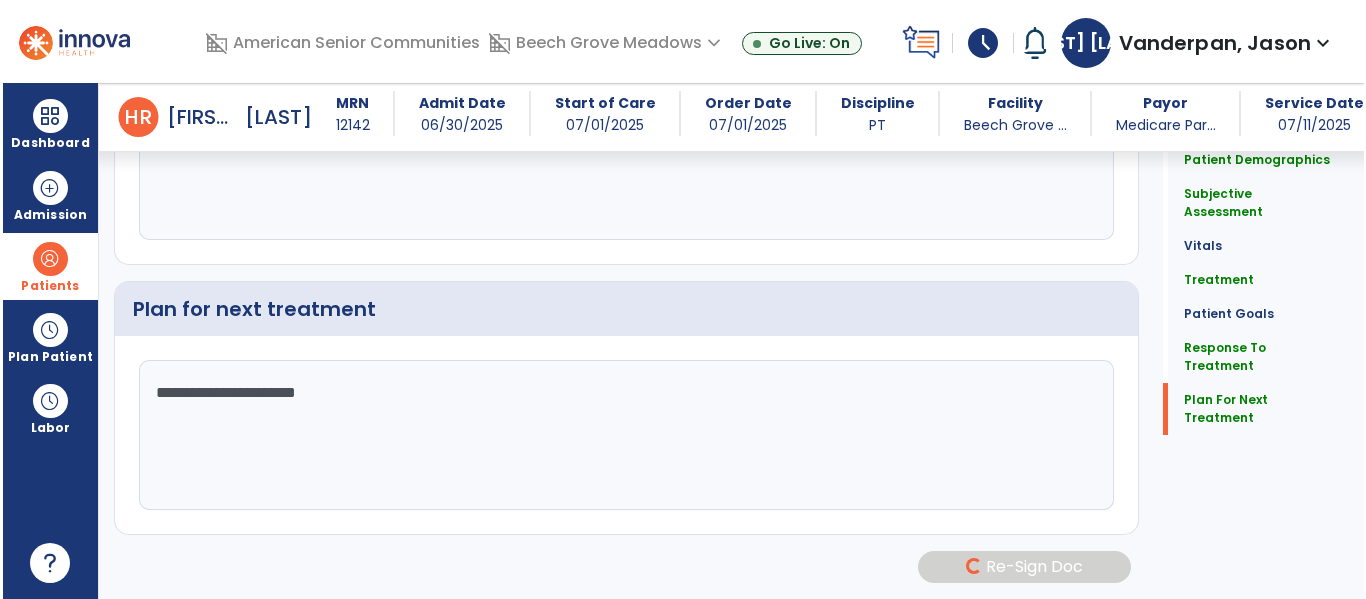 scroll, scrollTop: 3063, scrollLeft: 0, axis: vertical 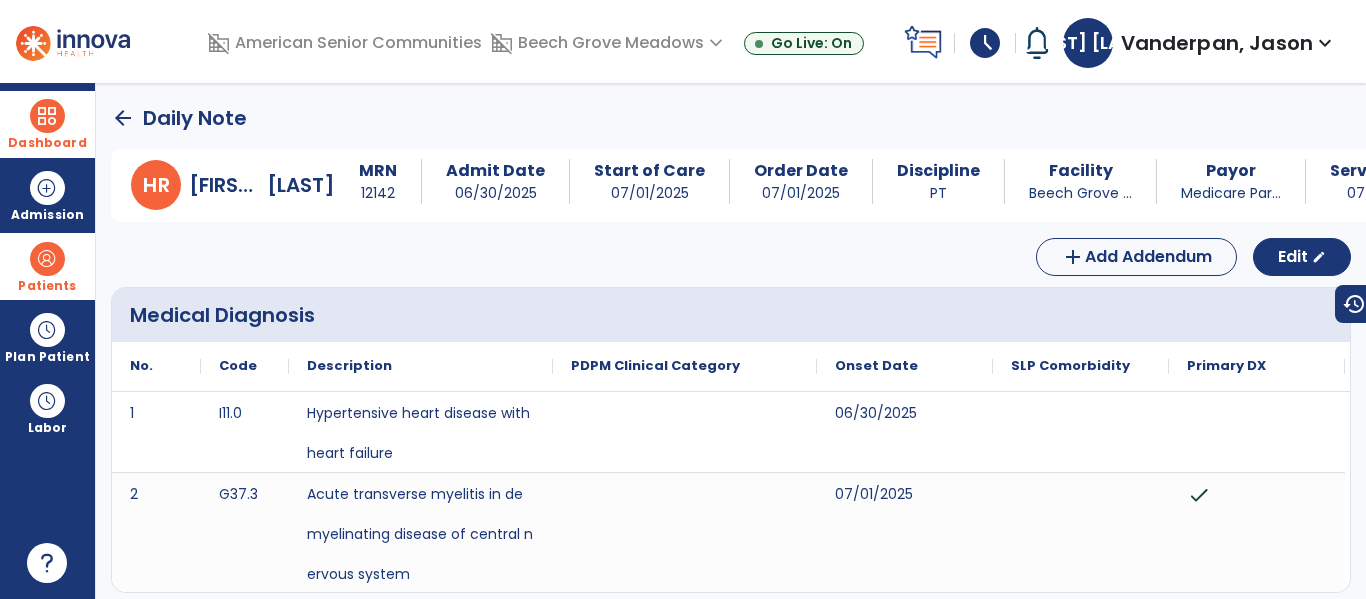 click at bounding box center (47, 116) 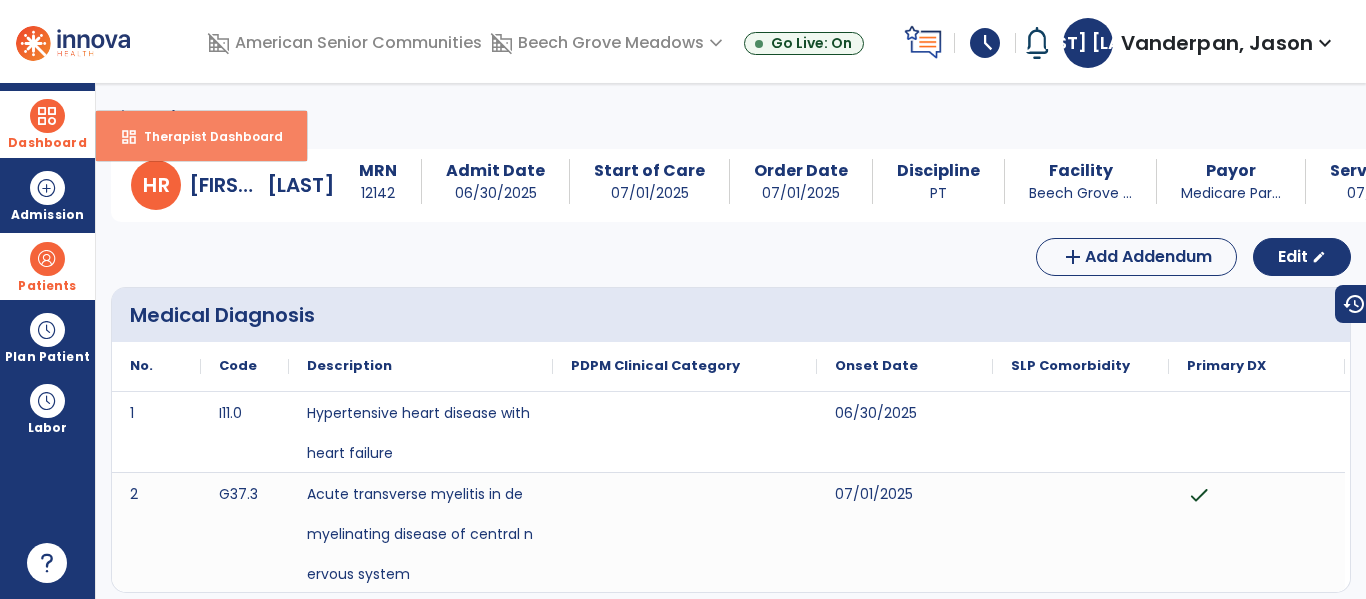 click on "Therapist Dashboard" at bounding box center [205, 136] 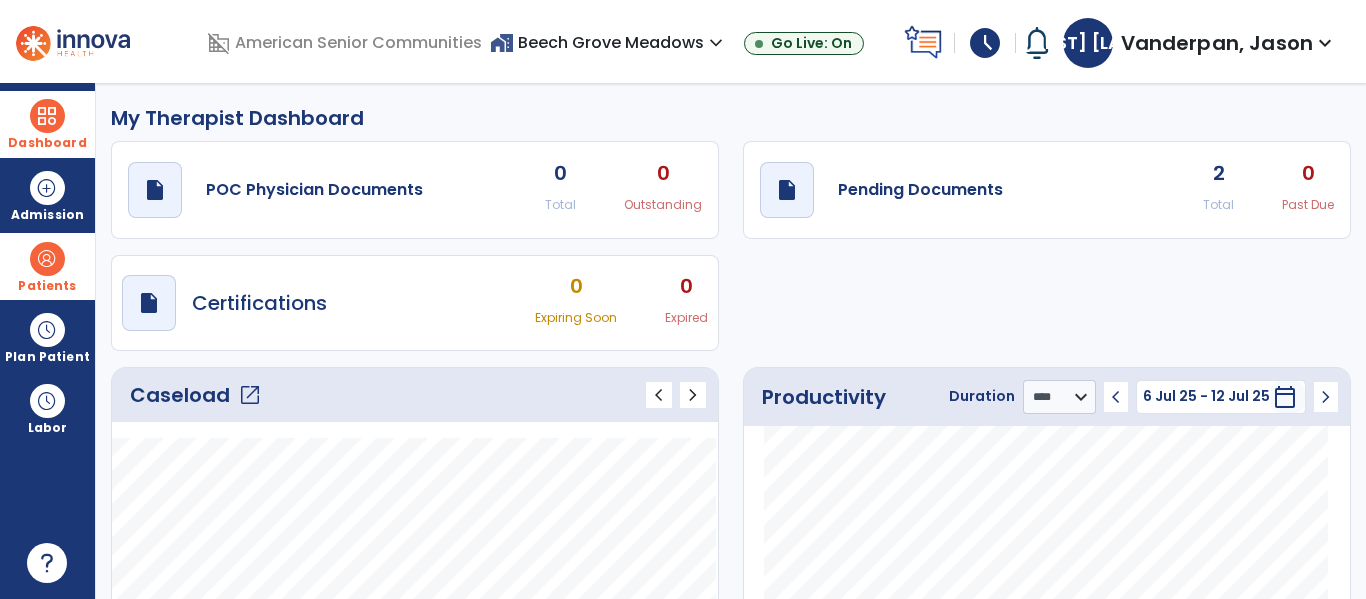 click on "2" 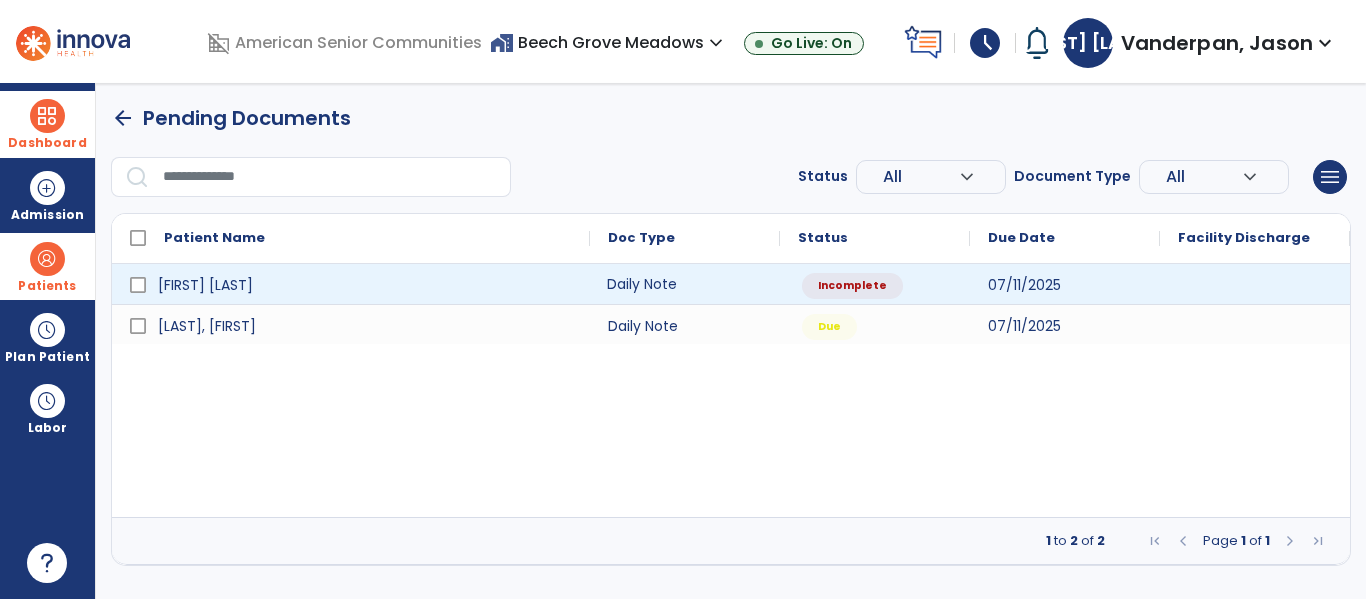click on "Daily Note" at bounding box center (685, 284) 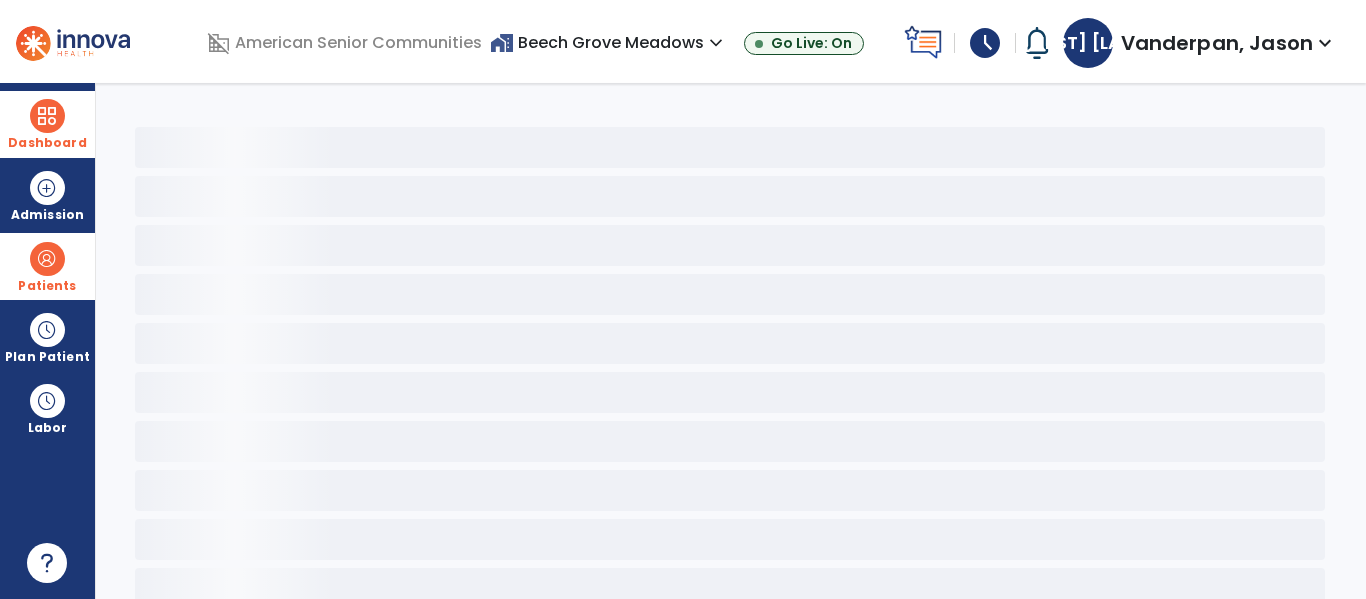 select on "*" 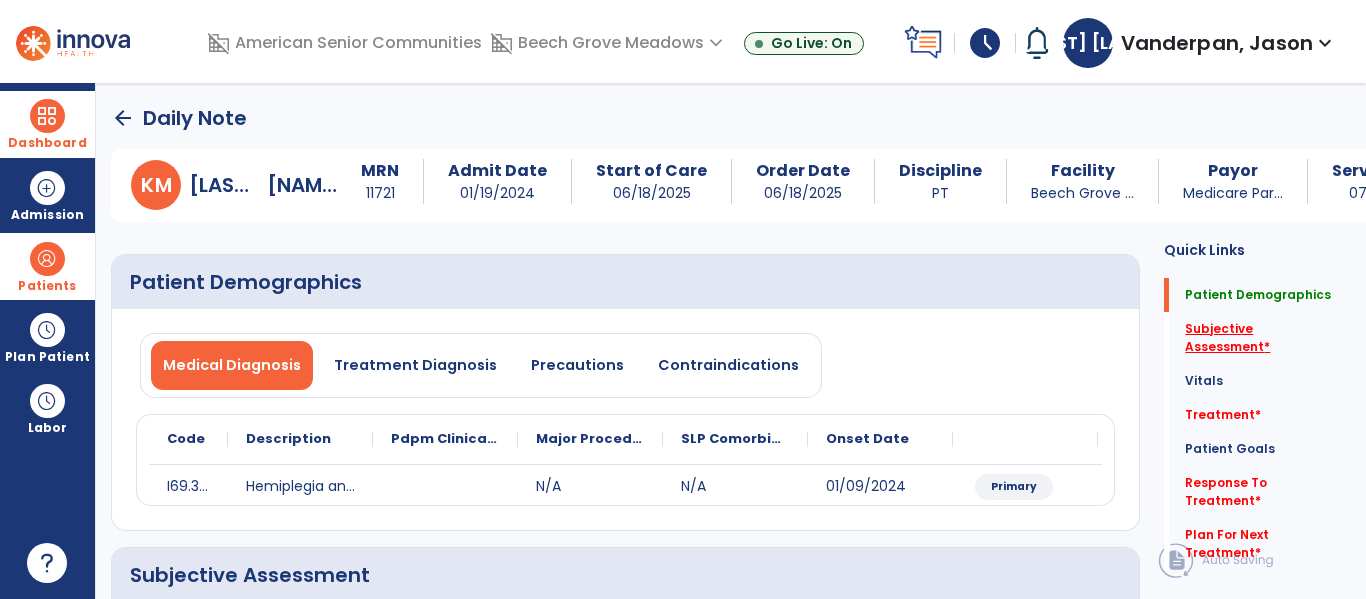 click on "Subjective Assessment   *" 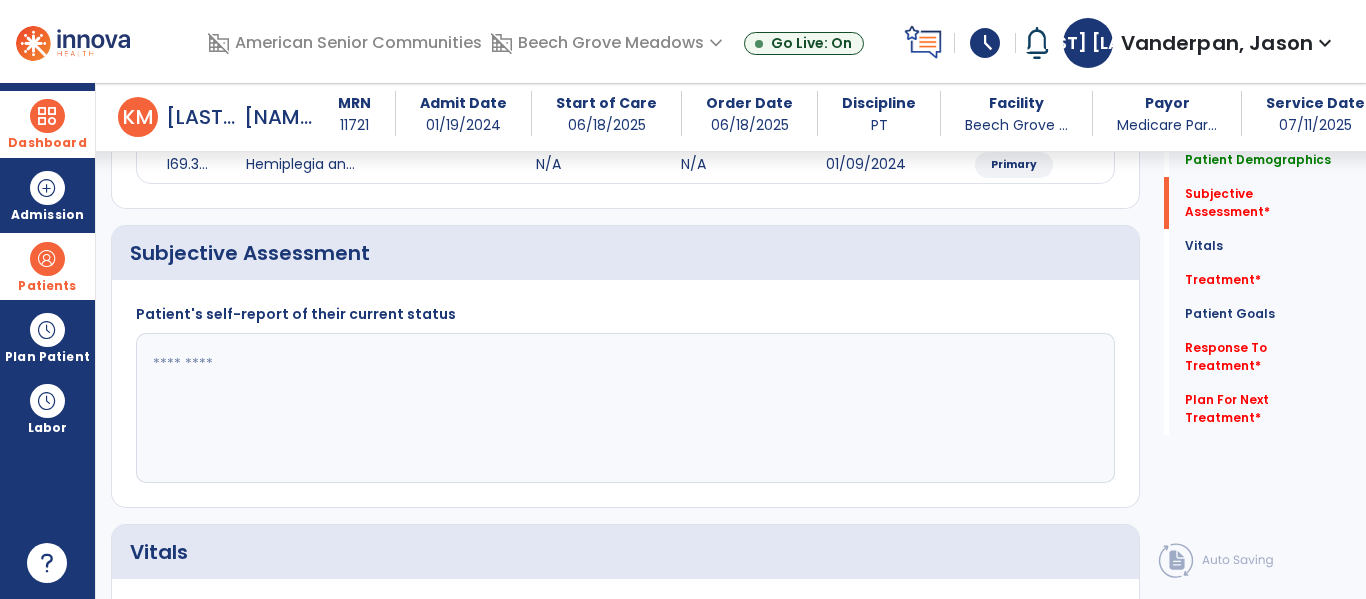 scroll, scrollTop: 347, scrollLeft: 0, axis: vertical 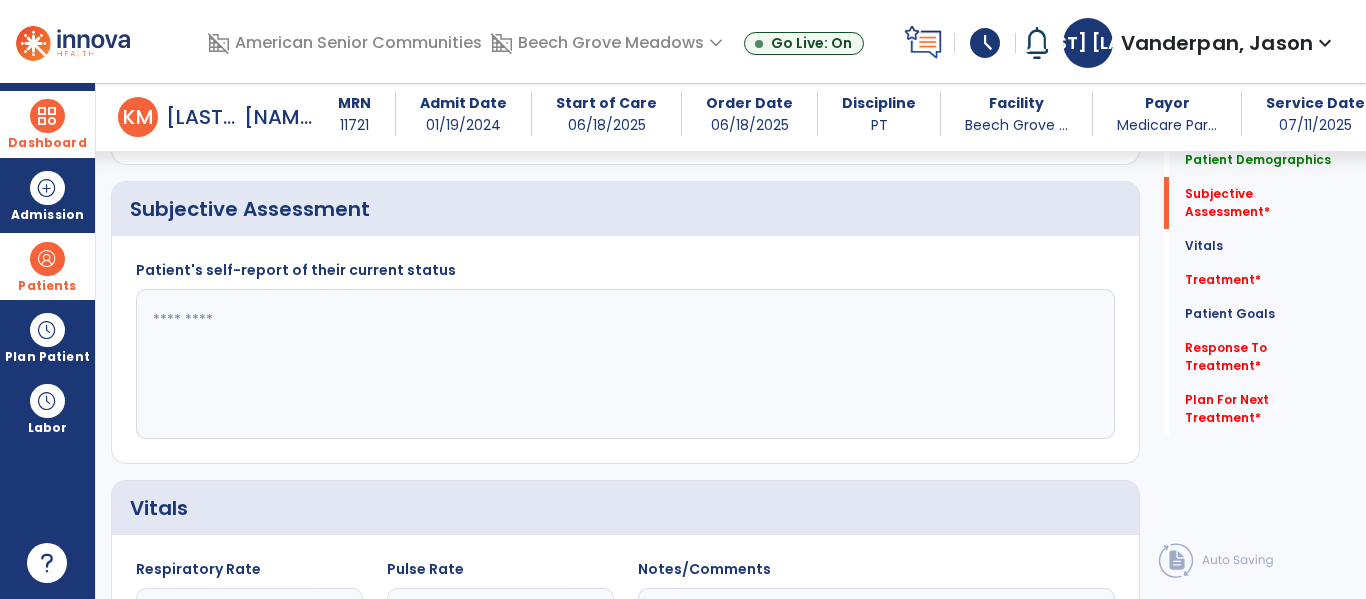 click 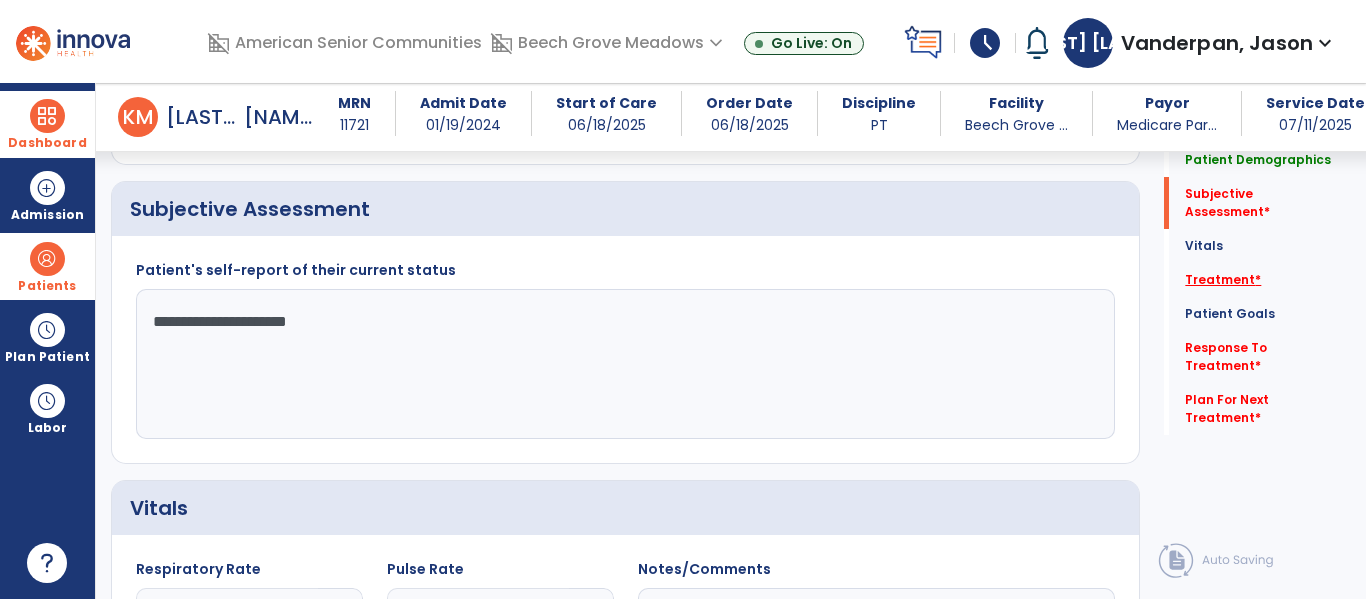 type on "**********" 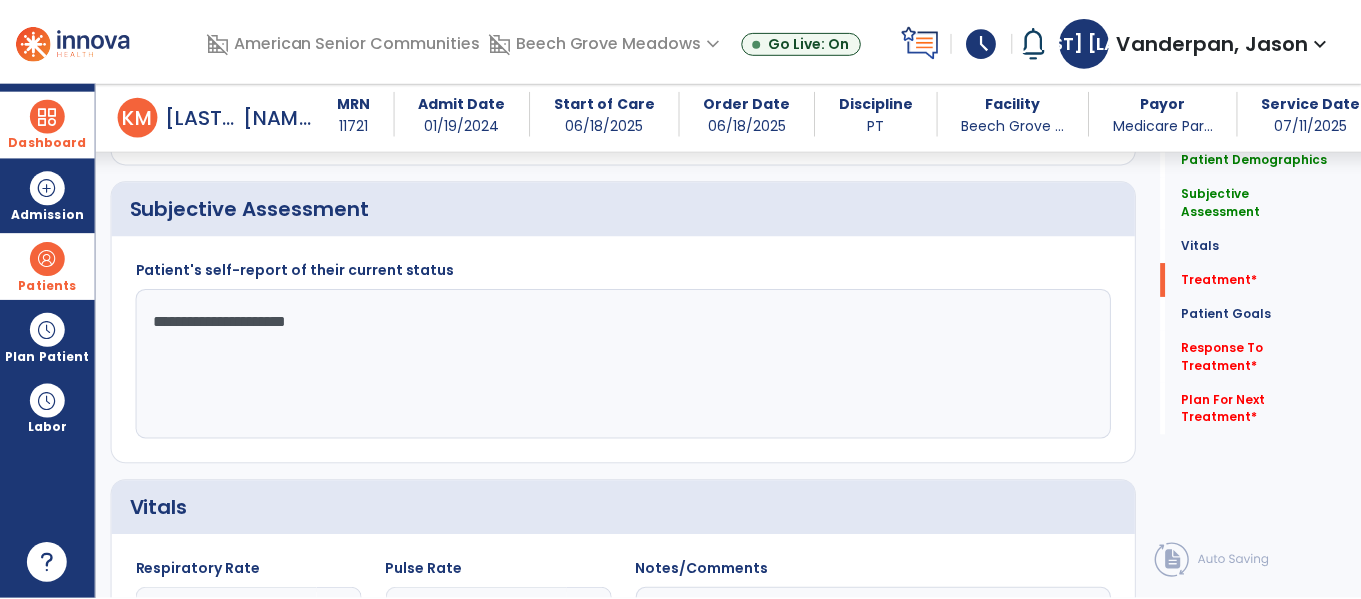 scroll, scrollTop: 1065, scrollLeft: 0, axis: vertical 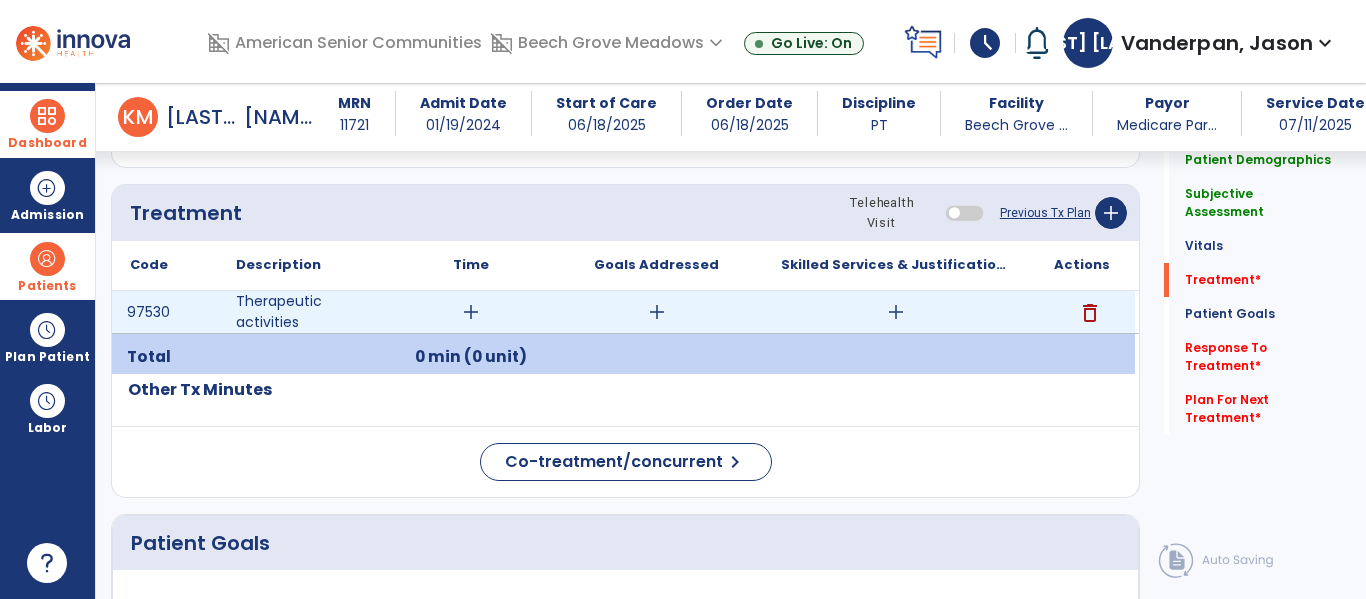click on "add" at bounding box center [471, 312] 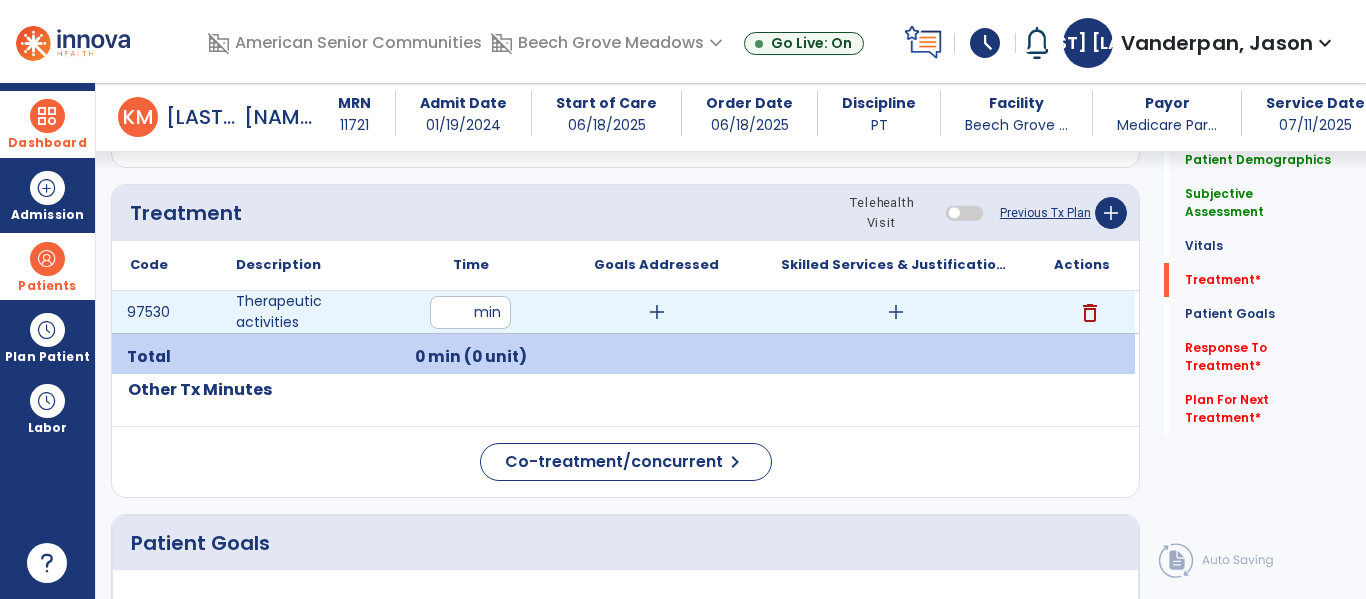 type on "**" 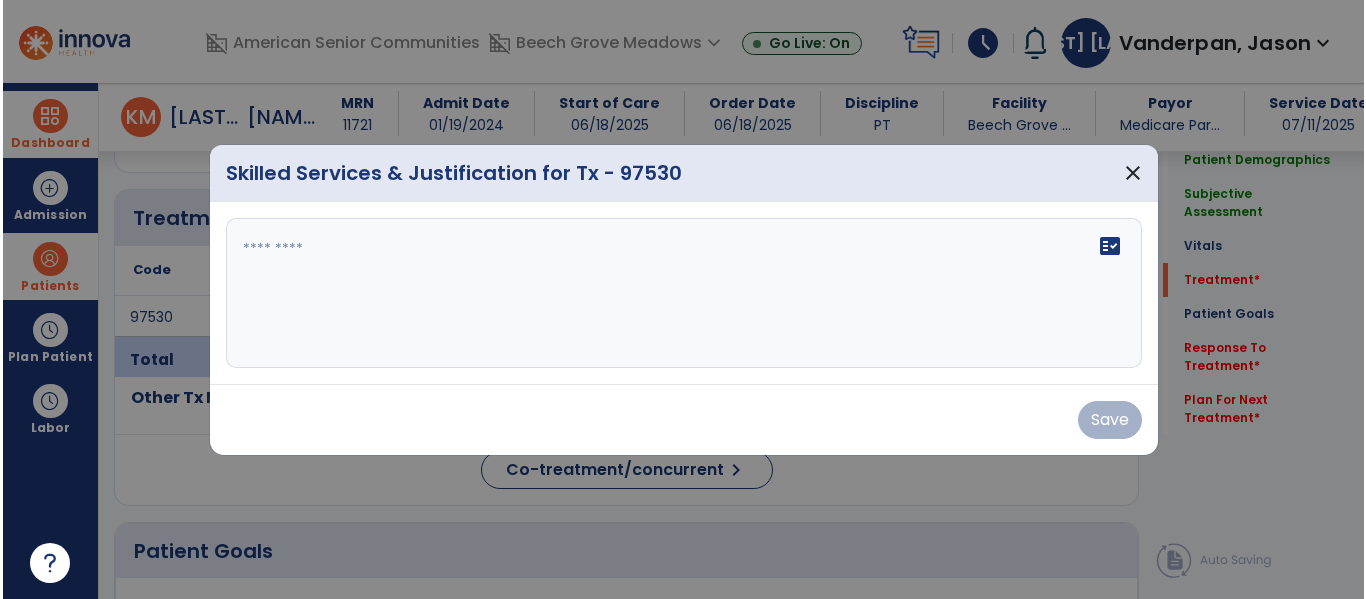 scroll, scrollTop: 1065, scrollLeft: 0, axis: vertical 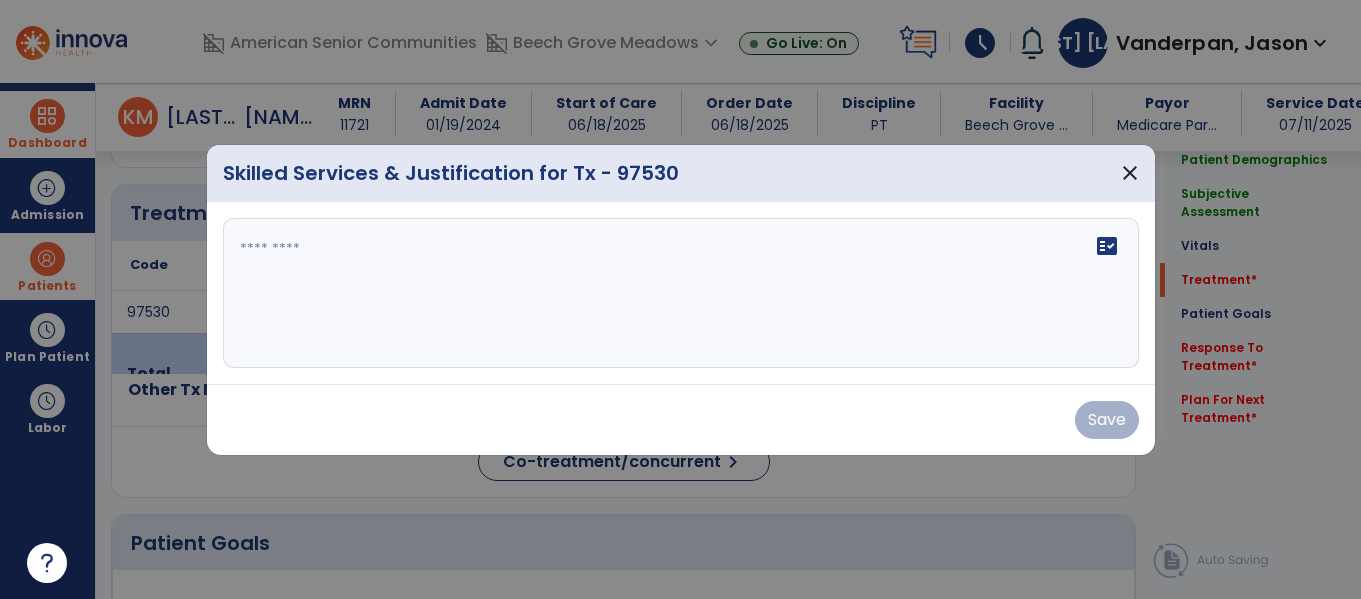 click on "fact_check" at bounding box center [681, 293] 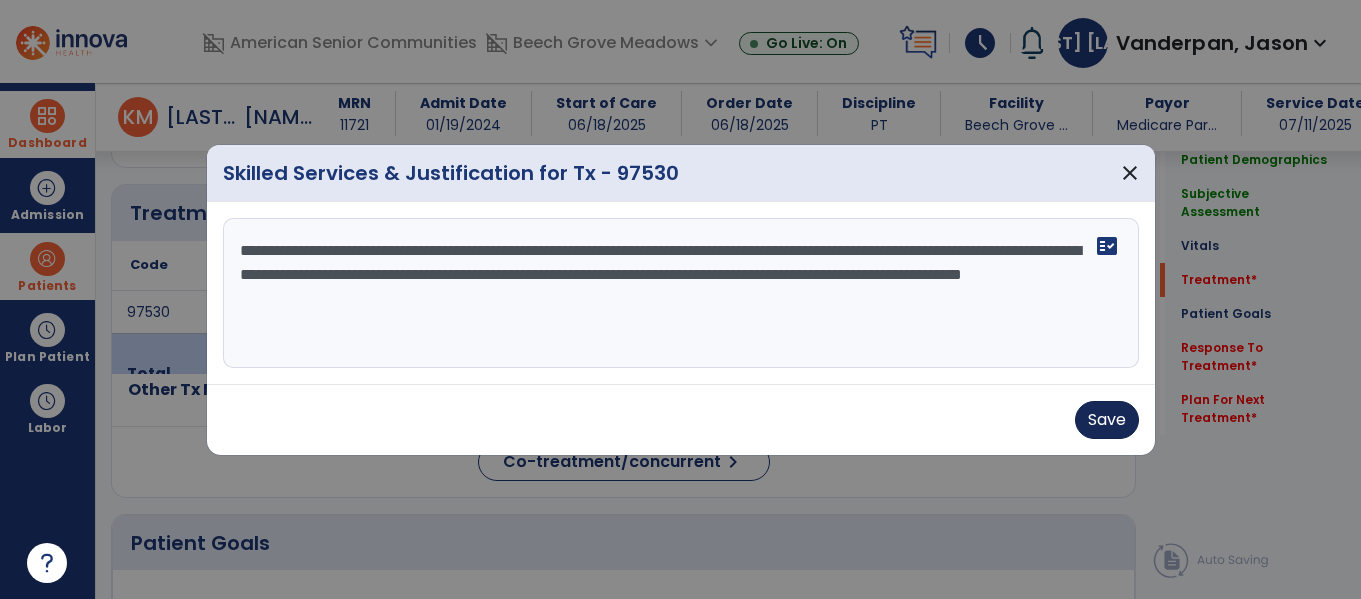 type on "**********" 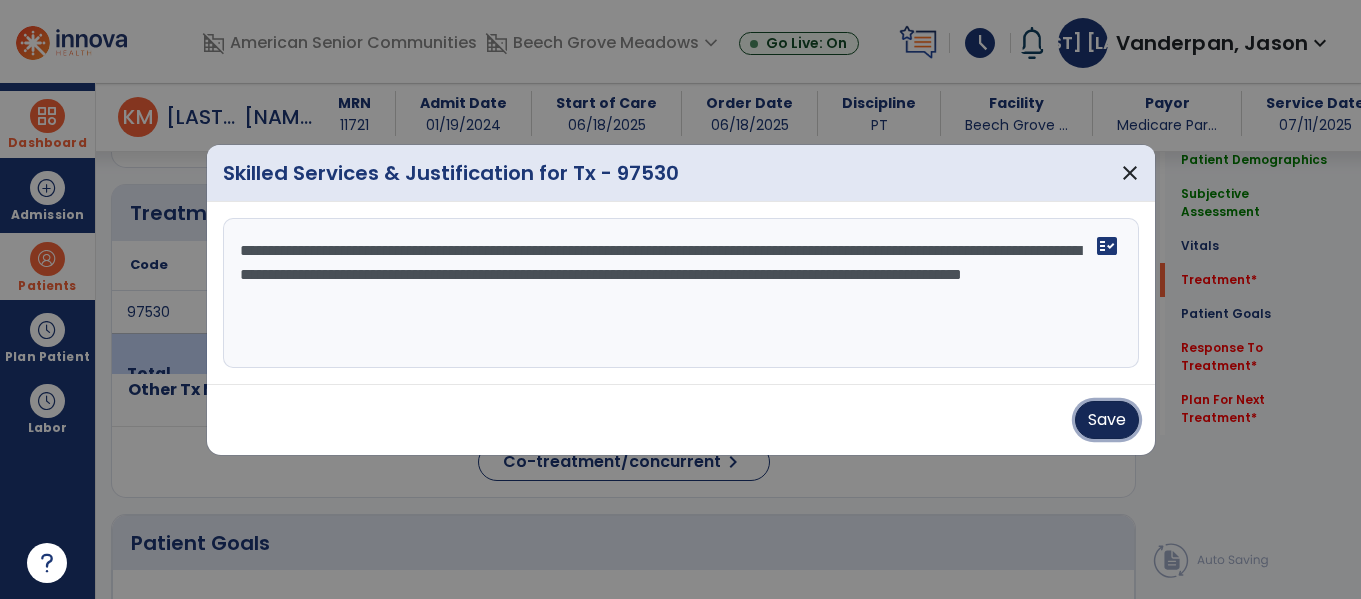 click on "Save" at bounding box center (1107, 420) 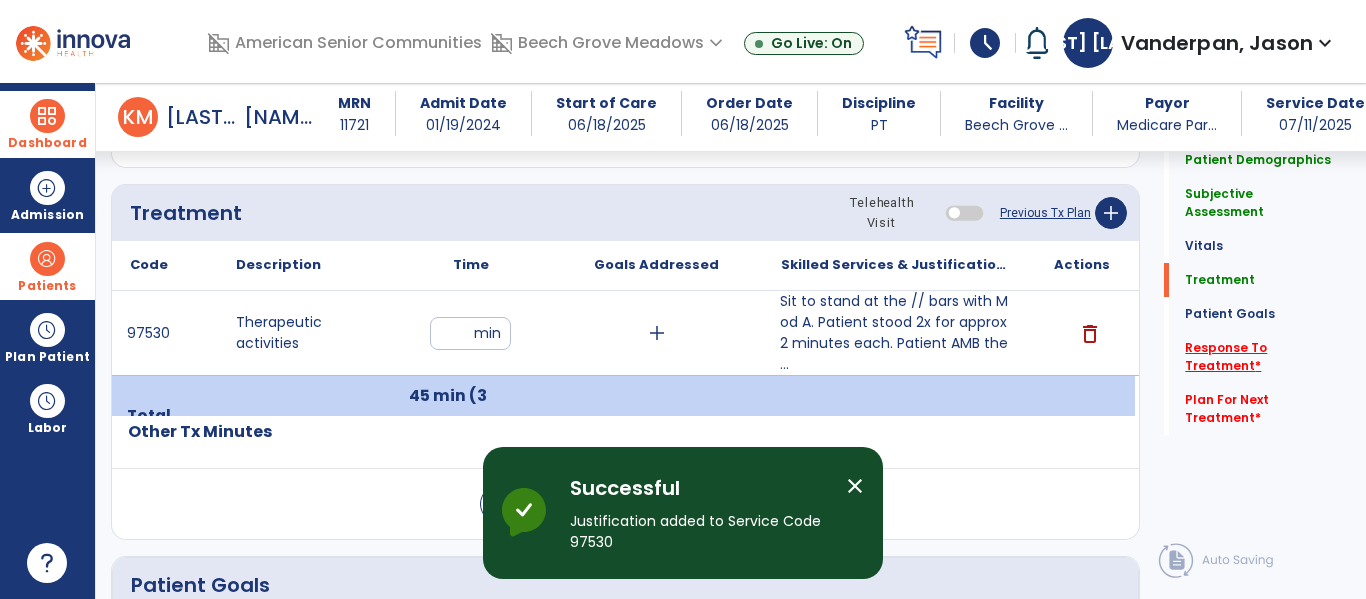 click on "Response To Treatment   *" 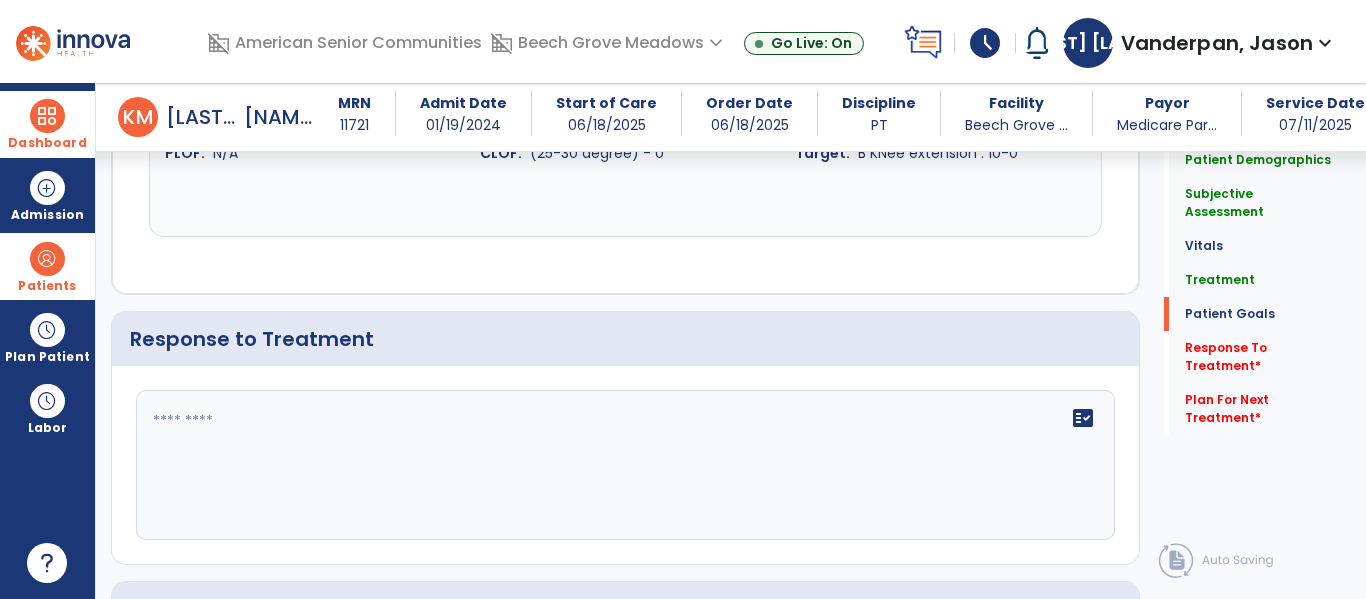 scroll, scrollTop: 2914, scrollLeft: 0, axis: vertical 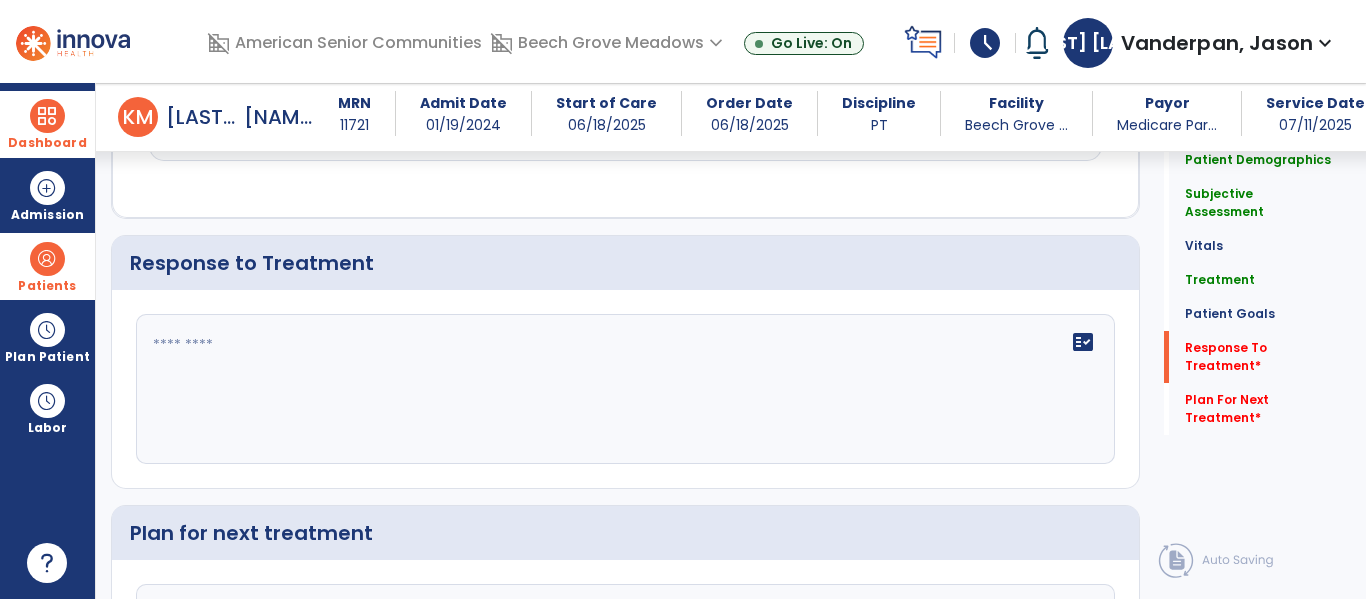 click 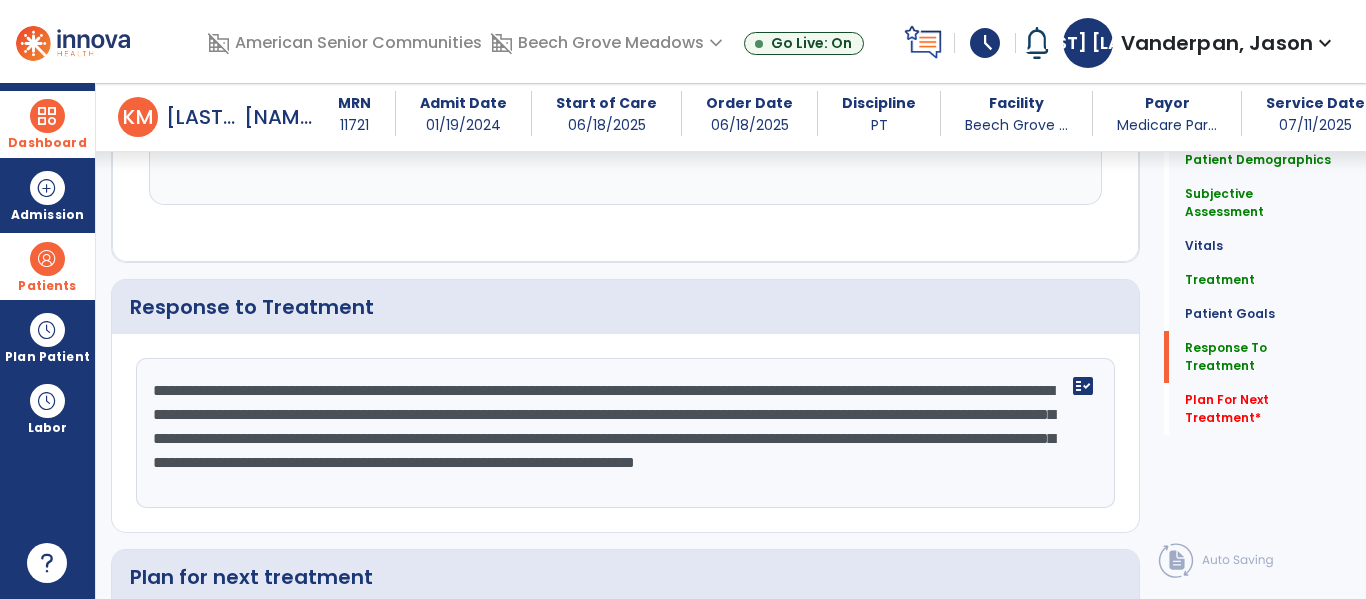 scroll, scrollTop: 2914, scrollLeft: 0, axis: vertical 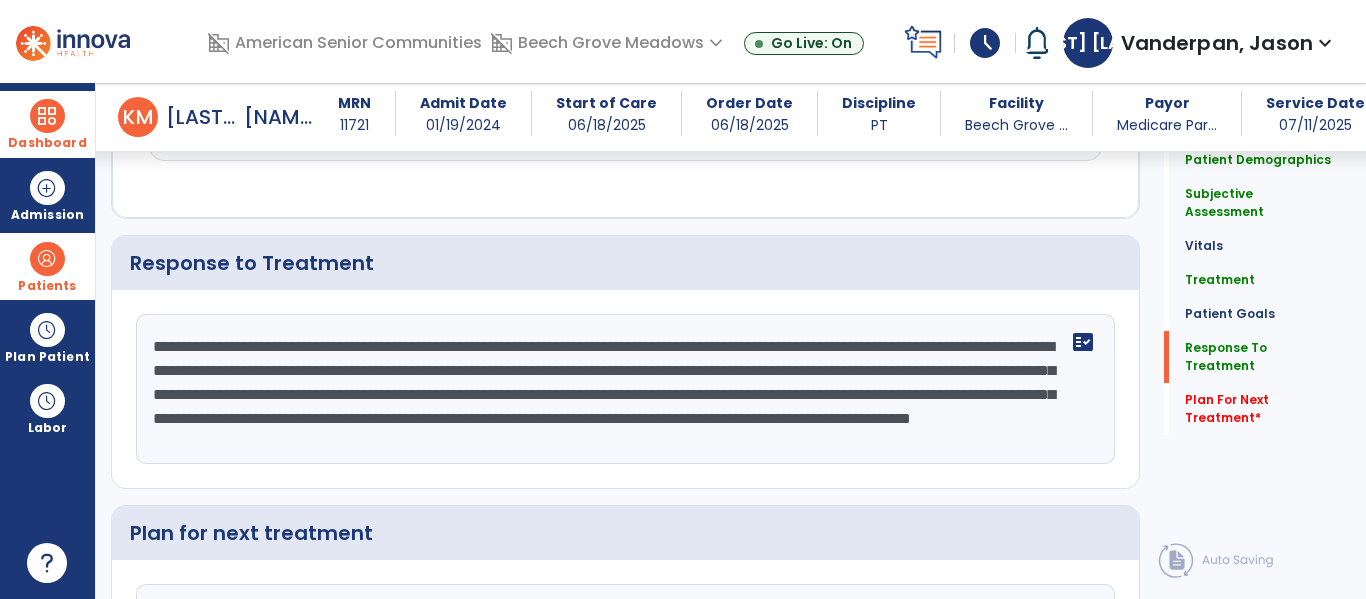click on "**********" 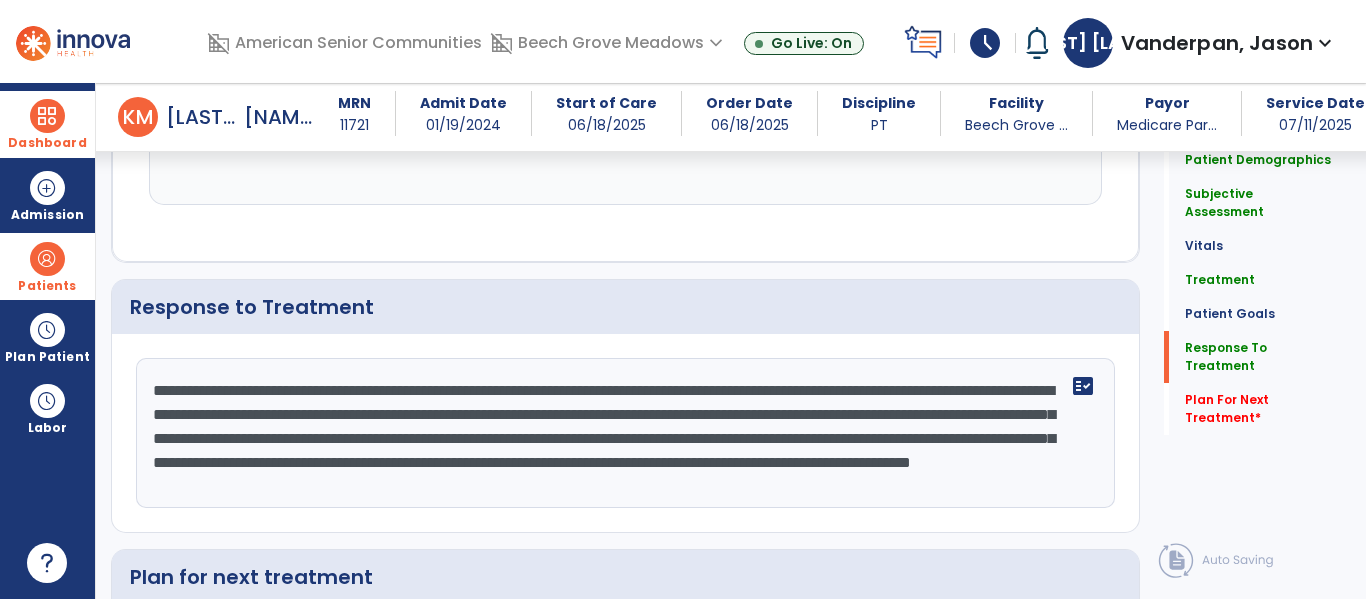 scroll, scrollTop: 2914, scrollLeft: 0, axis: vertical 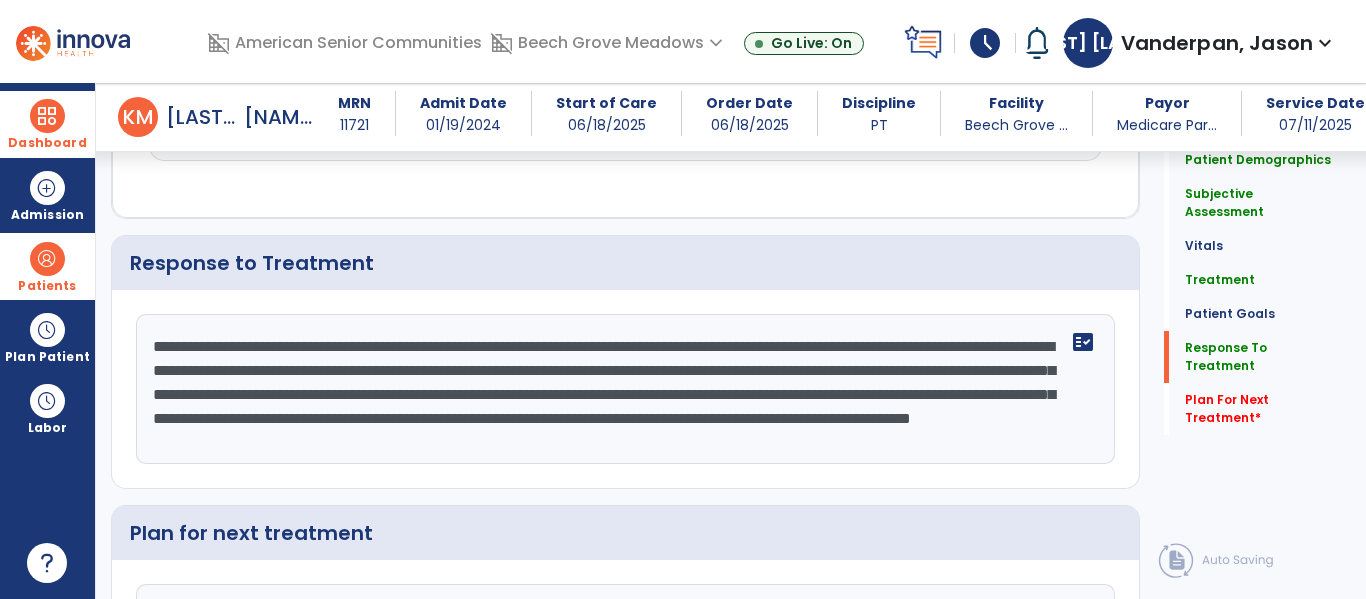 click on "**********" 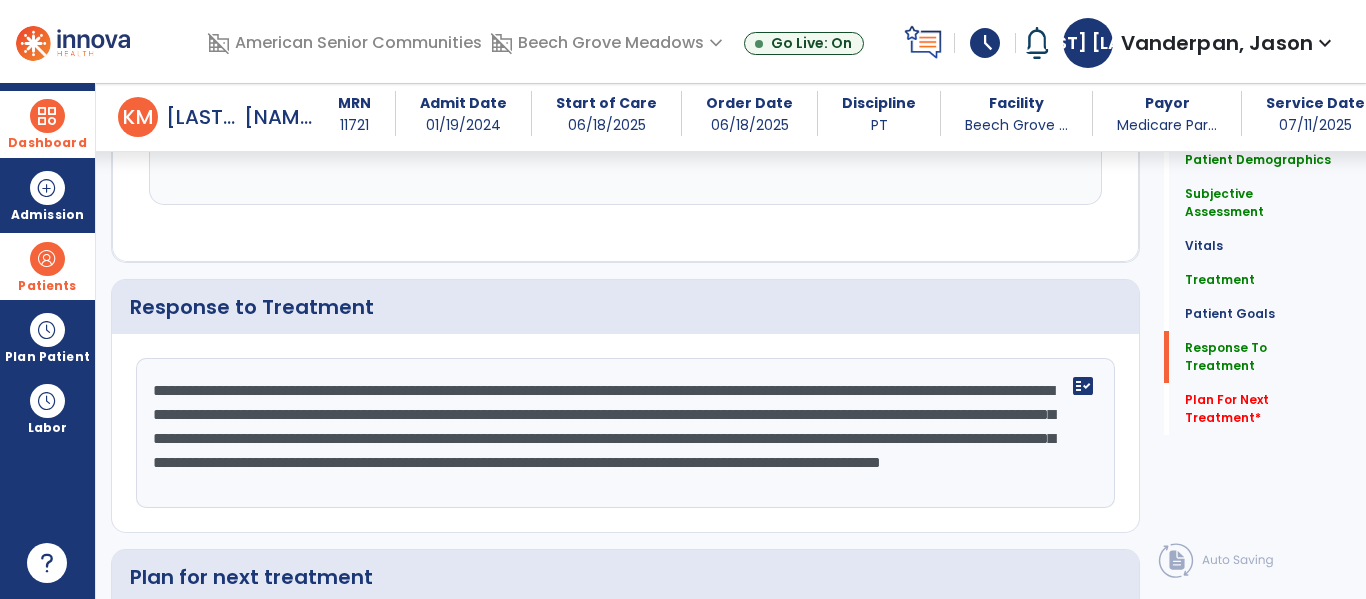 scroll, scrollTop: 2914, scrollLeft: 0, axis: vertical 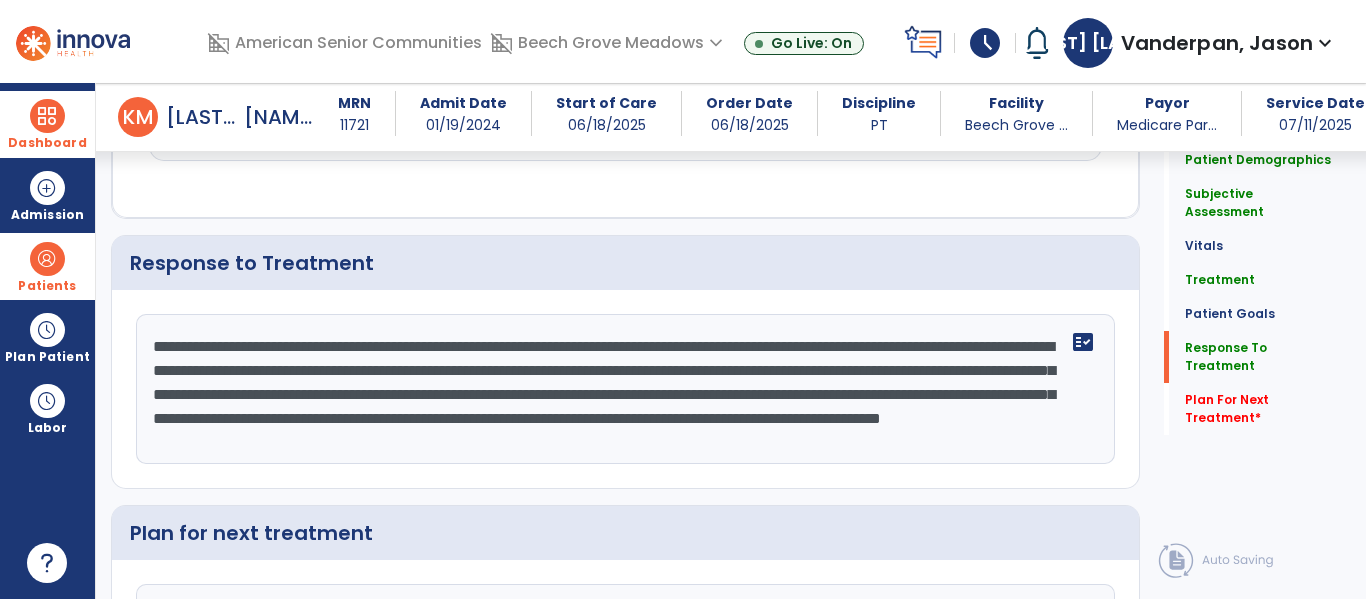 click on "**********" 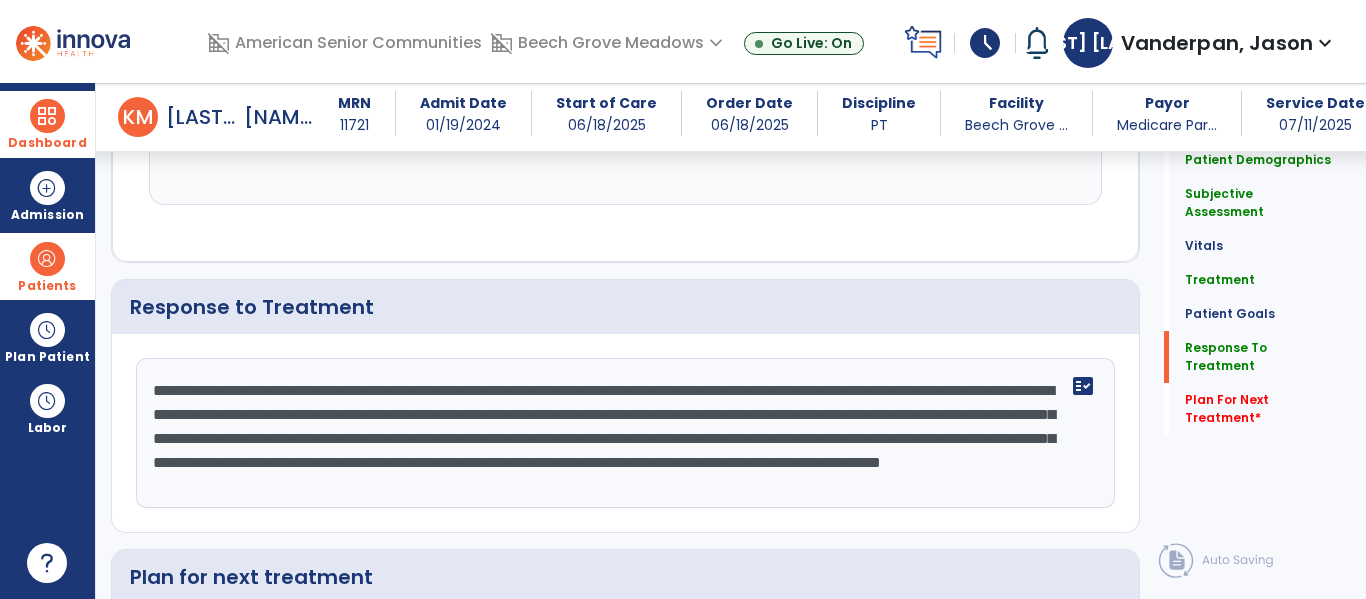 scroll, scrollTop: 2914, scrollLeft: 0, axis: vertical 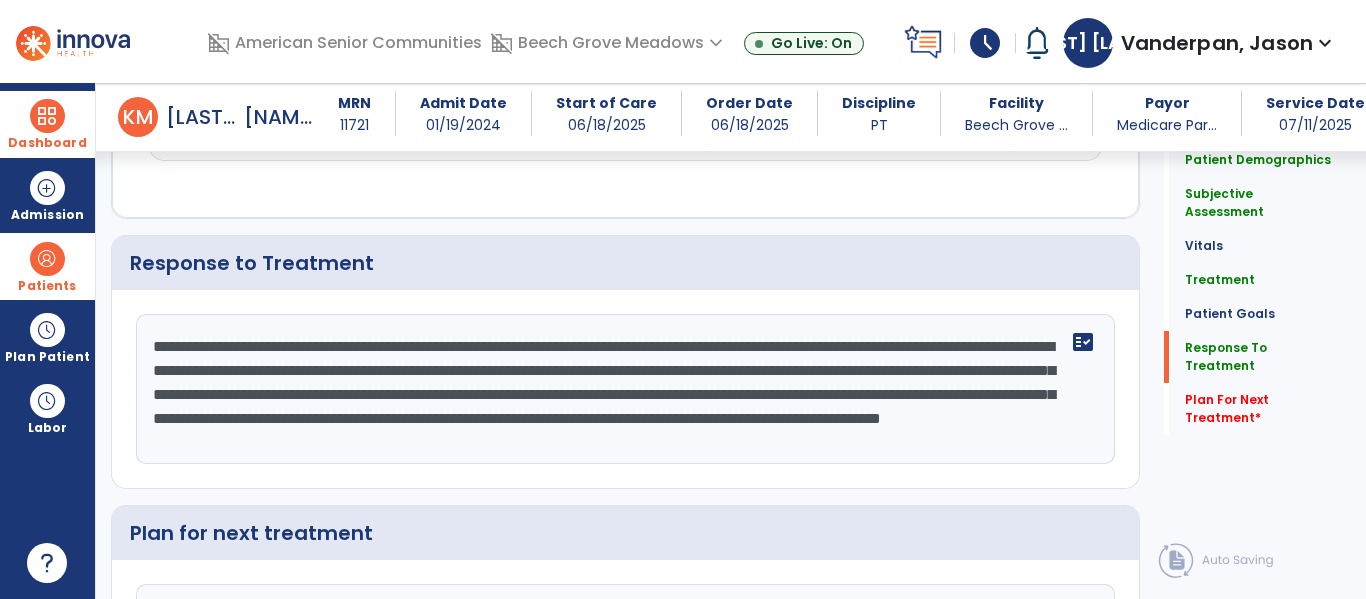 click on "**********" 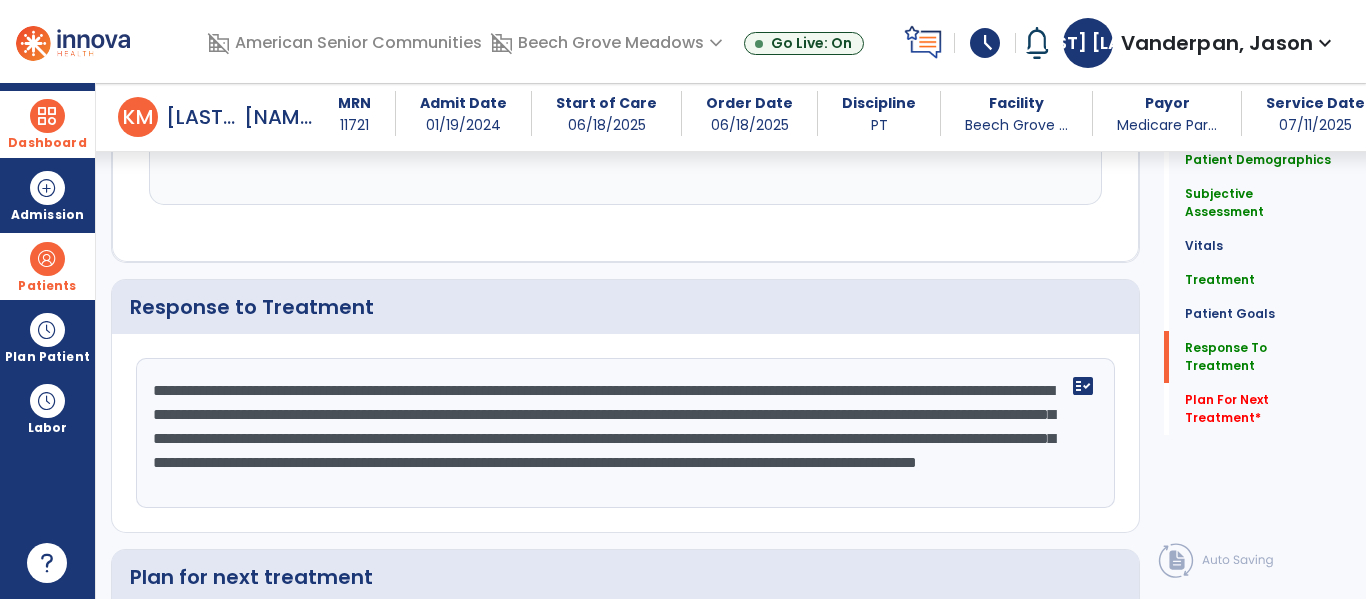 scroll, scrollTop: 2914, scrollLeft: 0, axis: vertical 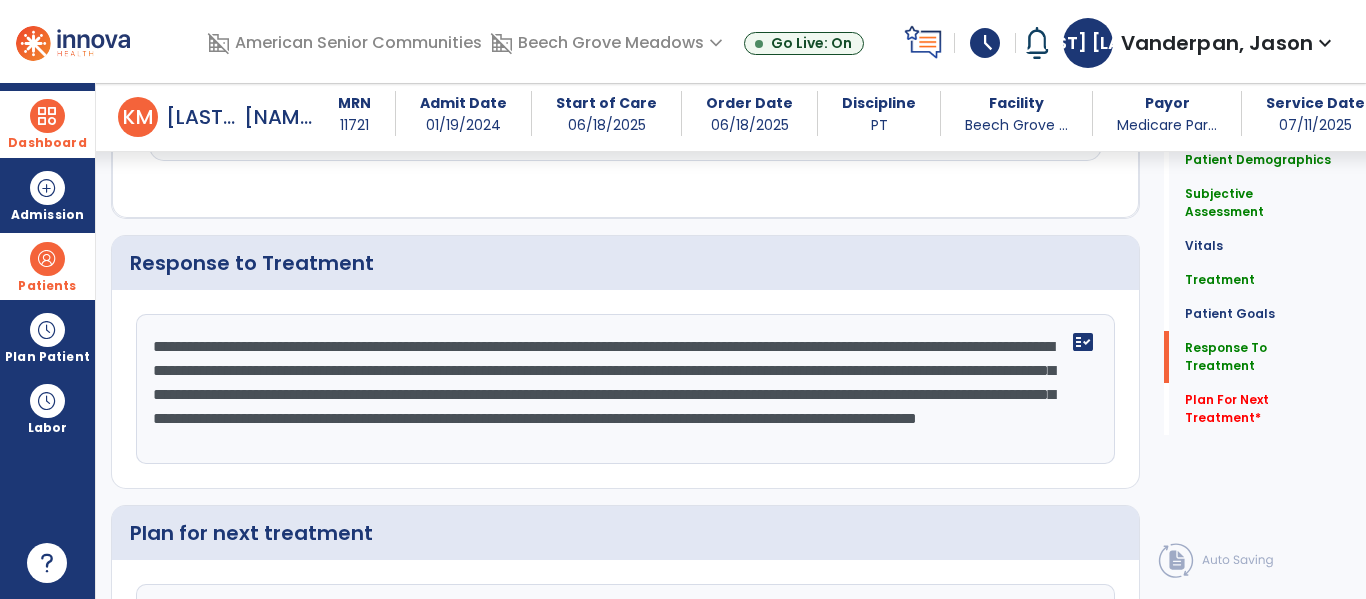click on "**********" 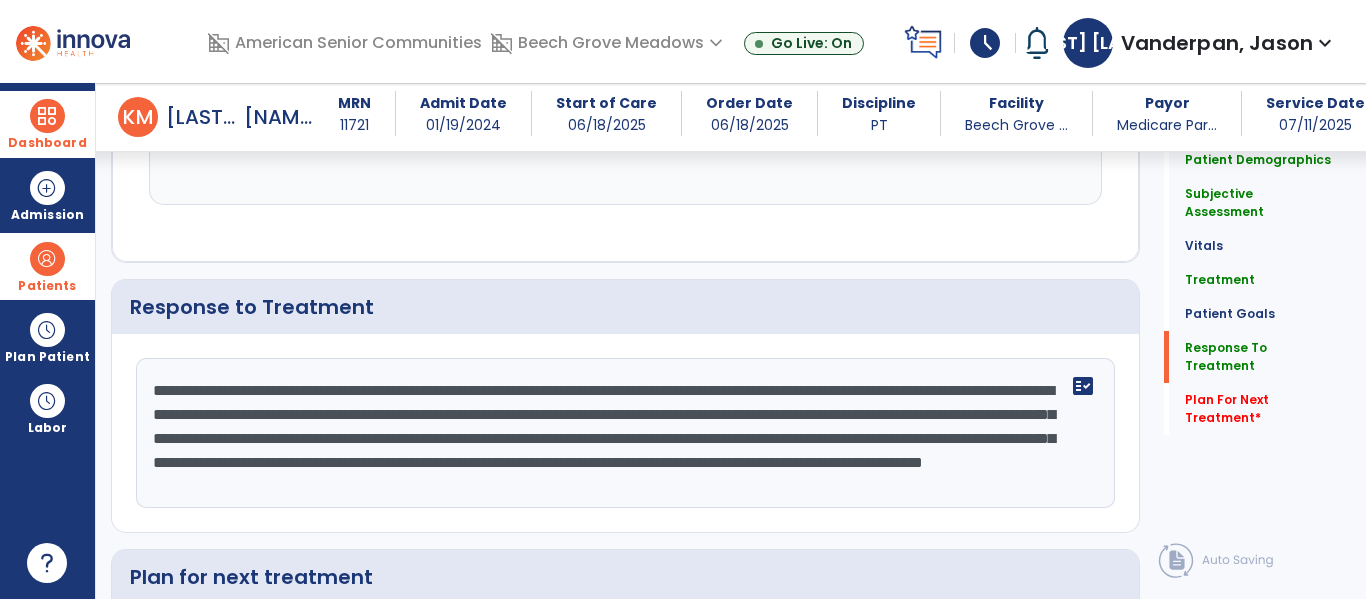 scroll, scrollTop: 2914, scrollLeft: 0, axis: vertical 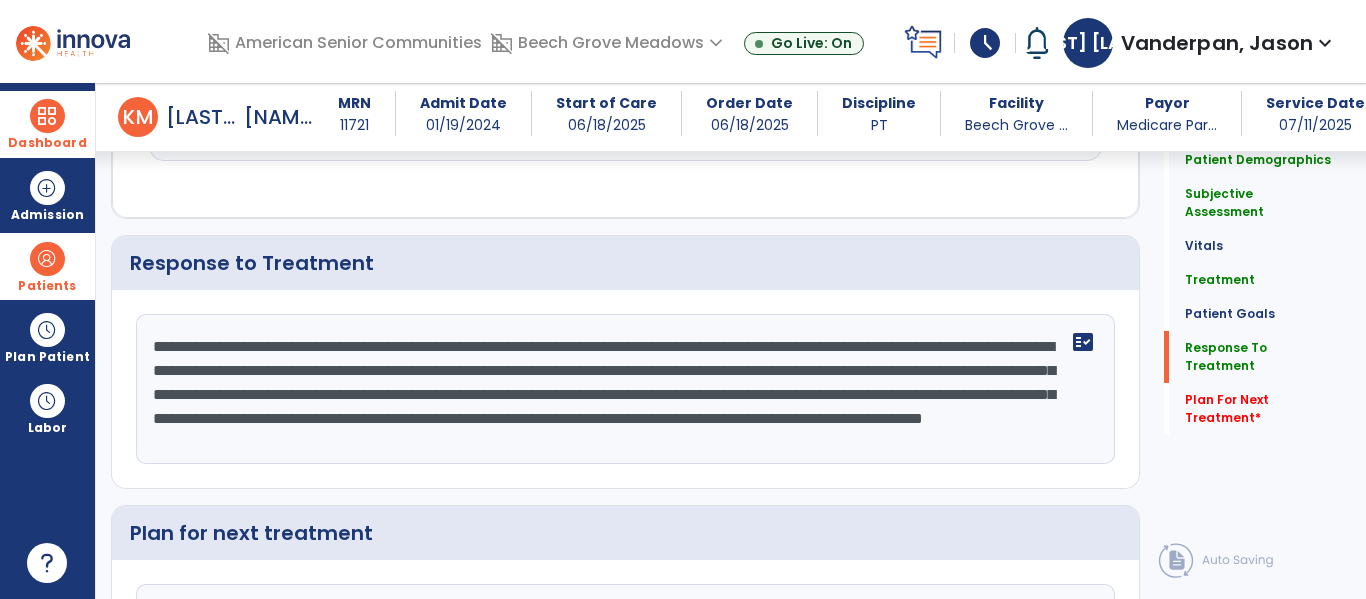 click on "**********" 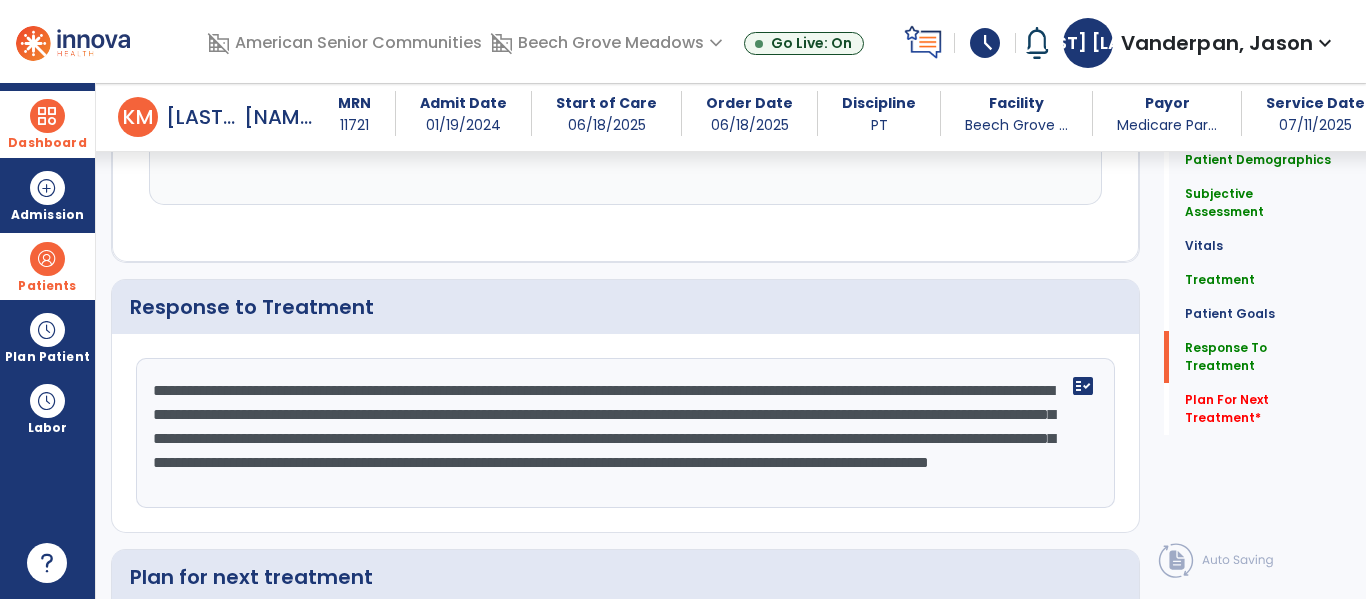 scroll, scrollTop: 2914, scrollLeft: 0, axis: vertical 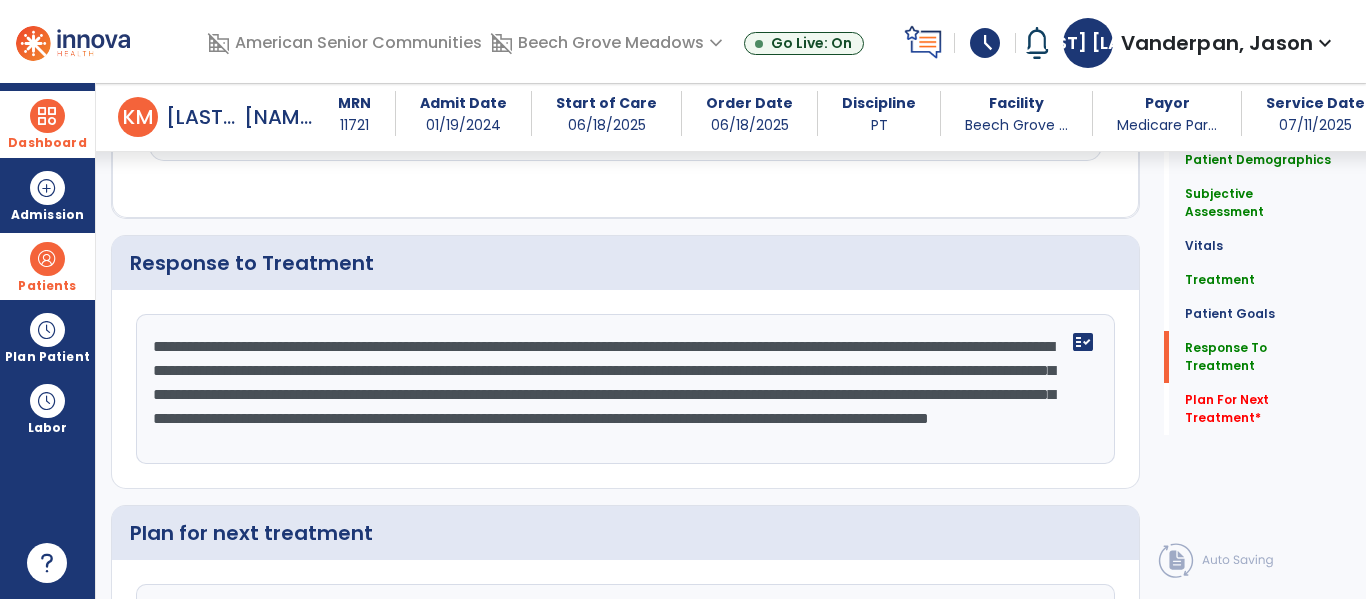 click on "**********" 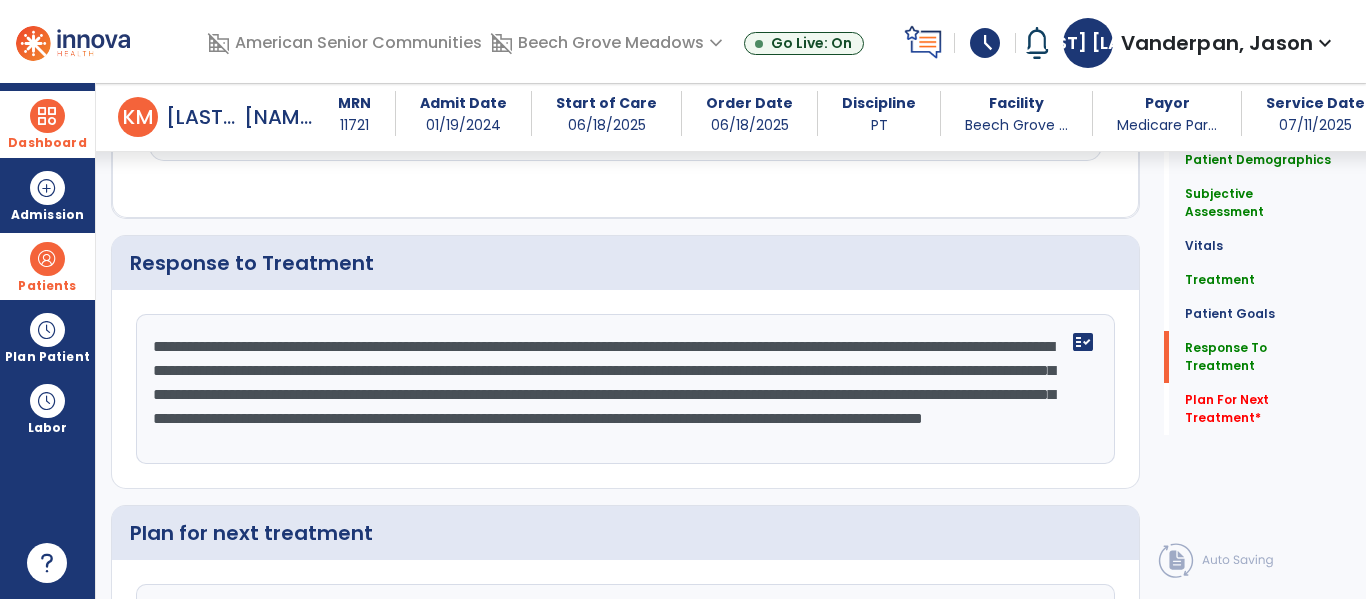 scroll, scrollTop: 2914, scrollLeft: 0, axis: vertical 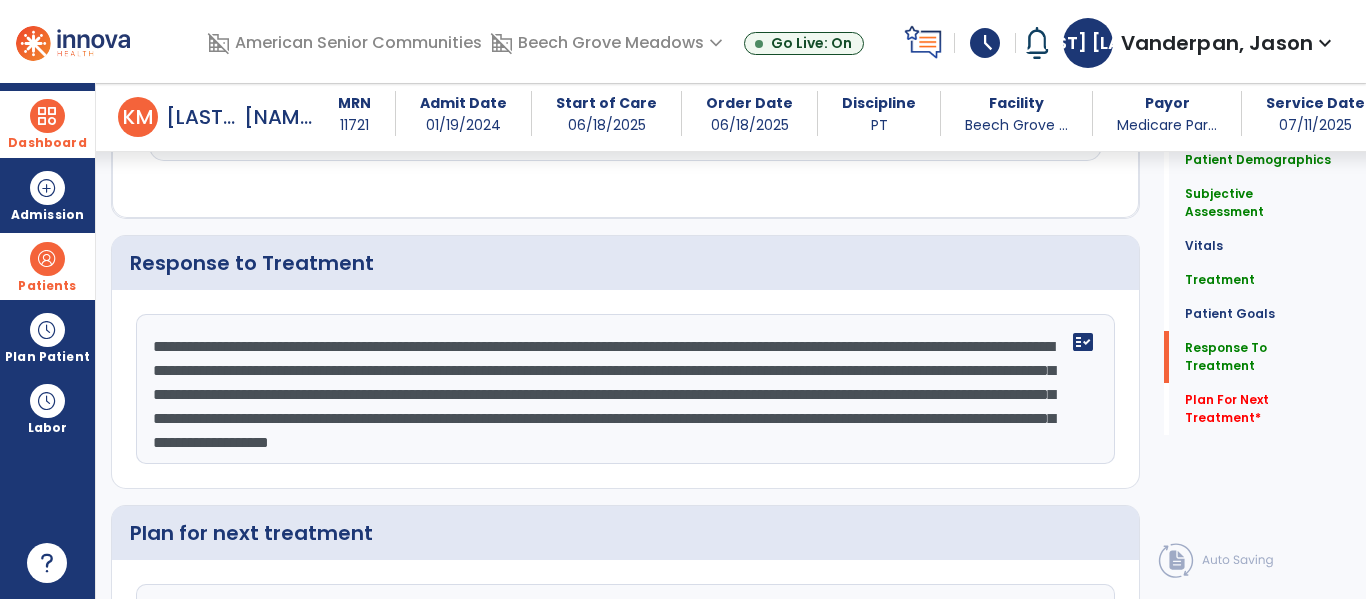 click on "**********" 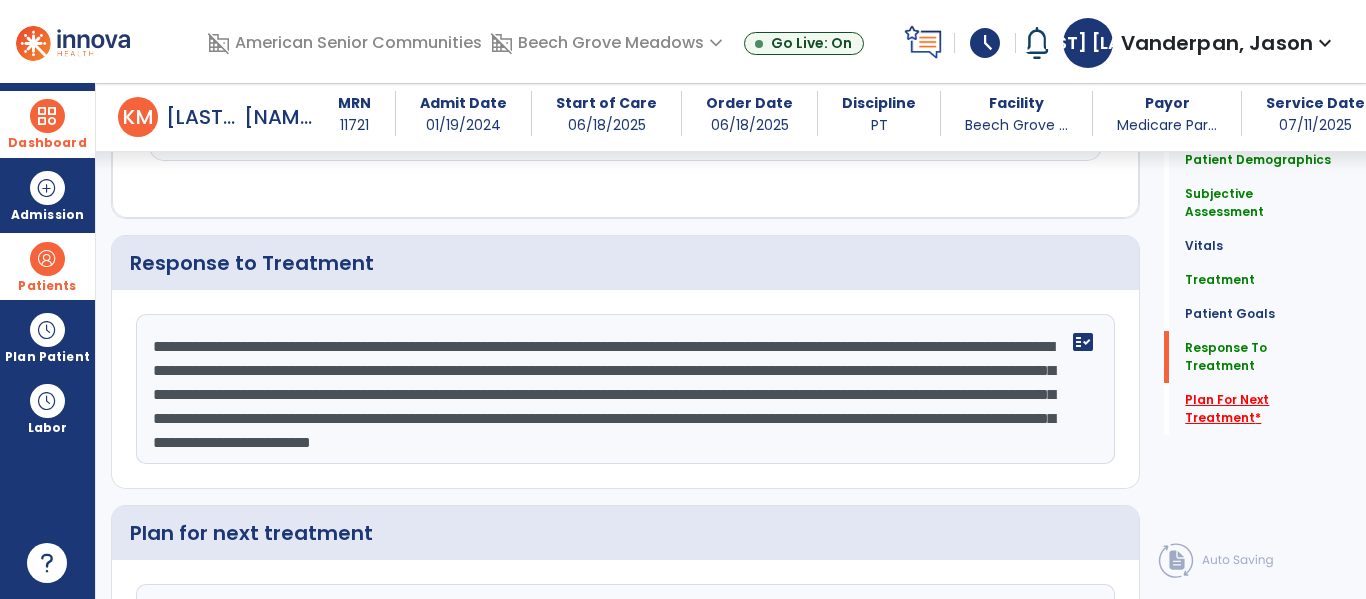 type on "**********" 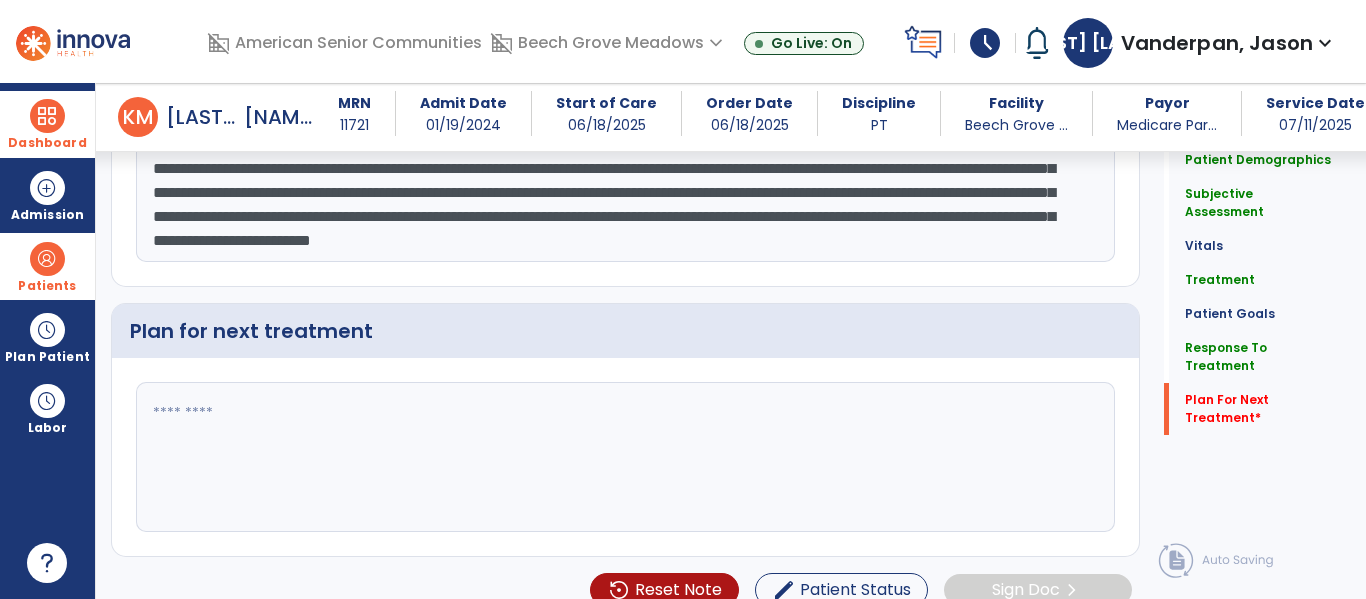 scroll, scrollTop: 3119, scrollLeft: 0, axis: vertical 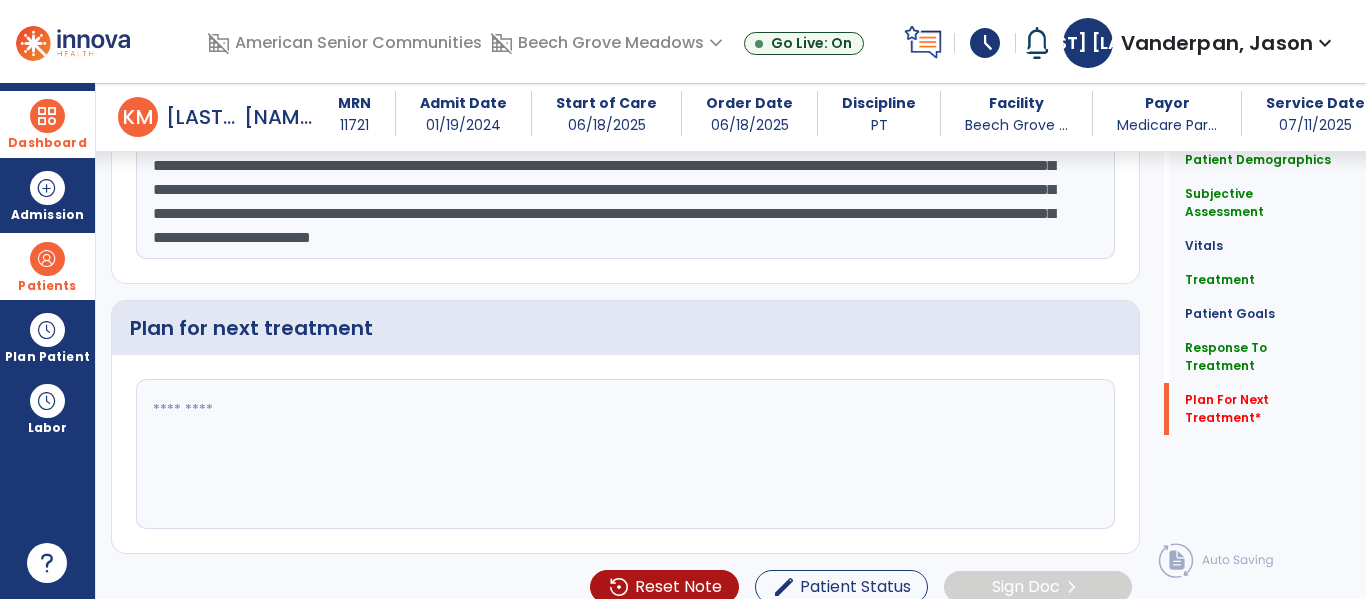 click 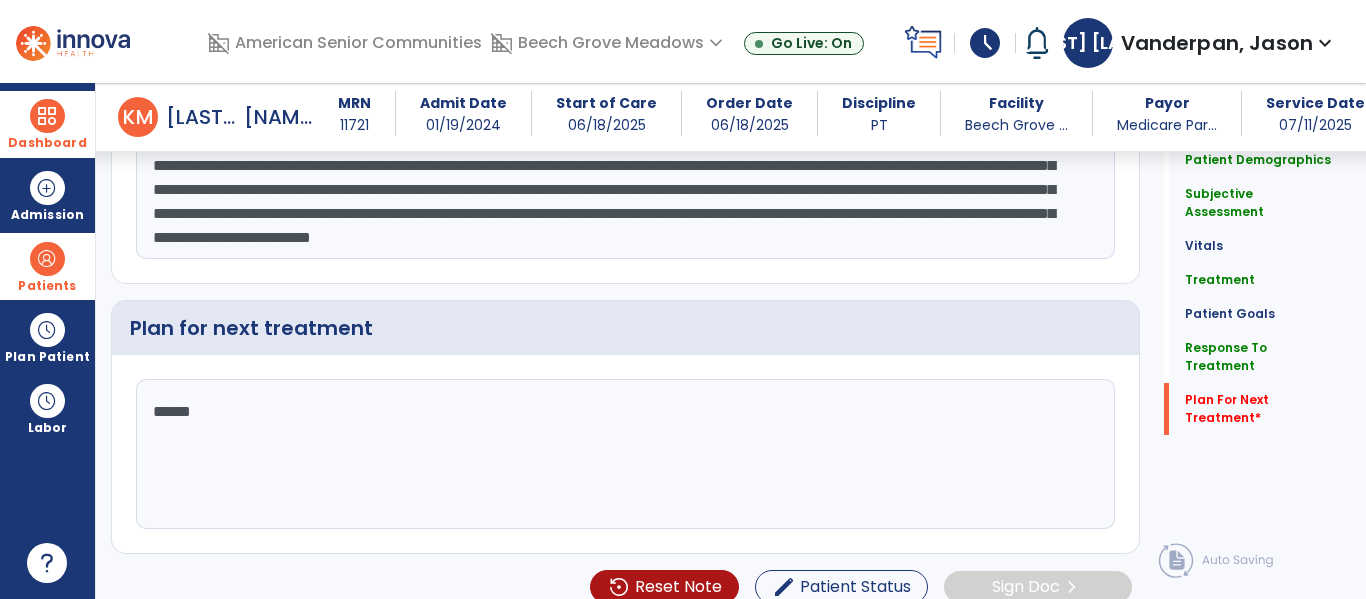type on "*******" 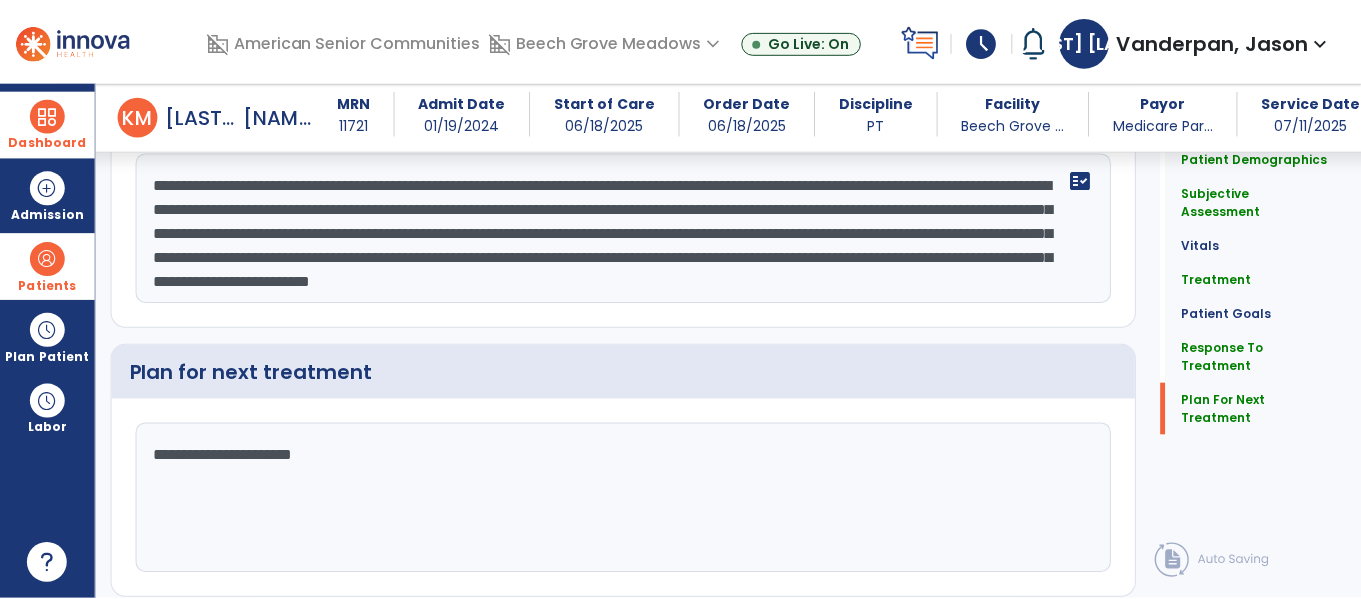 scroll, scrollTop: 3119, scrollLeft: 0, axis: vertical 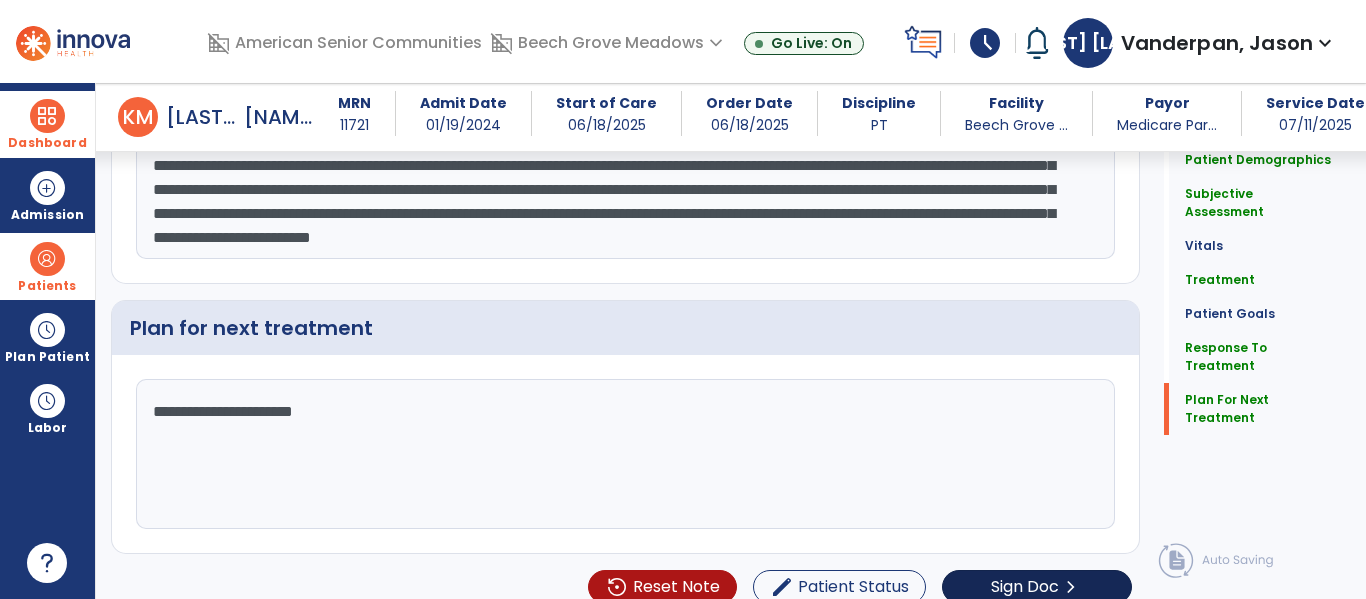 type on "**********" 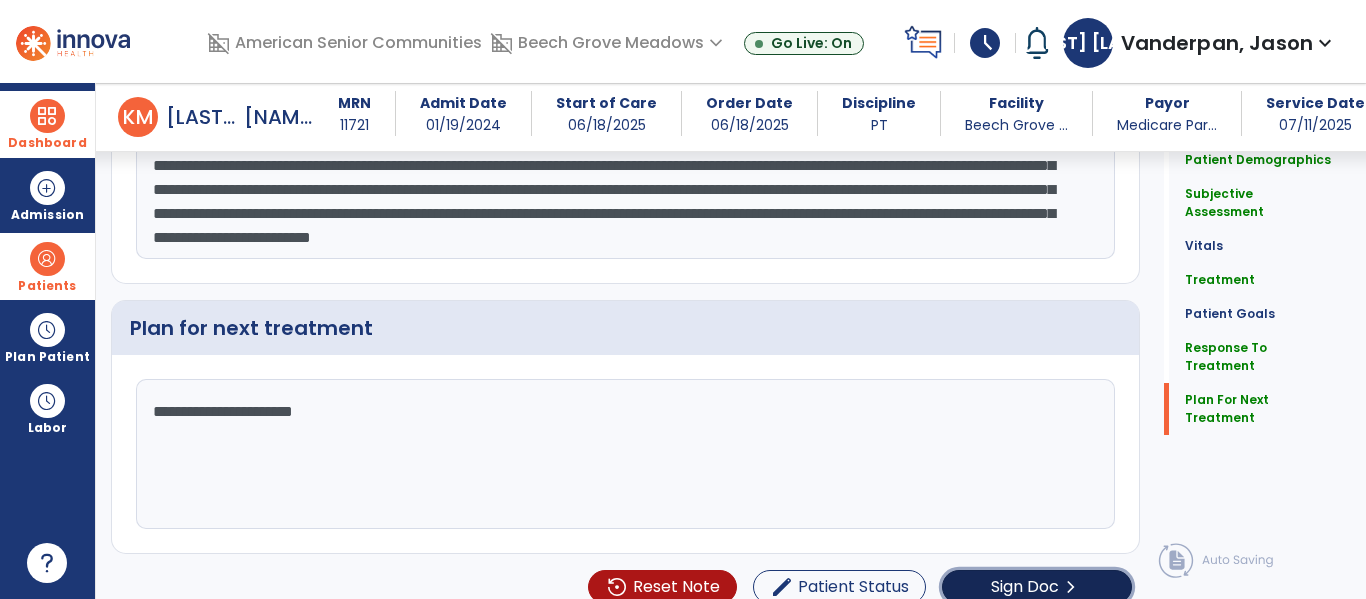 click on "Sign Doc" 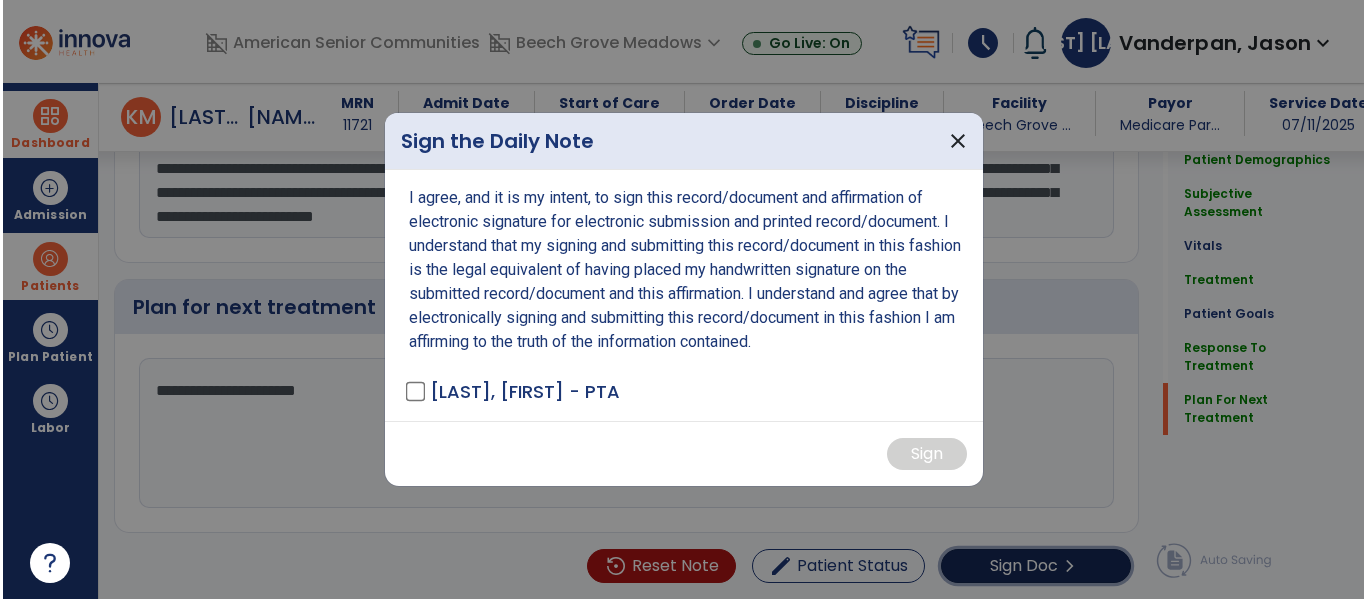 scroll, scrollTop: 3140, scrollLeft: 0, axis: vertical 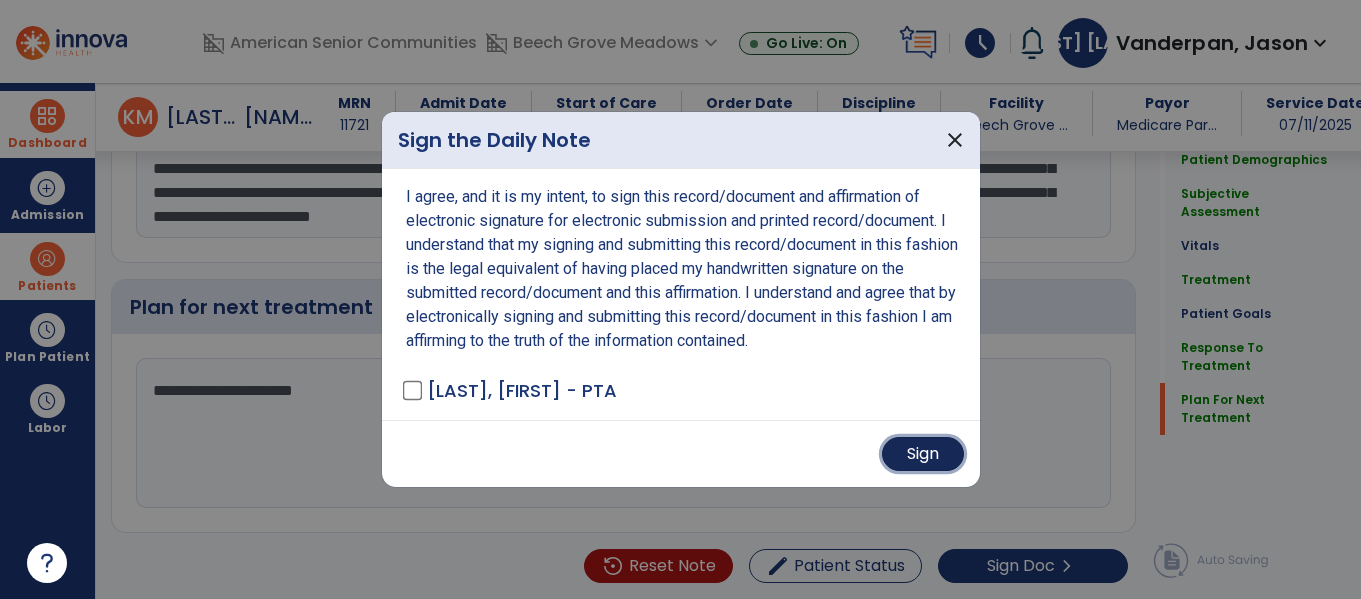 click on "Sign" at bounding box center (923, 454) 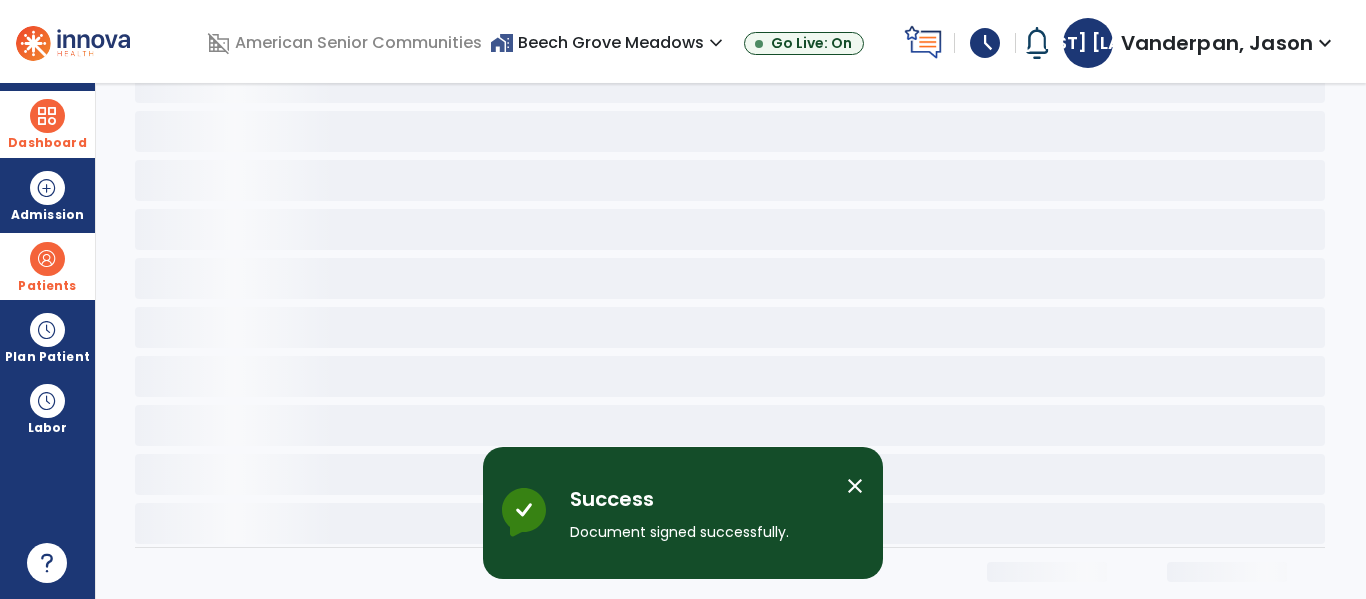 scroll, scrollTop: 0, scrollLeft: 0, axis: both 